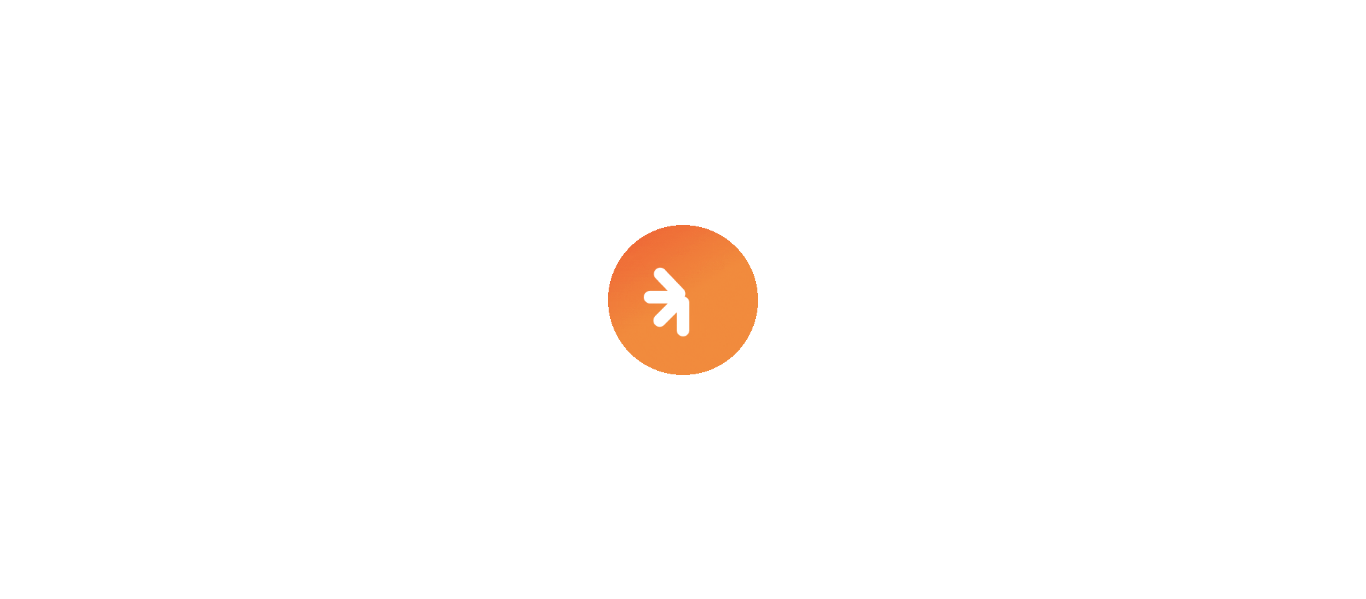 scroll, scrollTop: 0, scrollLeft: 0, axis: both 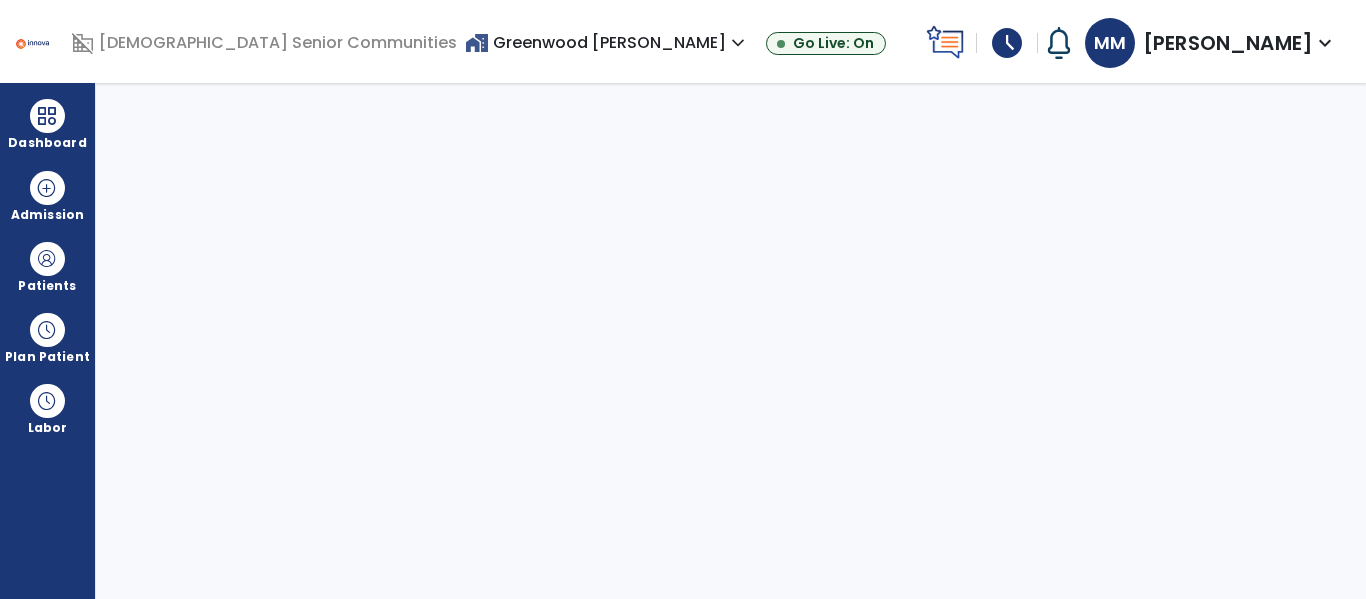select on "****" 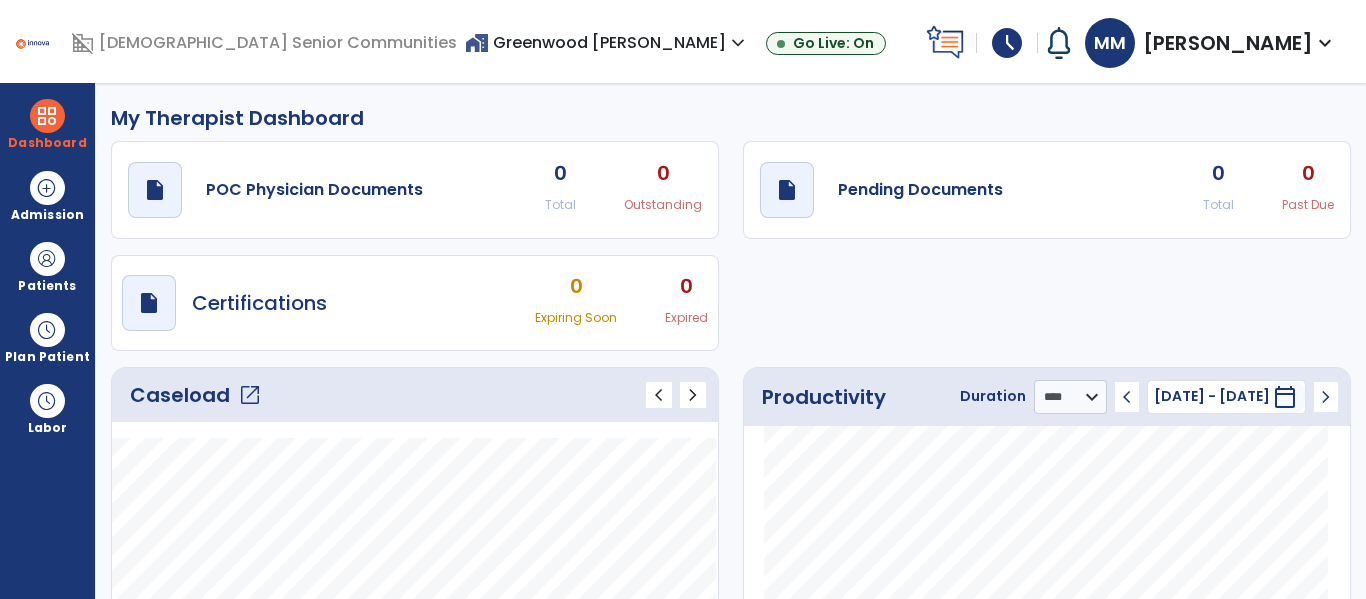 scroll, scrollTop: 83, scrollLeft: 0, axis: vertical 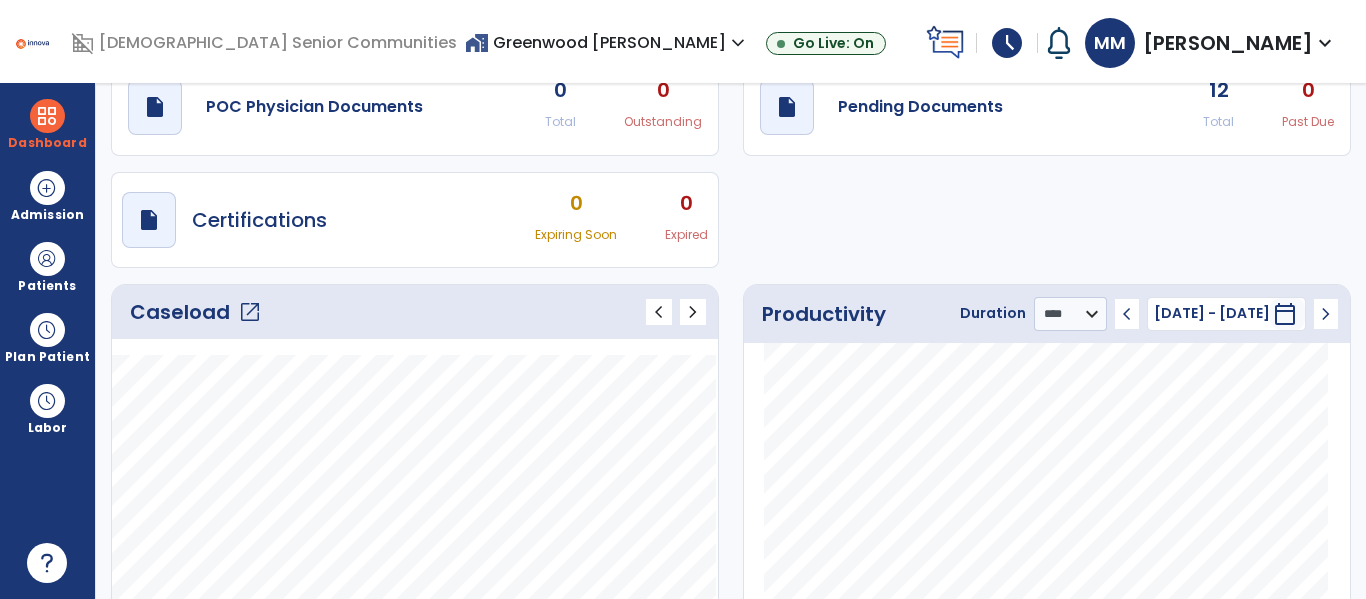 click on "open_in_new" 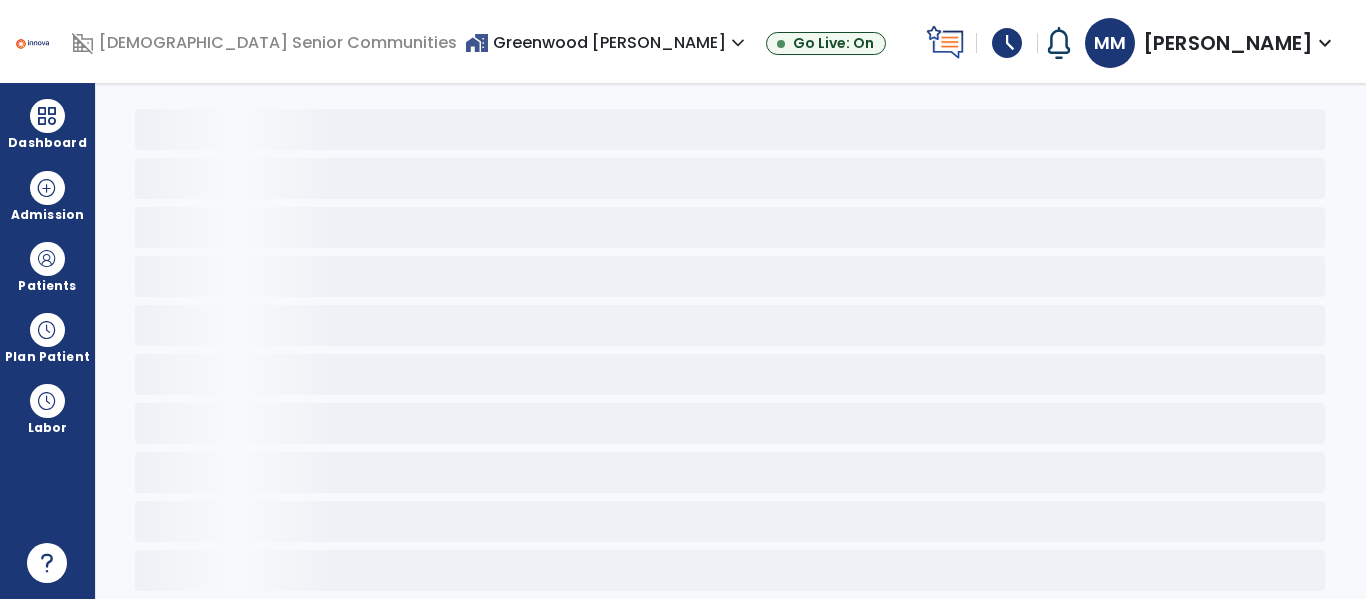scroll, scrollTop: 78, scrollLeft: 0, axis: vertical 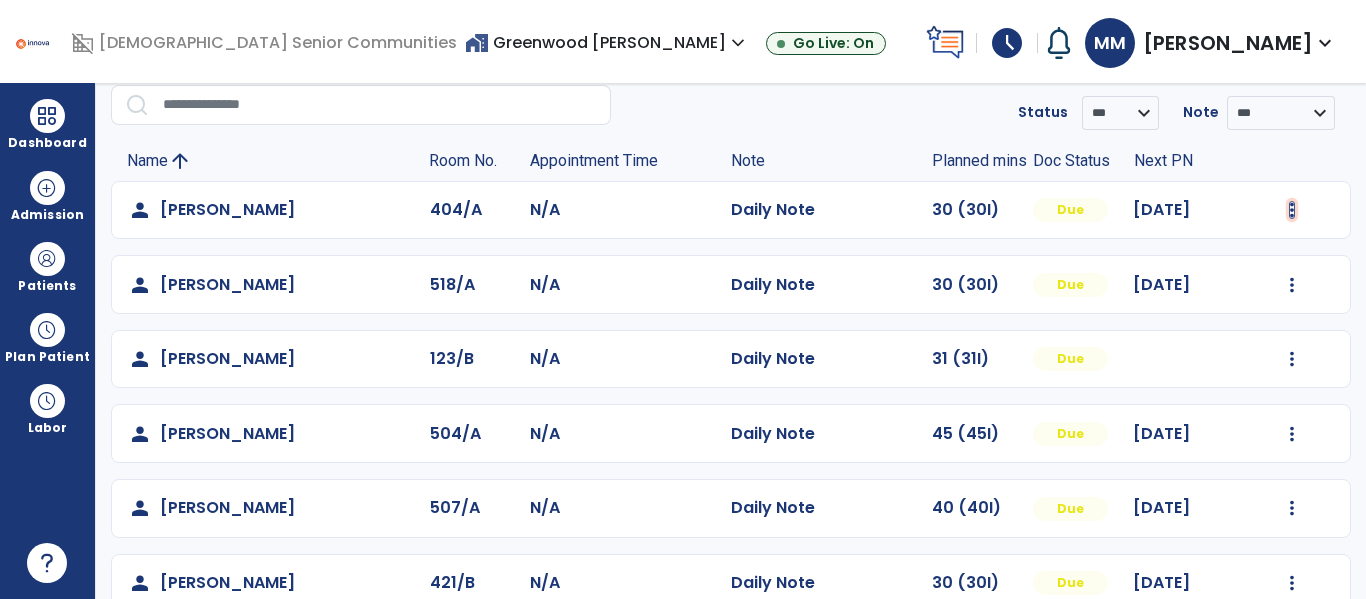 click at bounding box center [1292, 210] 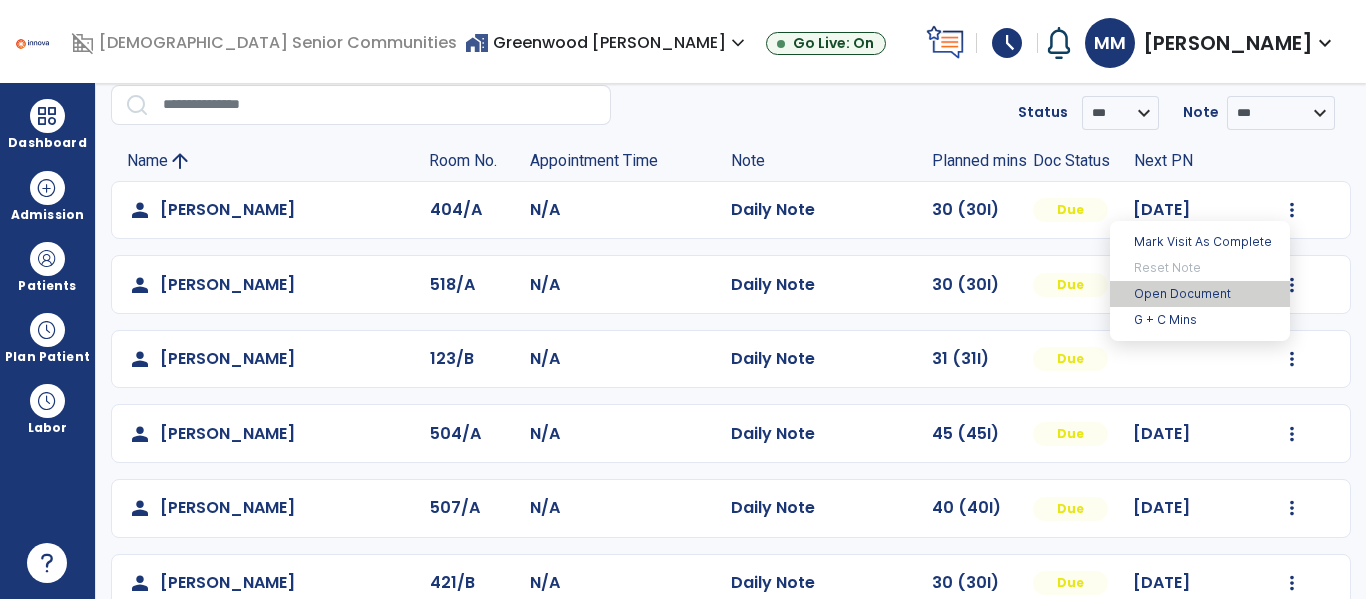 click on "Open Document" at bounding box center [1200, 294] 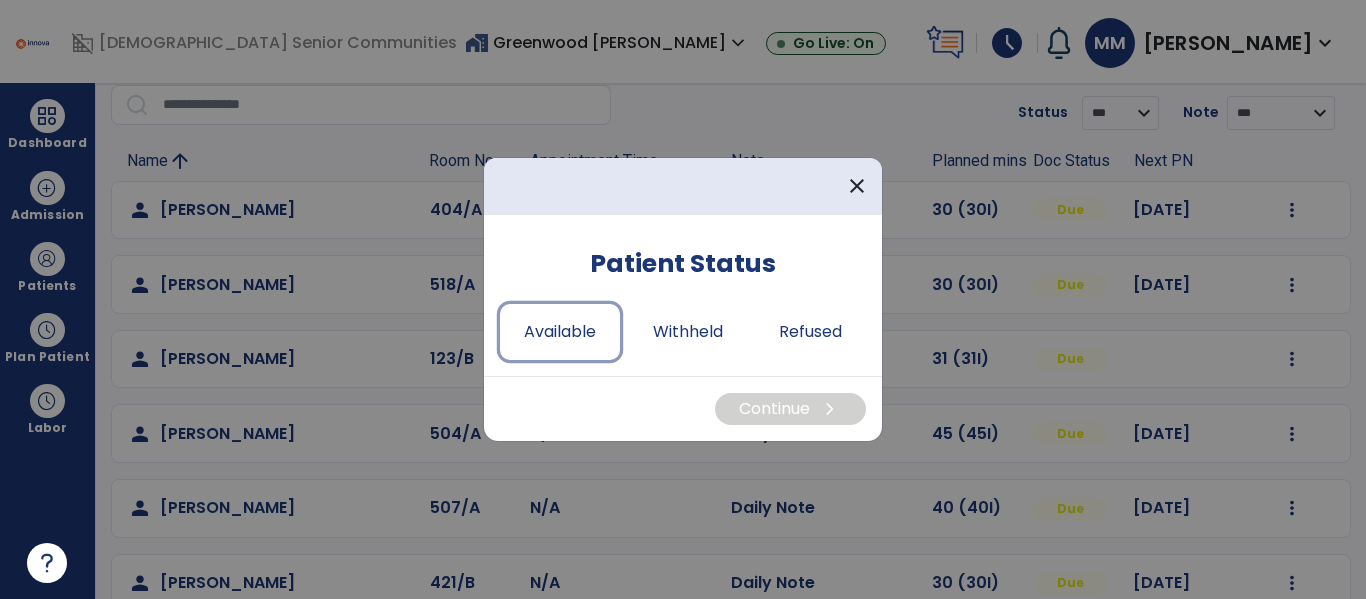 drag, startPoint x: 555, startPoint y: 335, endPoint x: 677, endPoint y: 384, distance: 131.47243 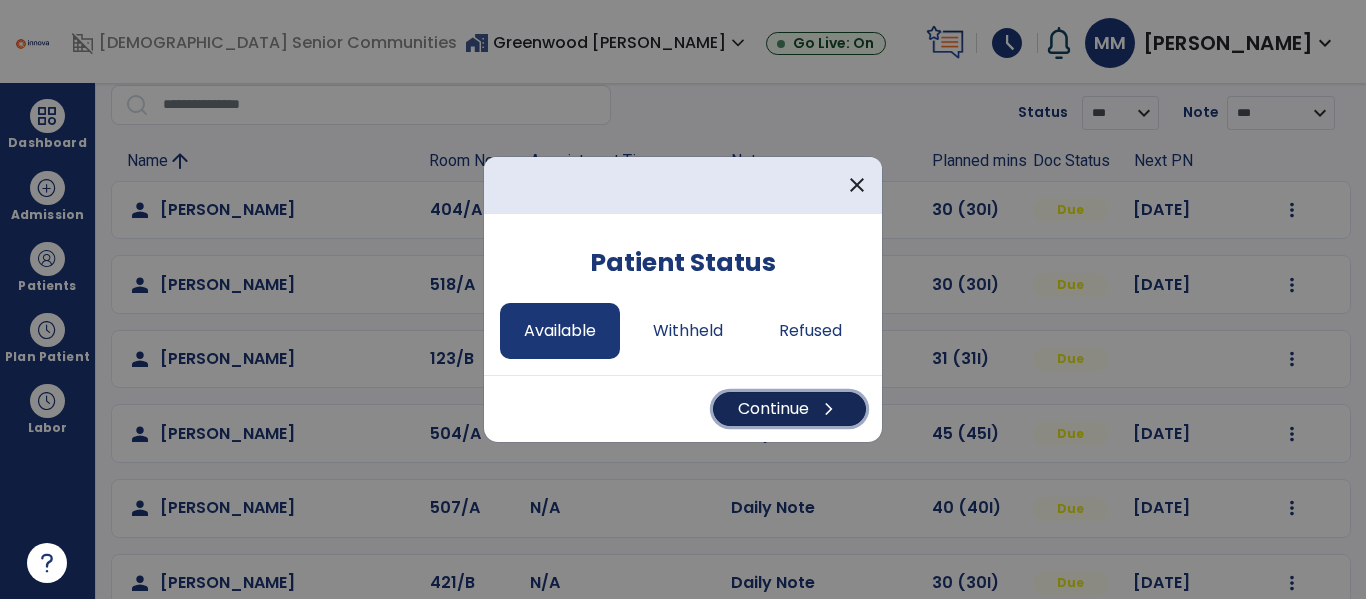 click on "Continue   chevron_right" at bounding box center (789, 409) 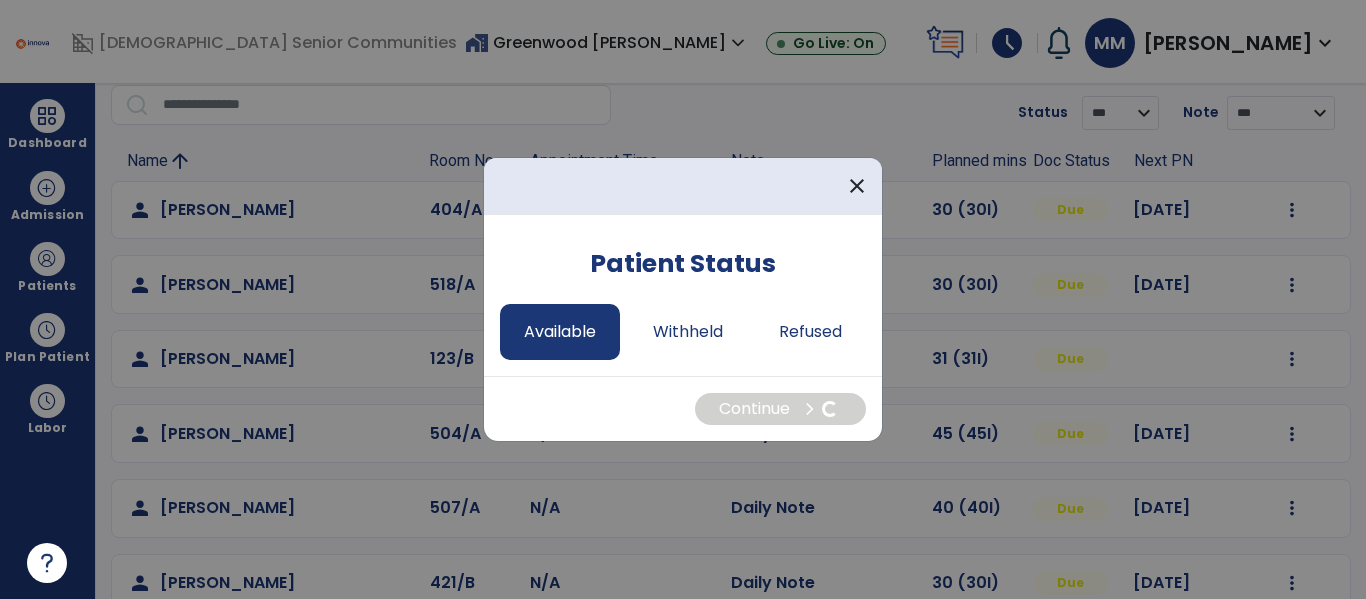 select on "*" 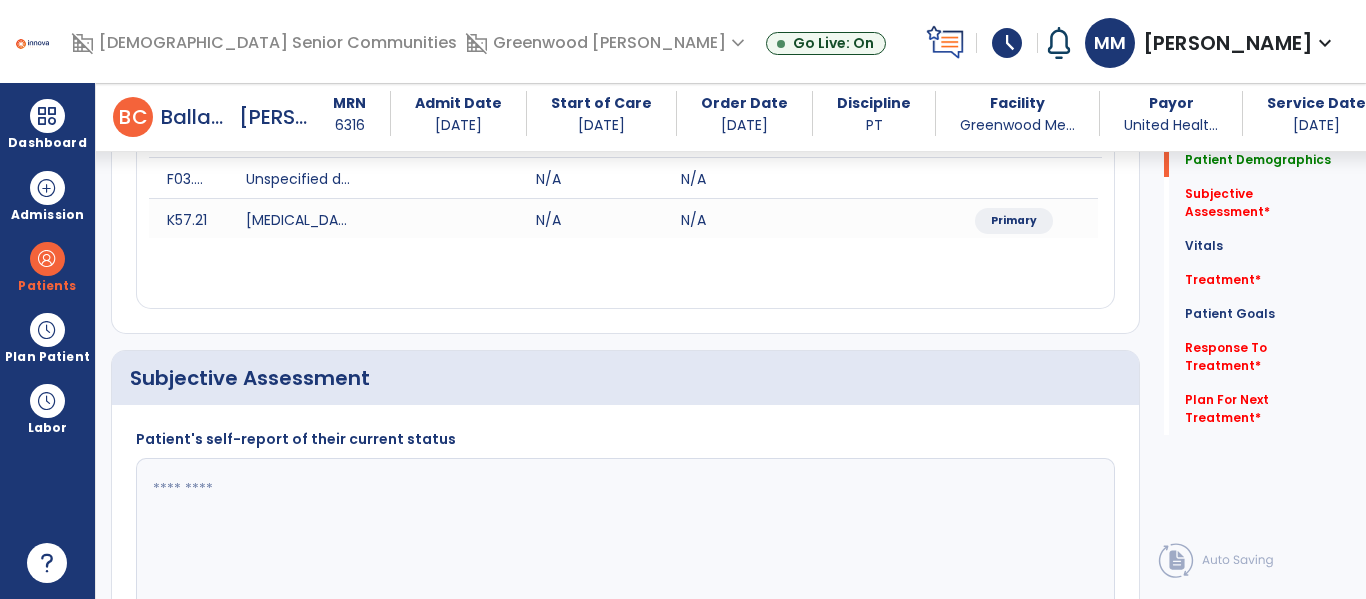 scroll, scrollTop: 322, scrollLeft: 0, axis: vertical 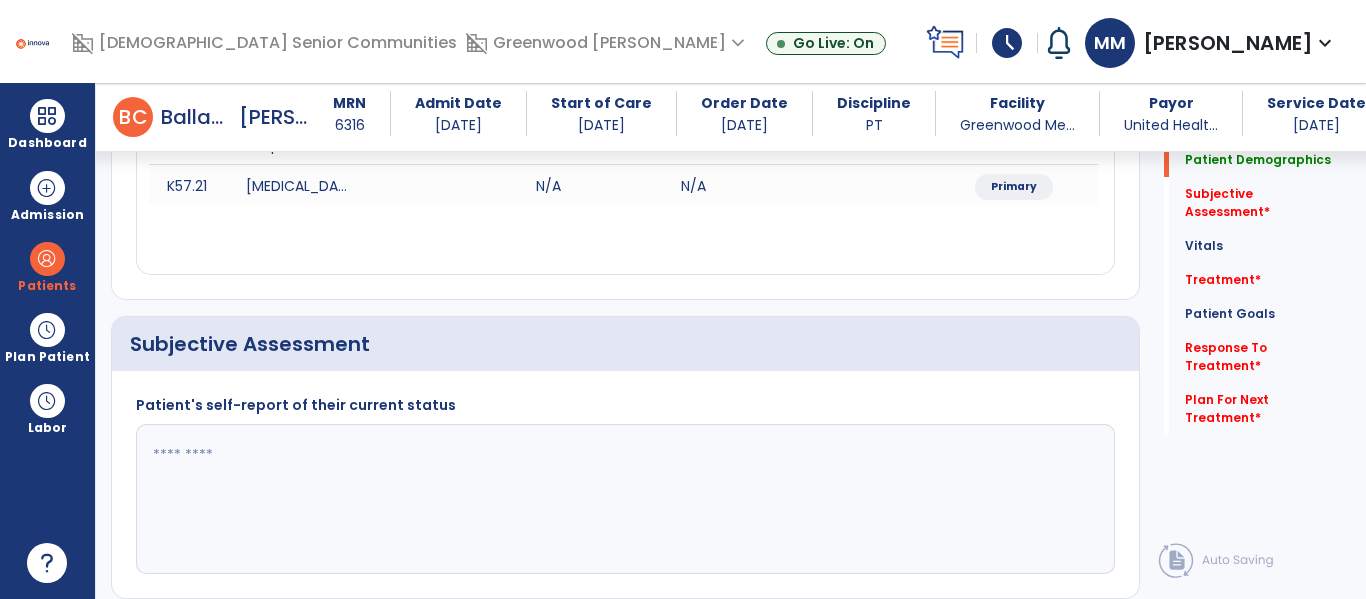 click 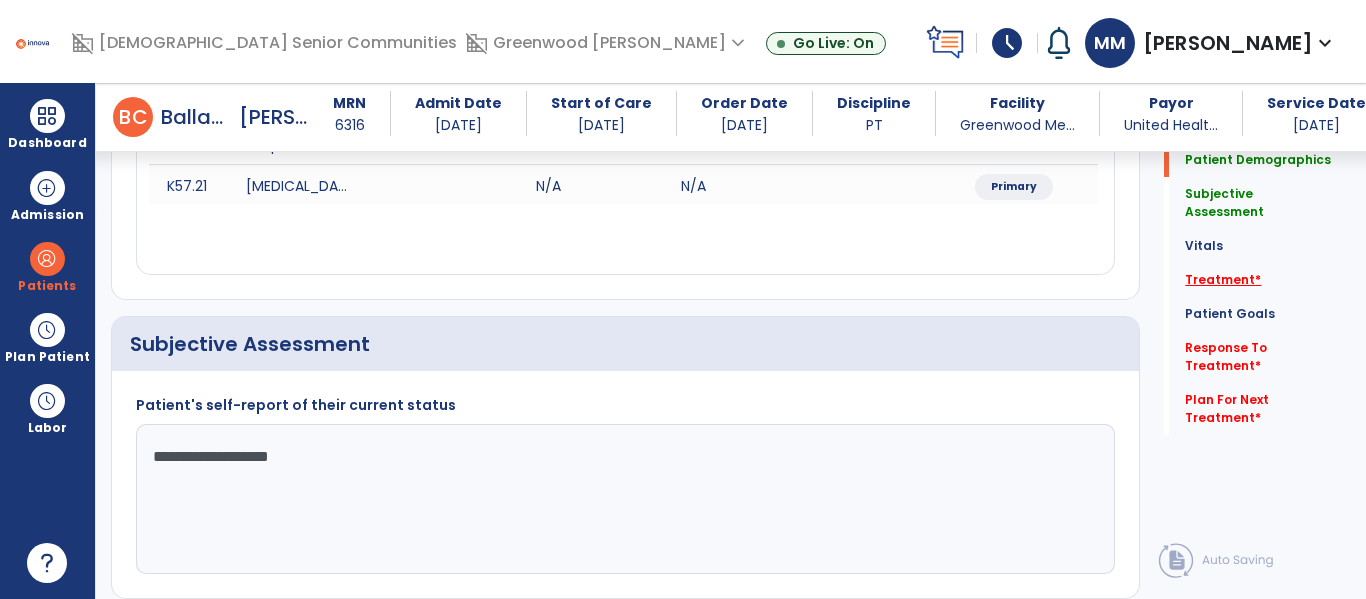 type on "**********" 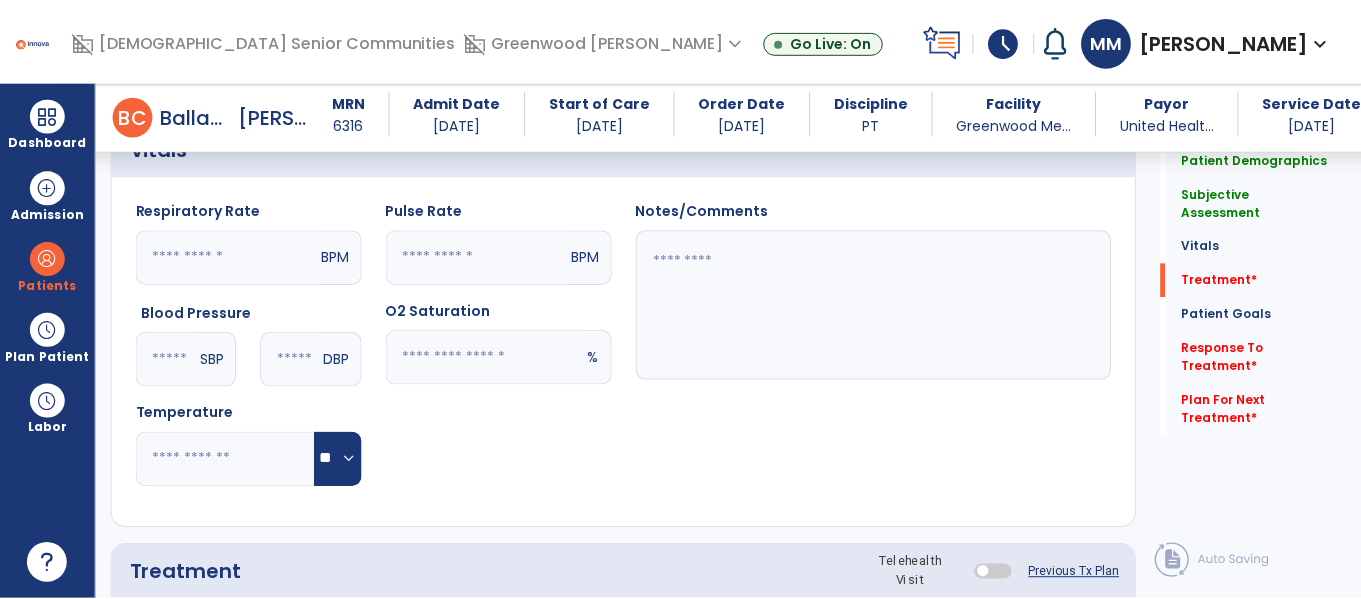 scroll, scrollTop: 1146, scrollLeft: 0, axis: vertical 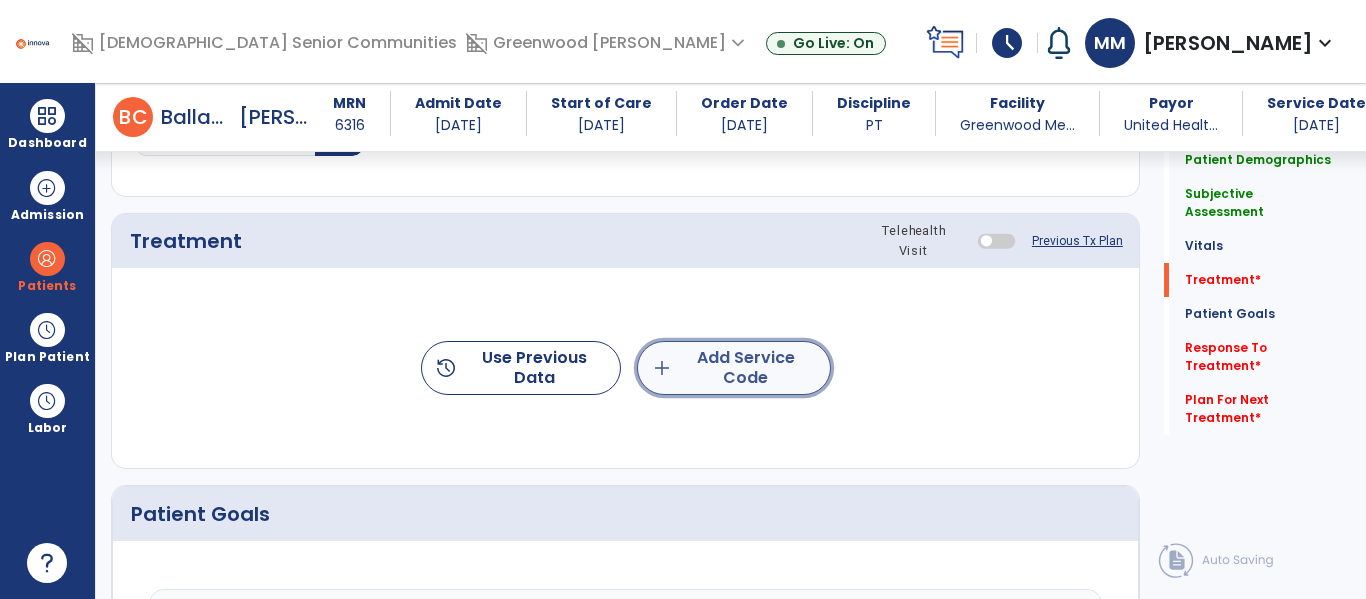 click on "add  Add Service Code" 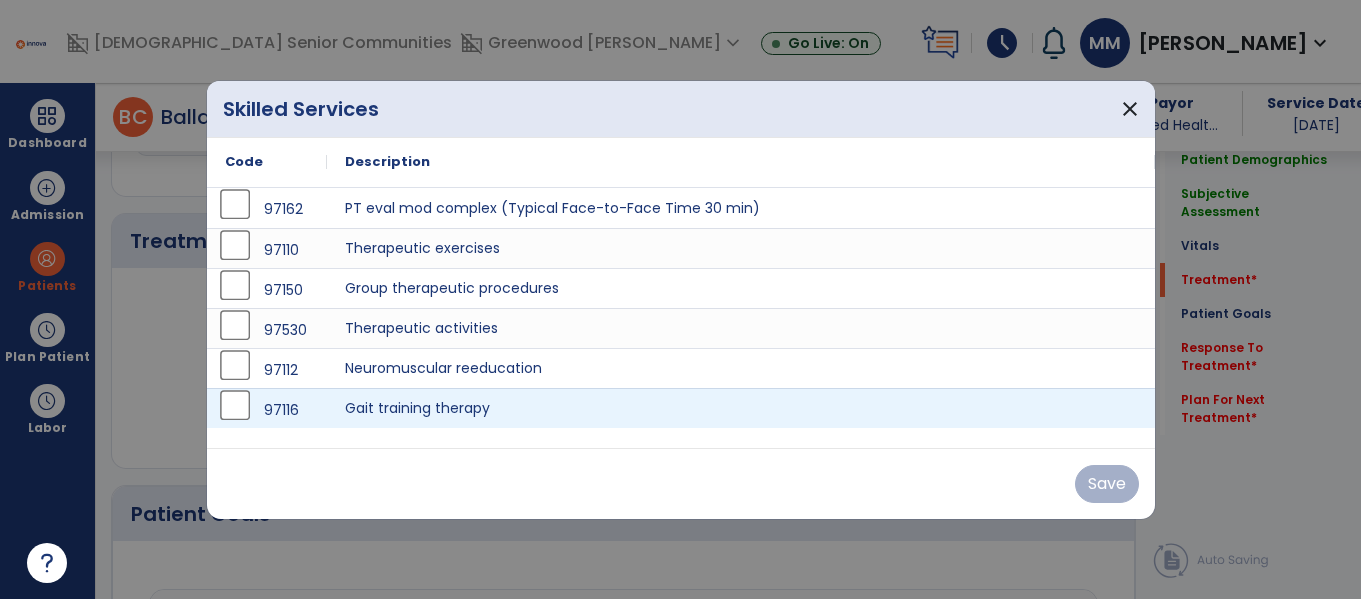 scroll, scrollTop: 1146, scrollLeft: 0, axis: vertical 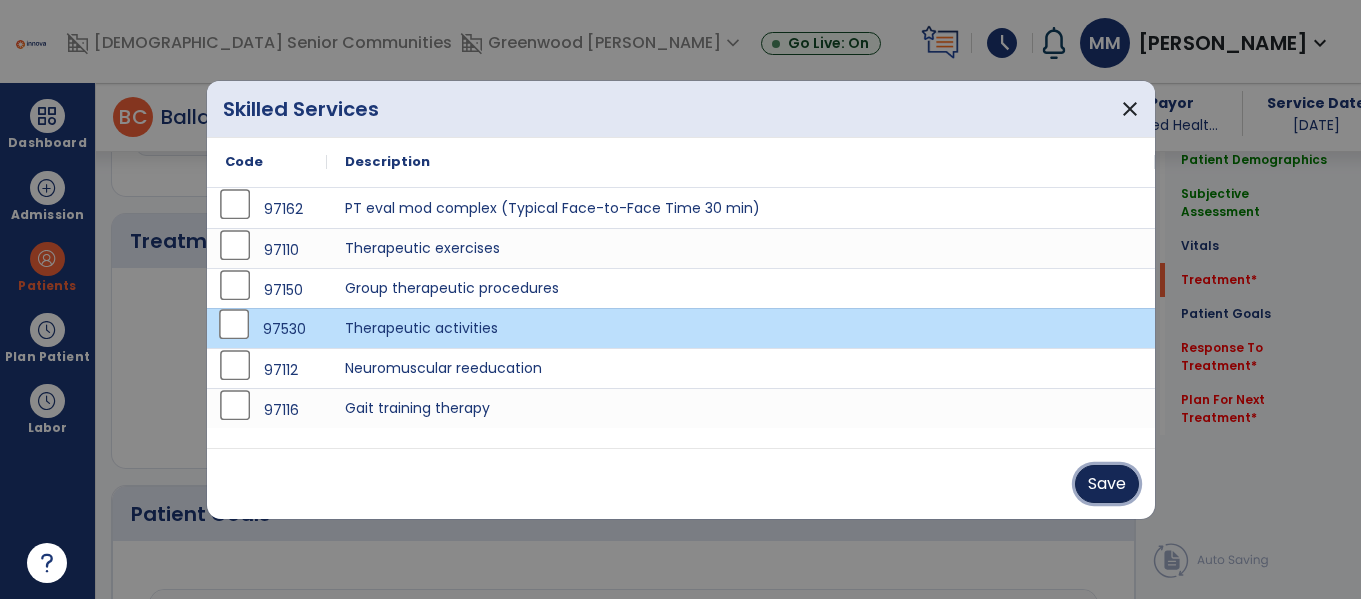 drag, startPoint x: 1103, startPoint y: 485, endPoint x: 712, endPoint y: 419, distance: 396.53122 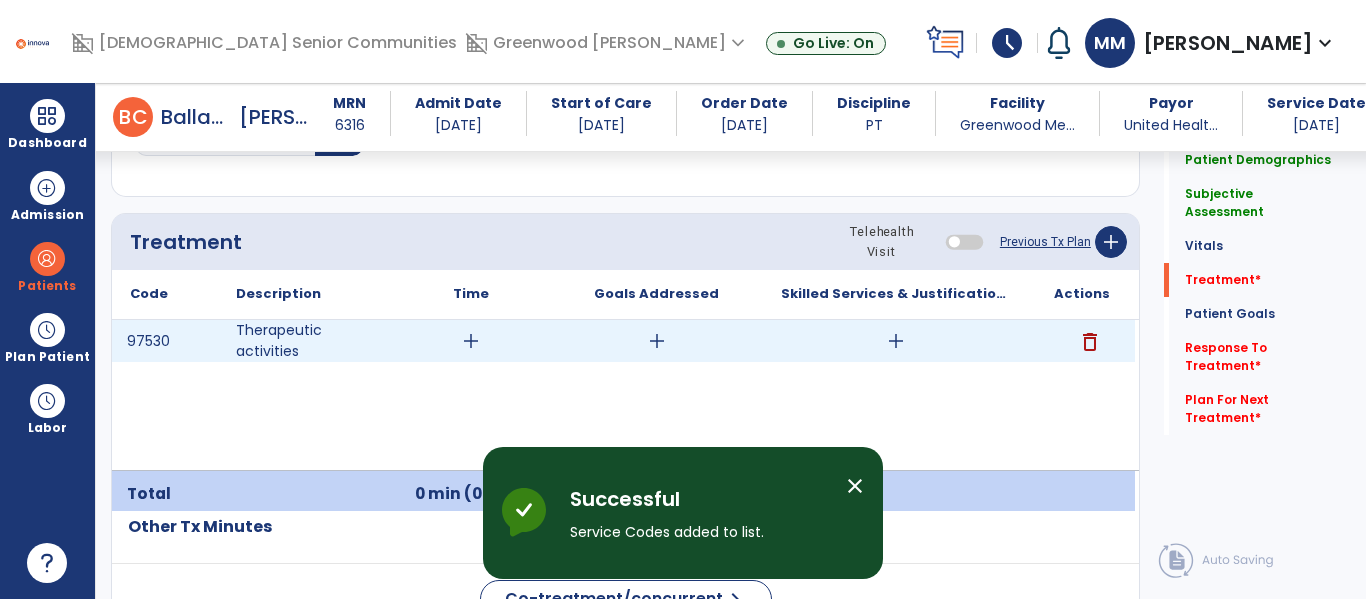 click on "add" at bounding box center [471, 341] 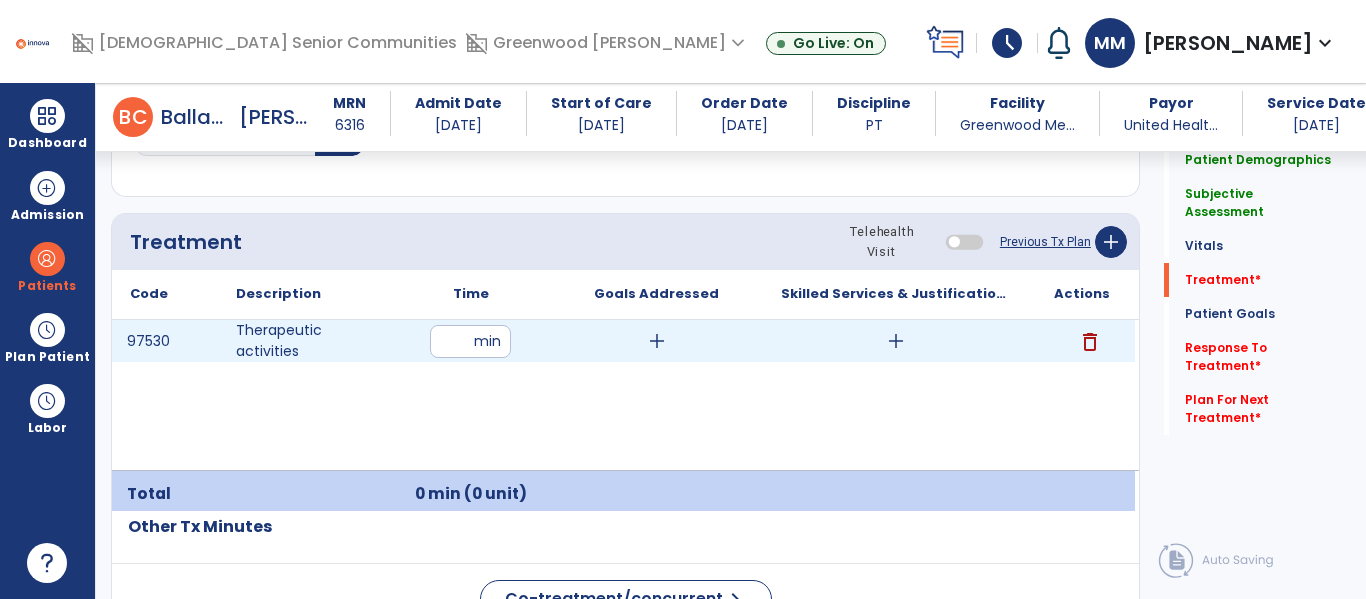 type on "**" 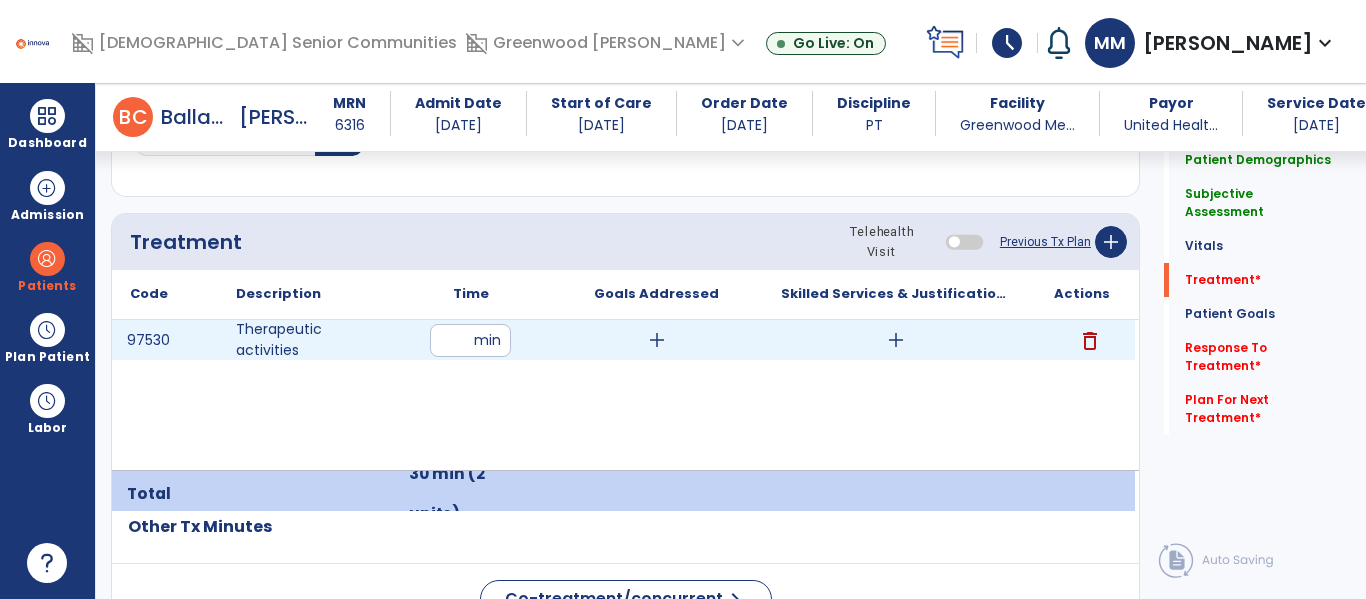 click on "add" at bounding box center [896, 340] 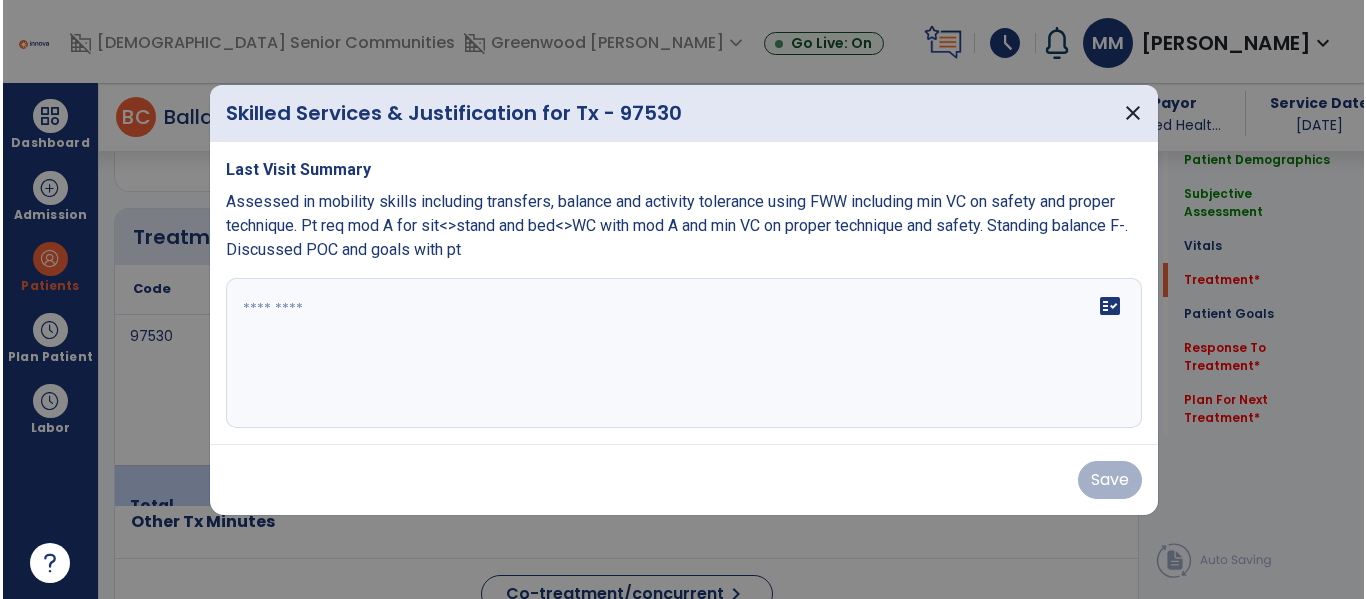 scroll, scrollTop: 1146, scrollLeft: 0, axis: vertical 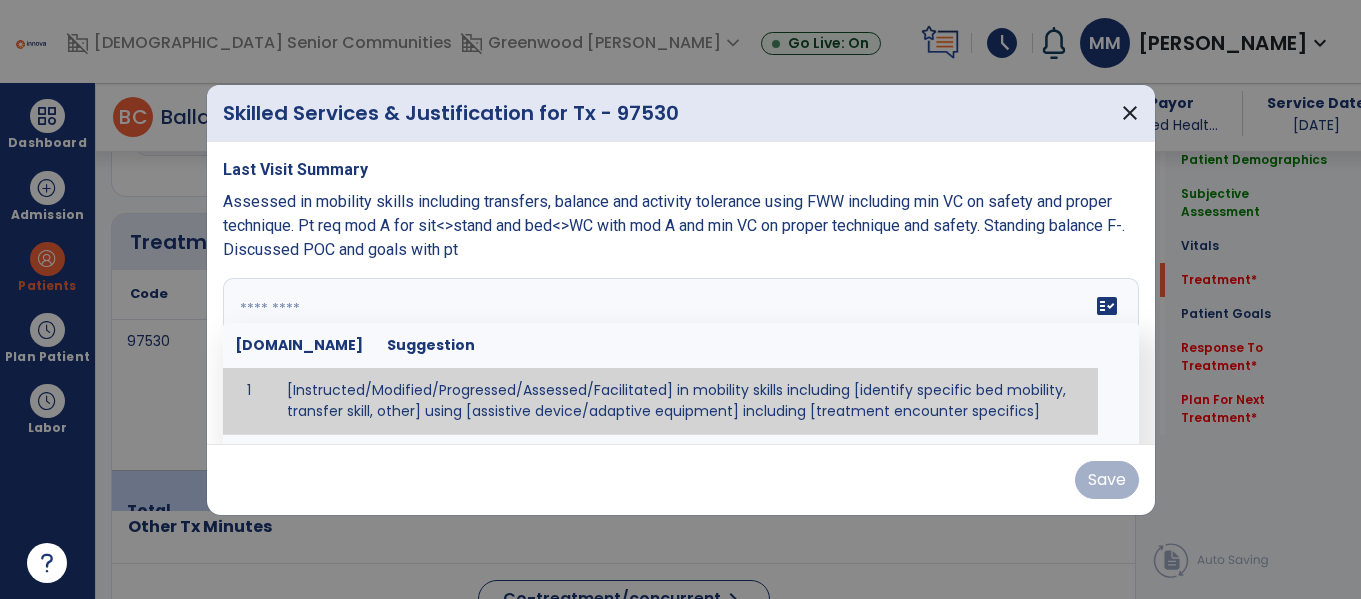 click on "fact_check  Sr.No Suggestion 1 [Instructed/Modified/Progressed/Assessed/Facilitated] in mobility skills including [identify specific bed mobility, transfer skill, other] using [assistive device/adaptive equipment] including [treatment encounter specifics]" at bounding box center [681, 353] 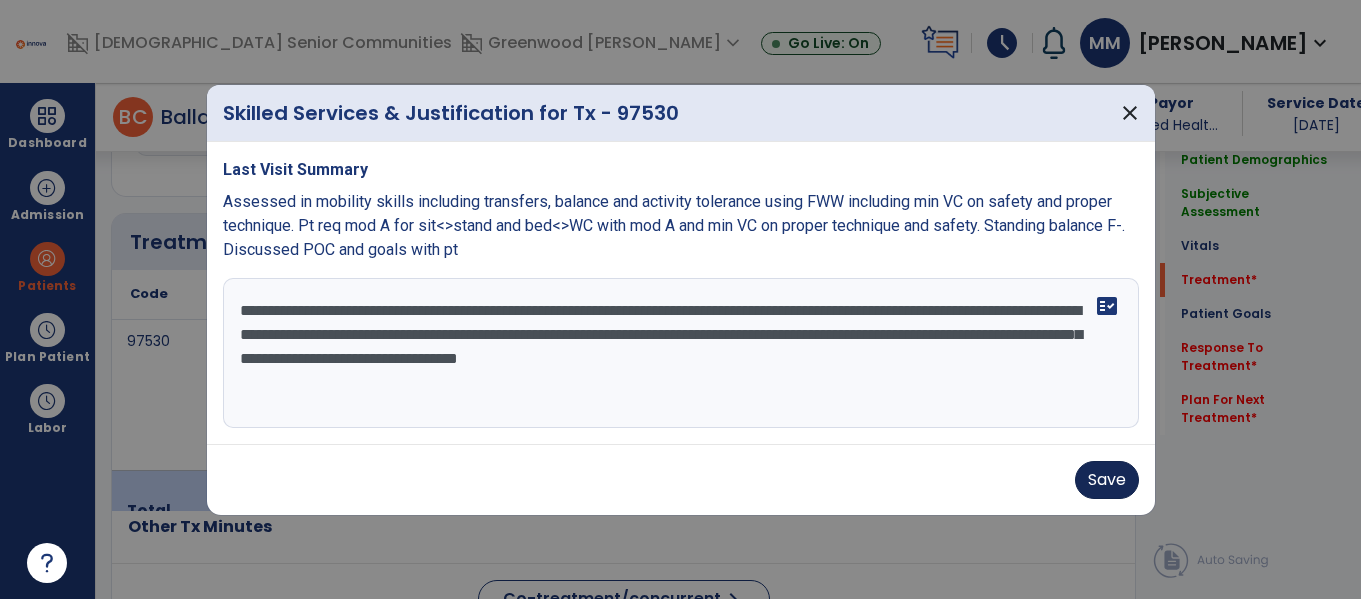 type on "**********" 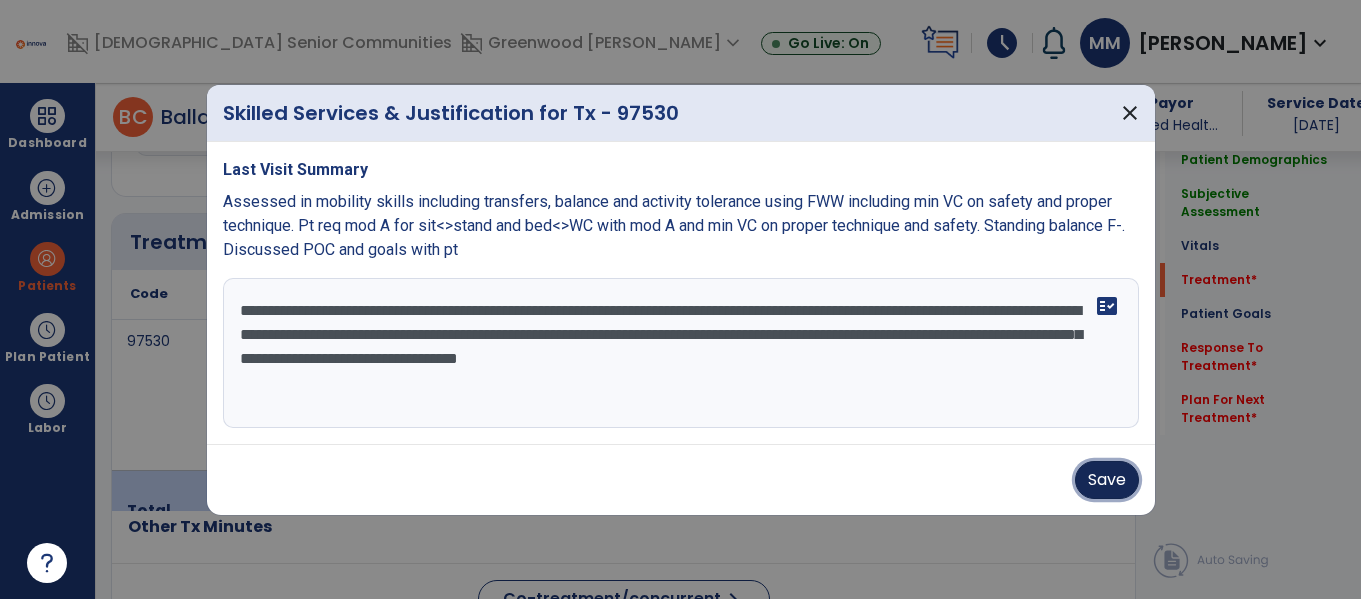 click on "Save" at bounding box center [1107, 480] 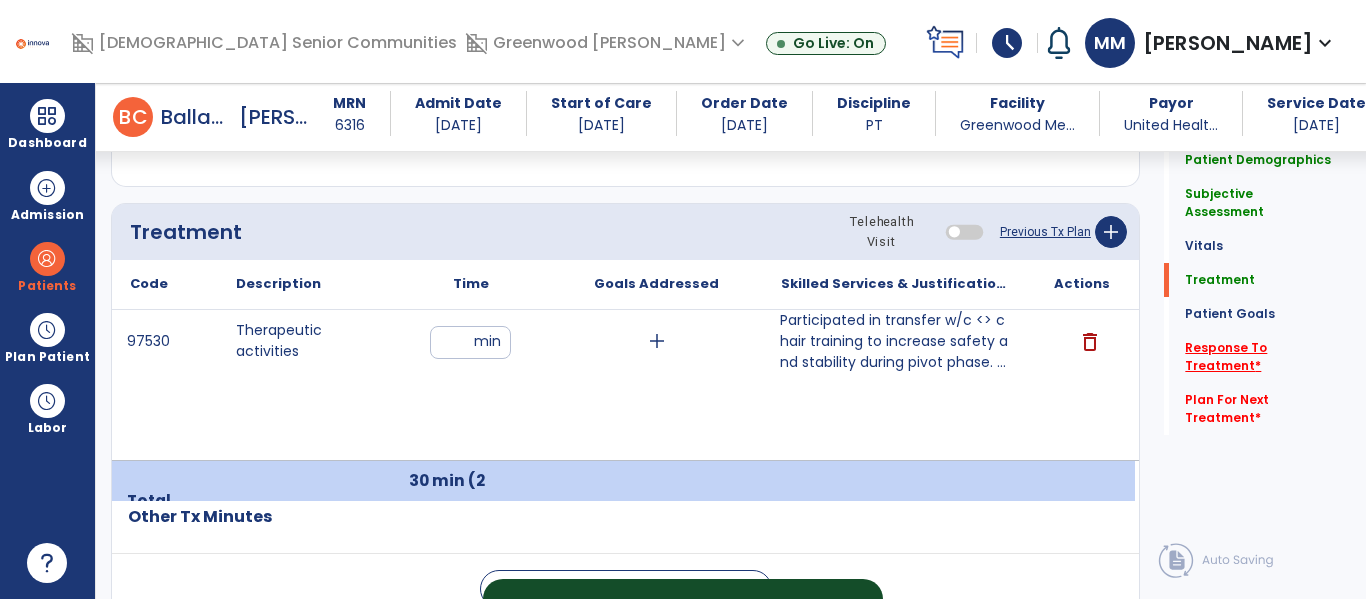 click on "Response To Treatment   *" 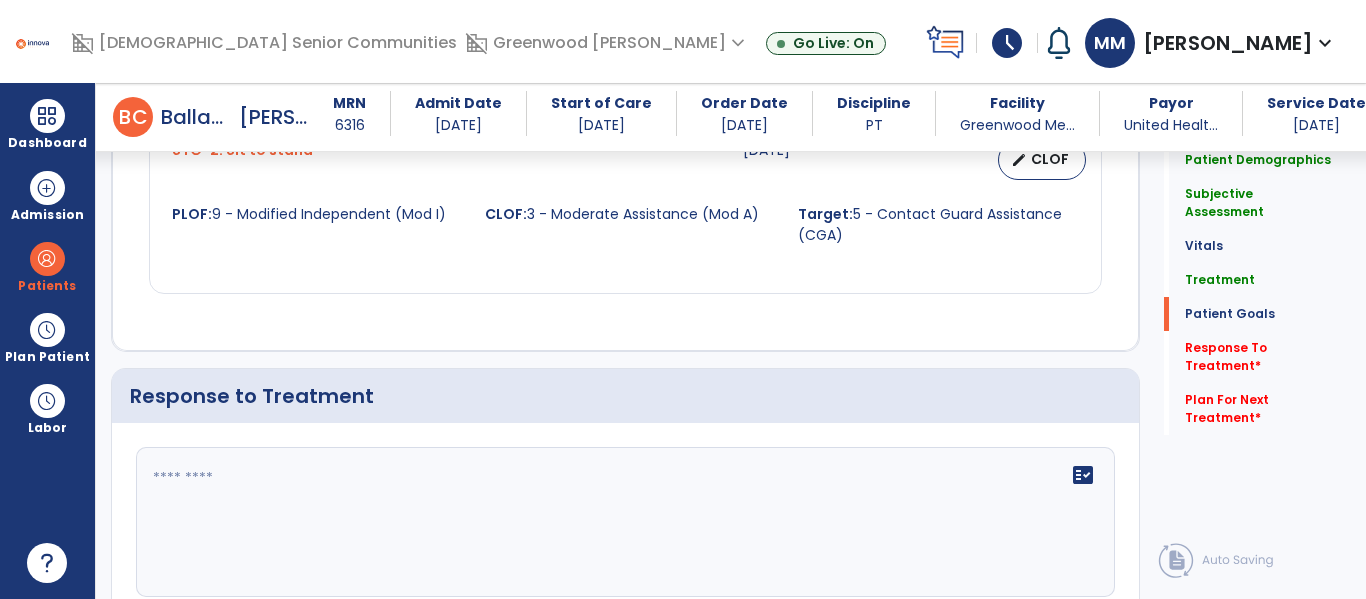 scroll, scrollTop: 3207, scrollLeft: 0, axis: vertical 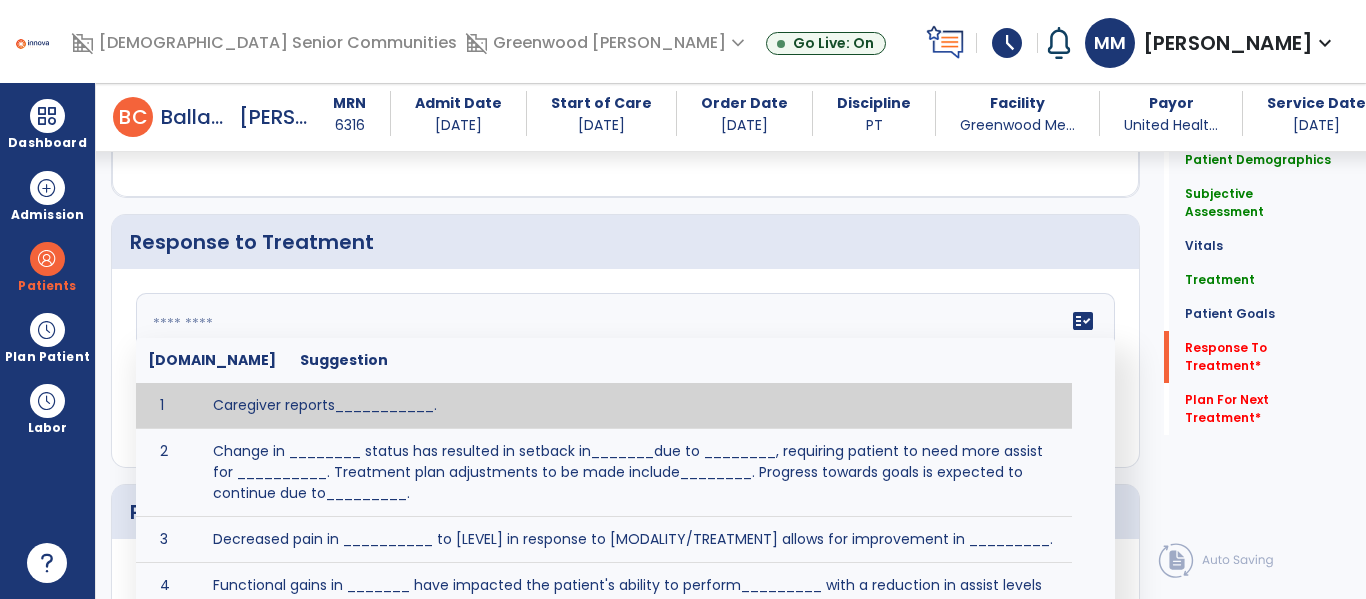 click 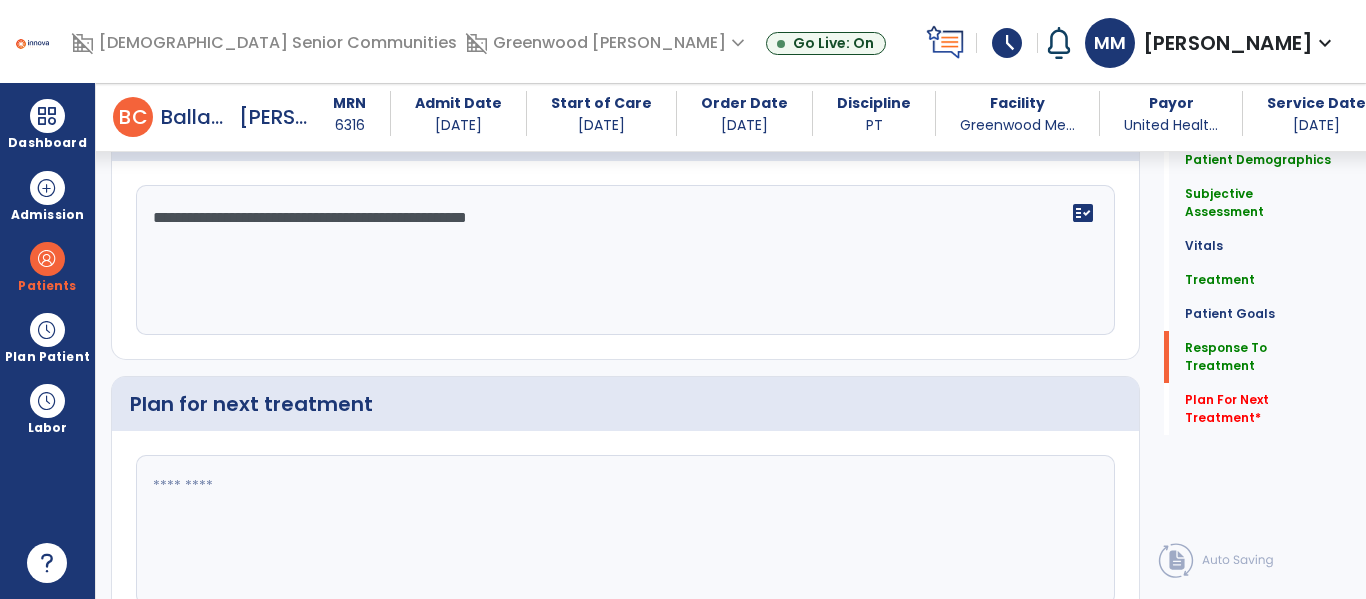 scroll, scrollTop: 3344, scrollLeft: 0, axis: vertical 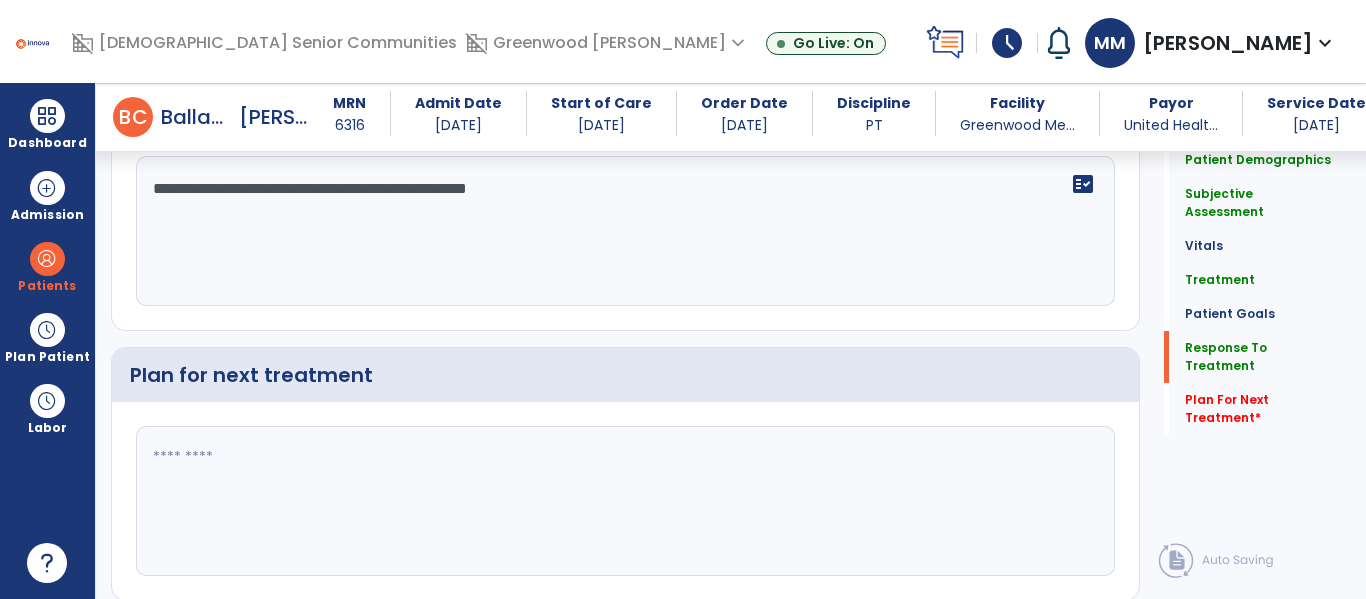 type on "**********" 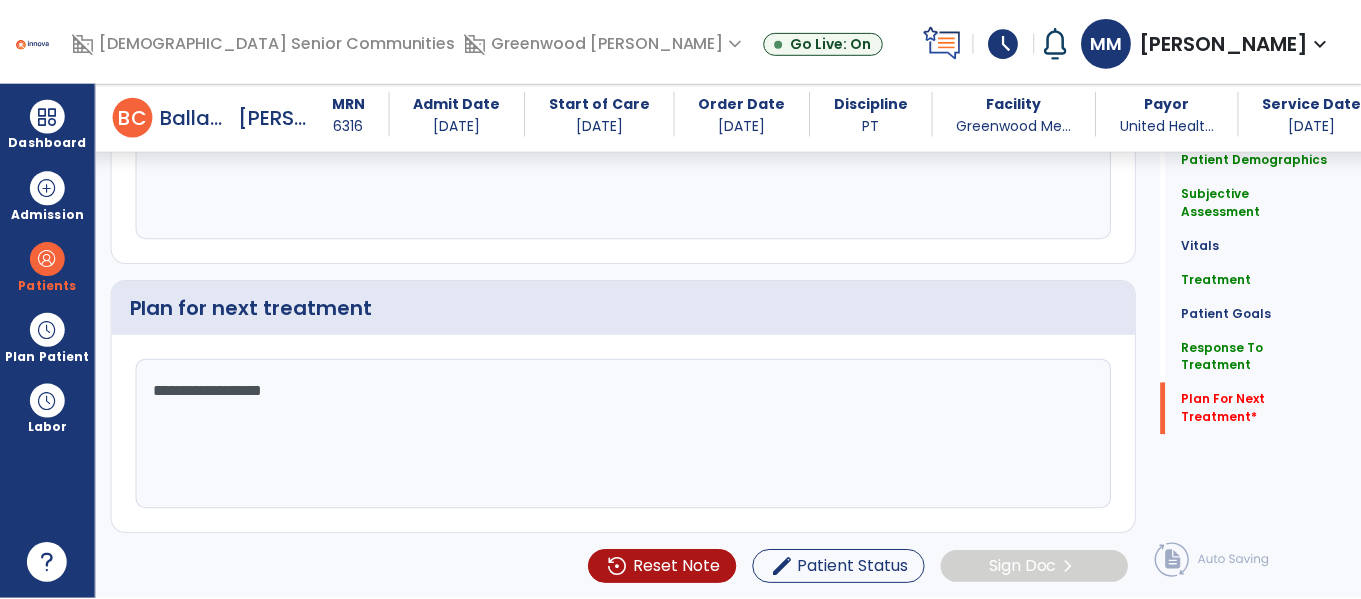 scroll, scrollTop: 3412, scrollLeft: 0, axis: vertical 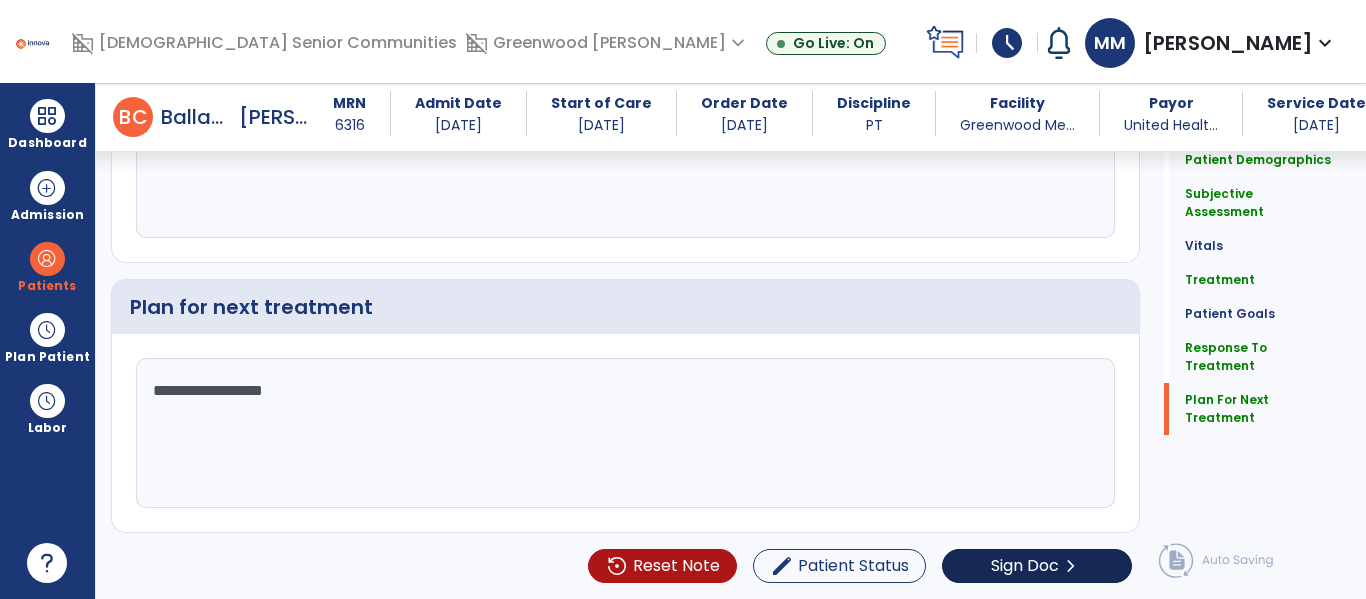 type on "**********" 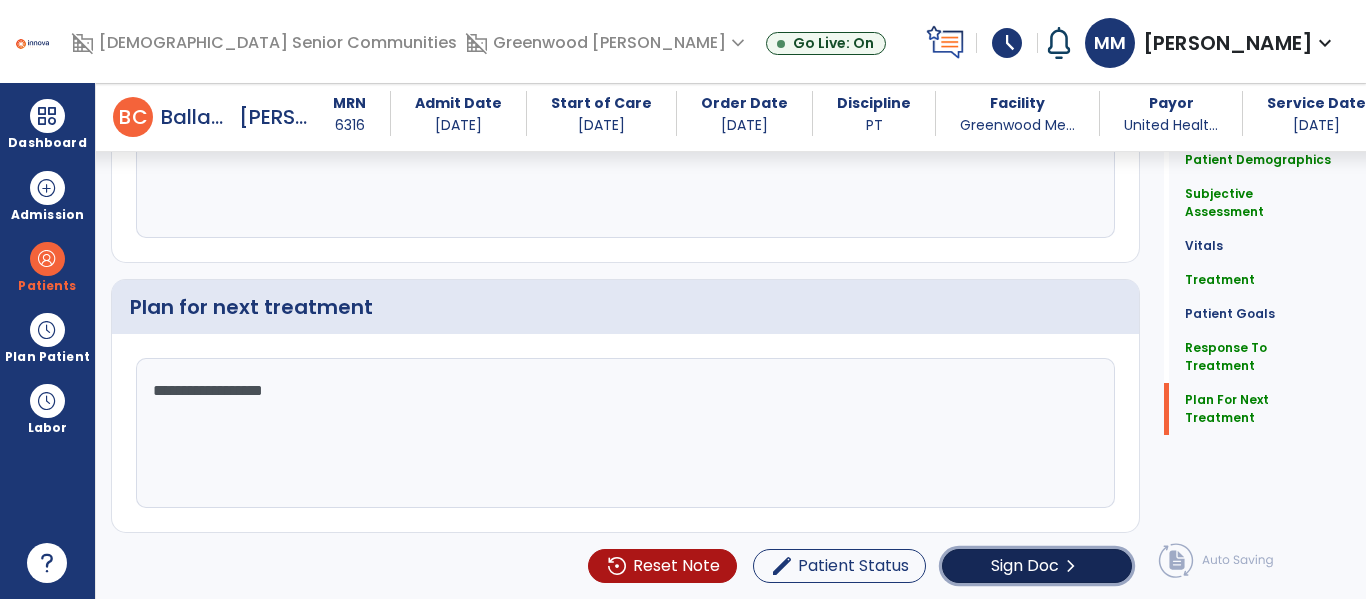 click on "Sign Doc" 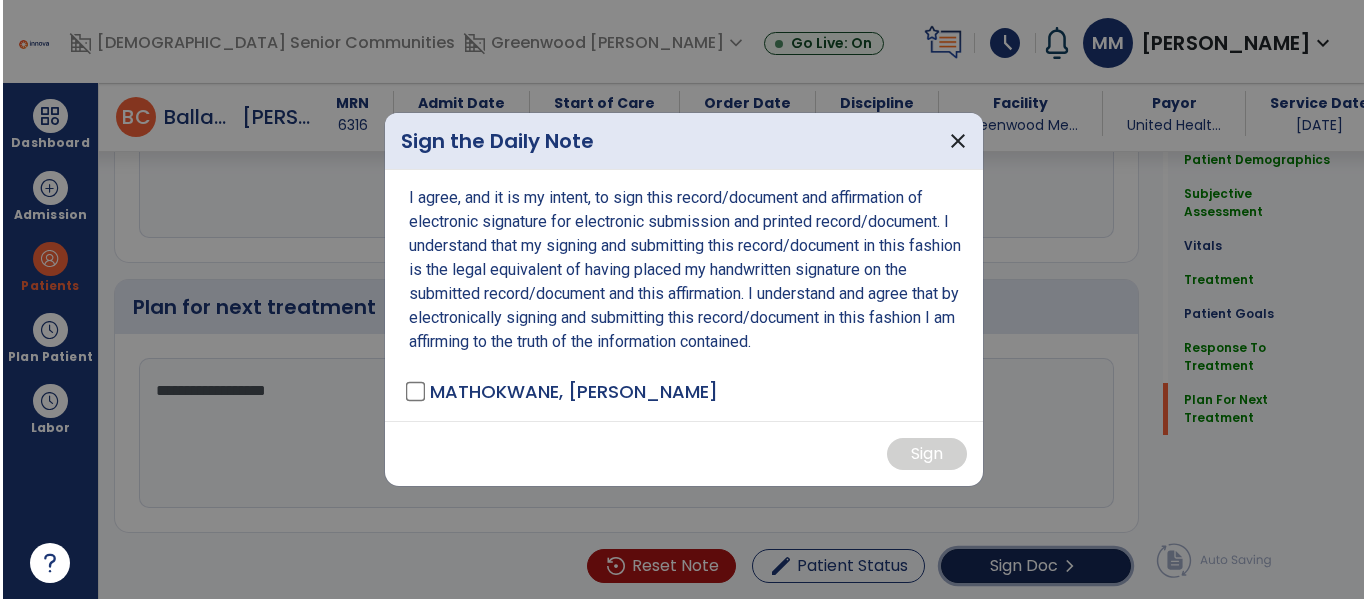 scroll, scrollTop: 3412, scrollLeft: 0, axis: vertical 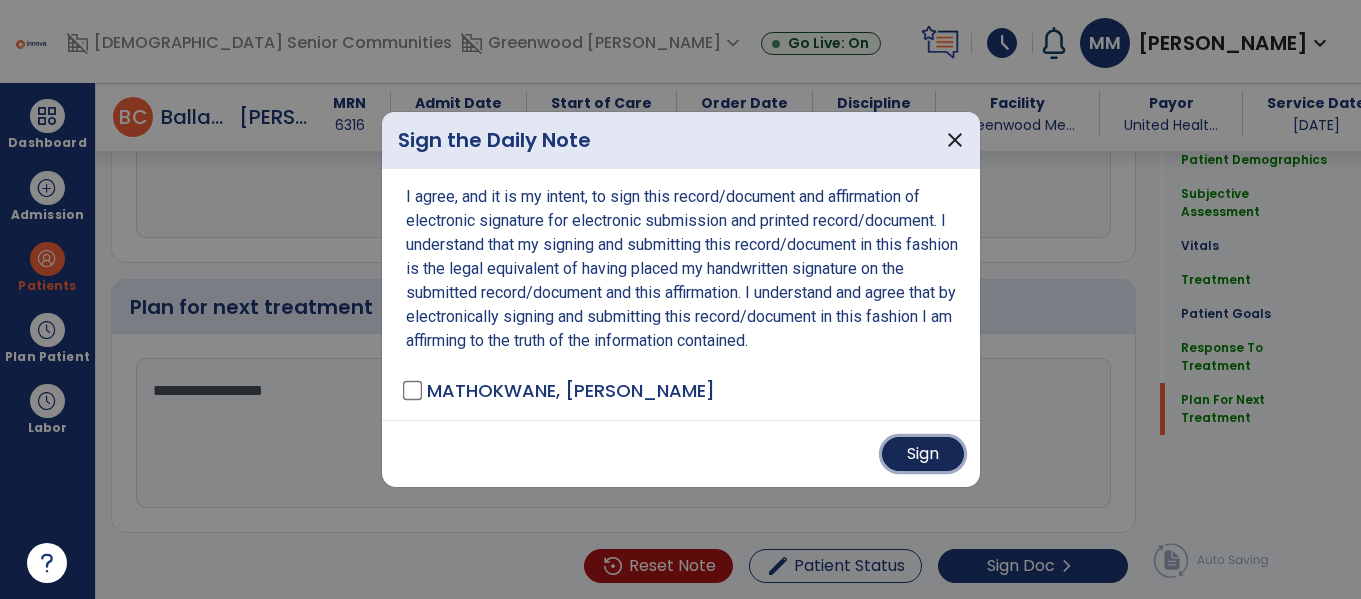 click on "Sign" at bounding box center [923, 454] 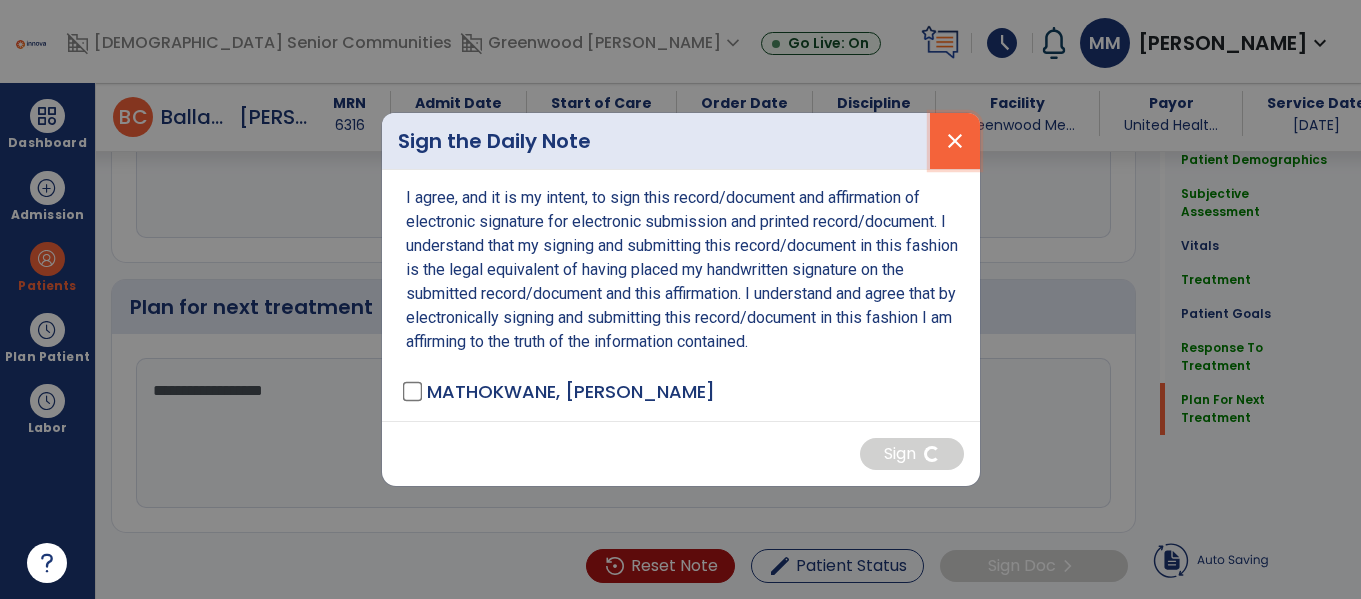 click on "close" at bounding box center [955, 141] 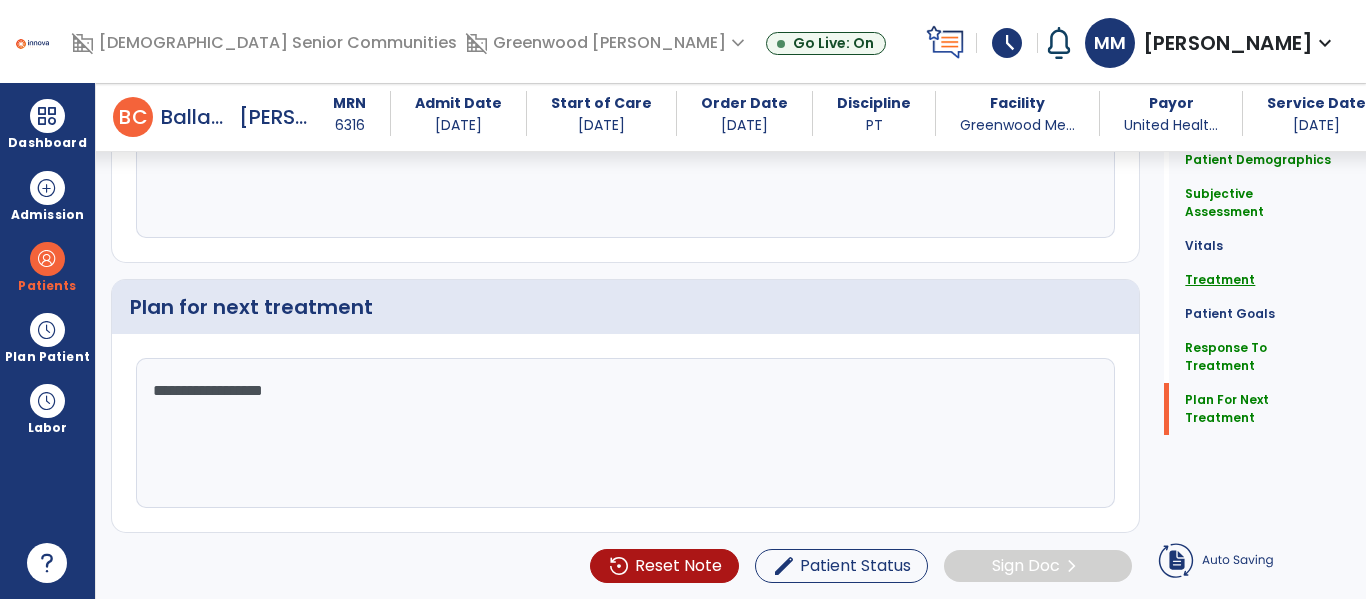 click on "Treatment" 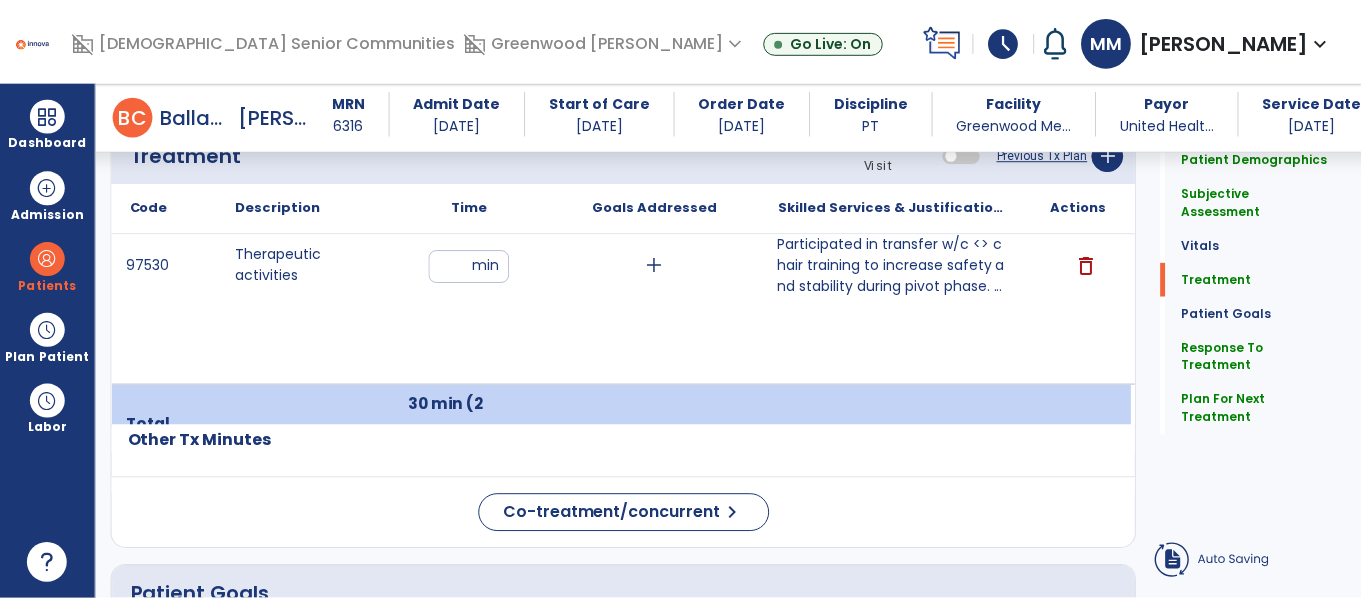 scroll, scrollTop: 1229, scrollLeft: 0, axis: vertical 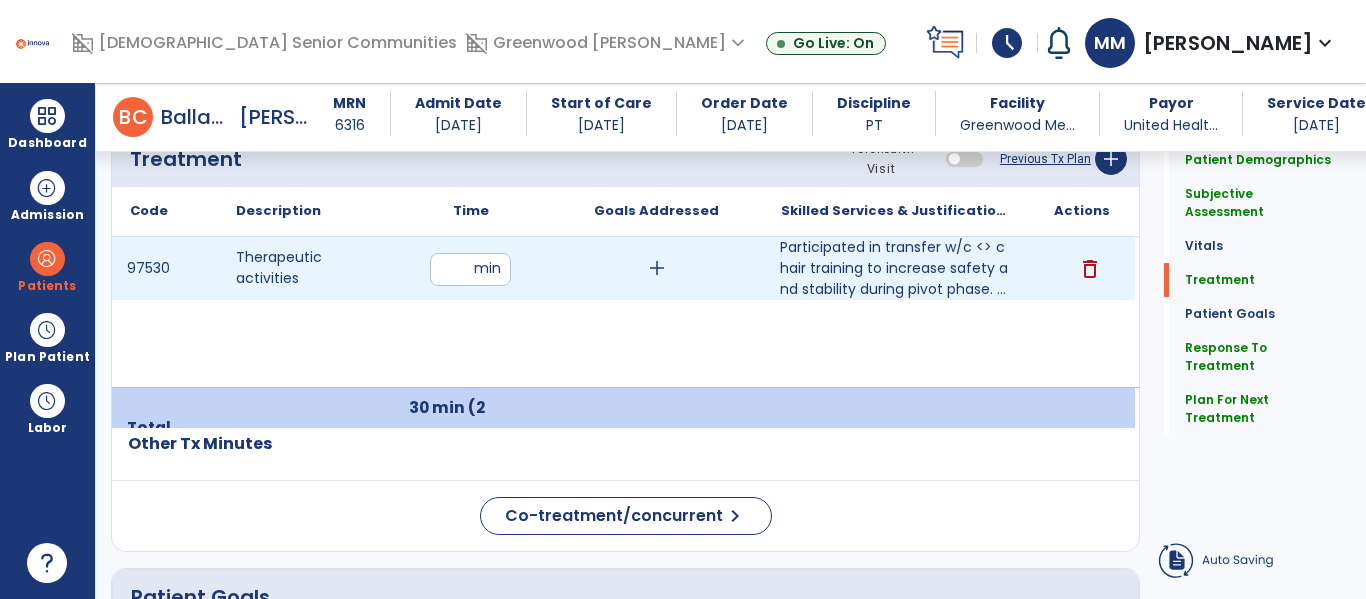 click on "add" at bounding box center (657, 268) 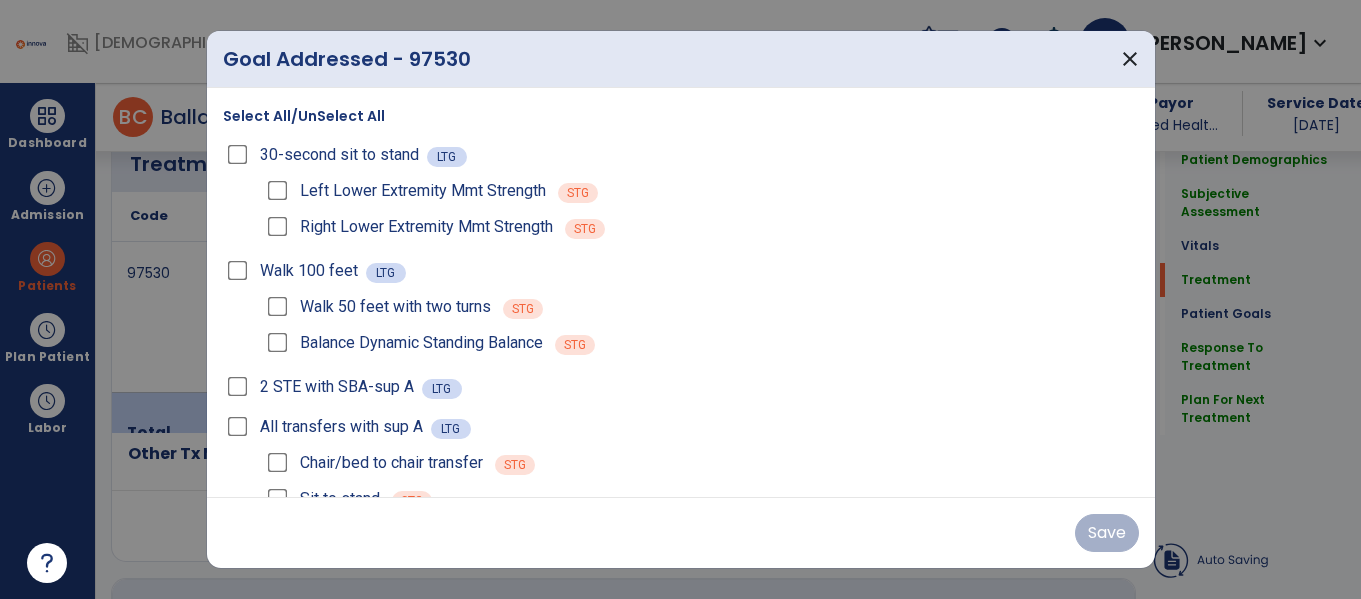 scroll, scrollTop: 1229, scrollLeft: 0, axis: vertical 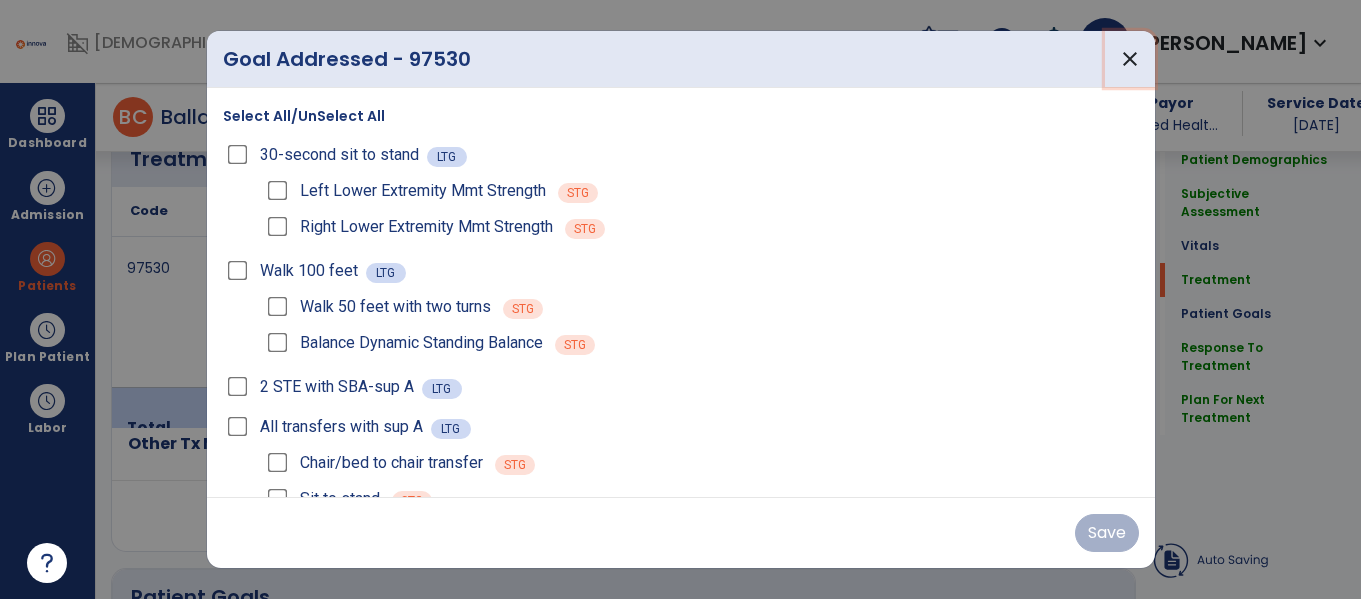drag, startPoint x: 1129, startPoint y: 56, endPoint x: 1112, endPoint y: 76, distance: 26.24881 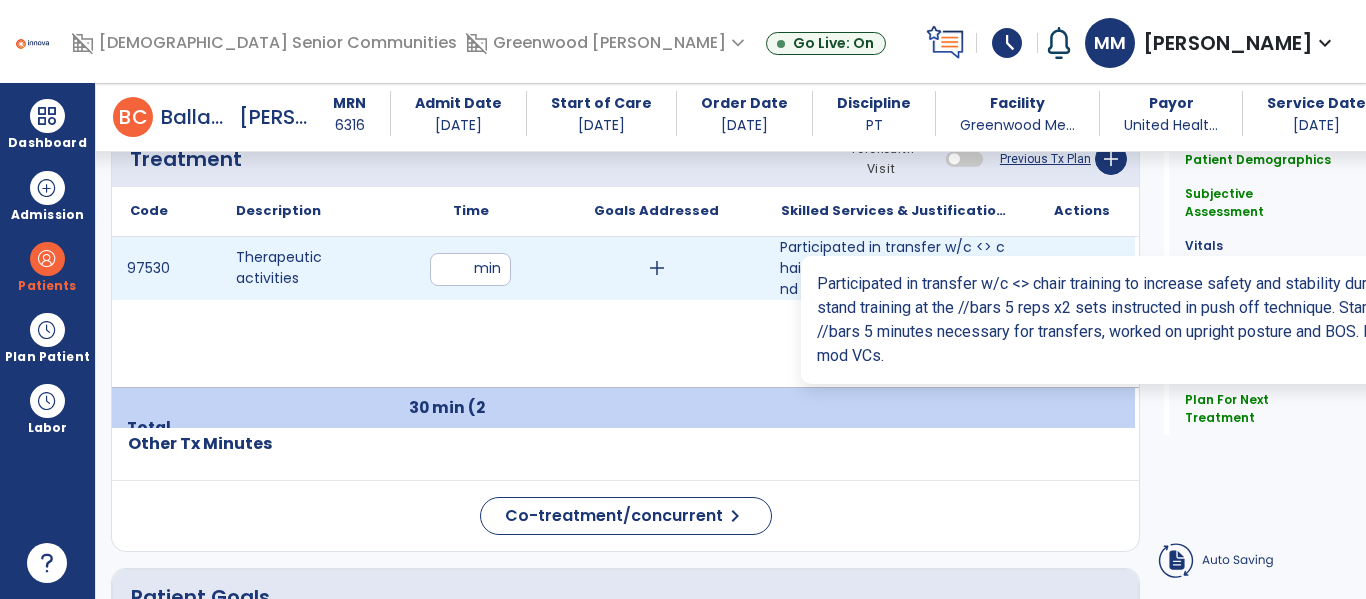 click on "Participated in transfer w/c <> chair training to increase safety and stability during pivot phase. ..." at bounding box center [896, 268] 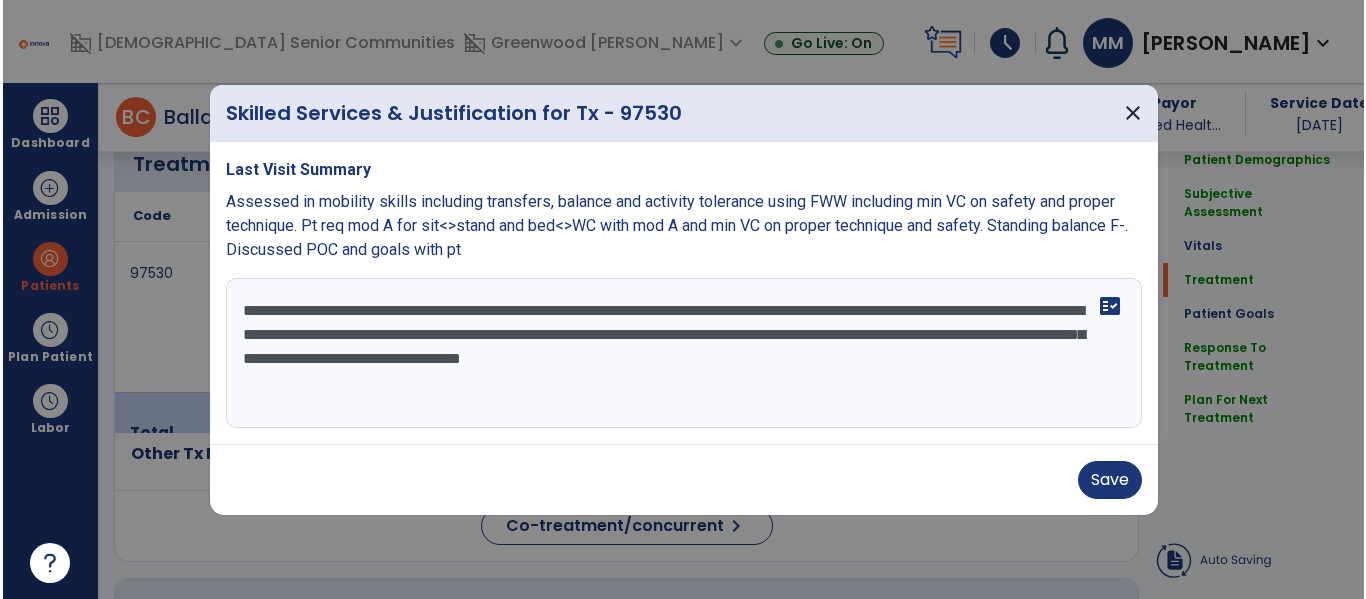 scroll, scrollTop: 1229, scrollLeft: 0, axis: vertical 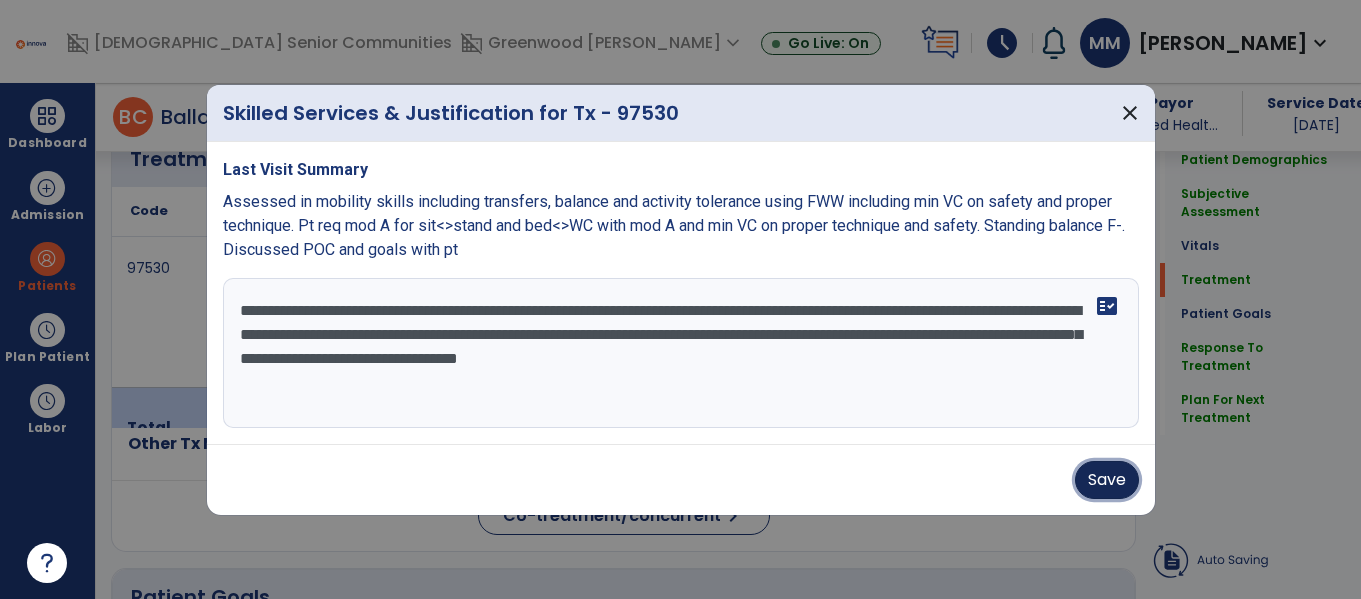 drag, startPoint x: 1091, startPoint y: 479, endPoint x: 1095, endPoint y: 411, distance: 68.117546 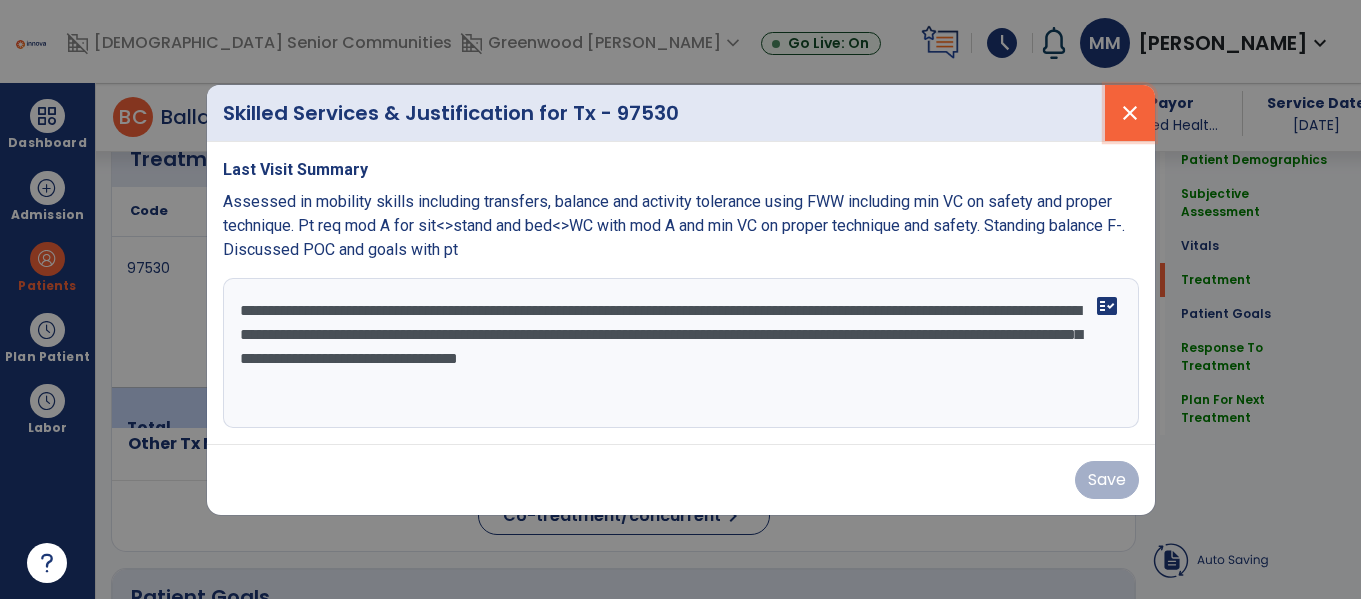 click on "close" at bounding box center (1130, 113) 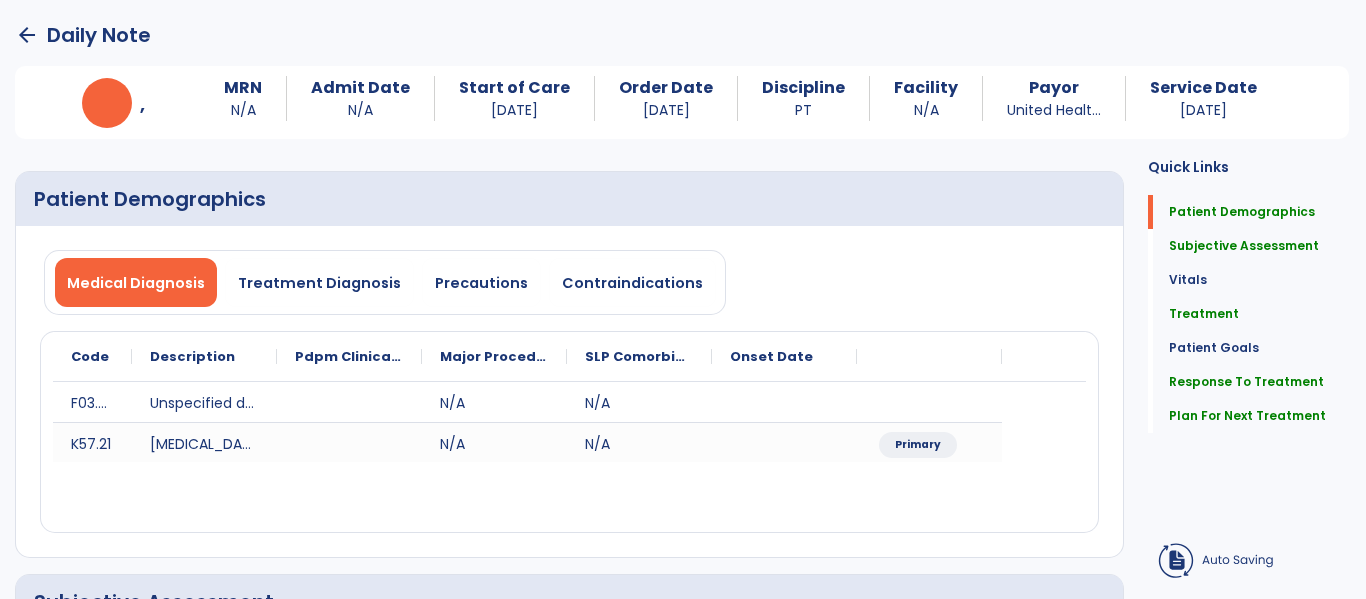 scroll, scrollTop: 0, scrollLeft: 0, axis: both 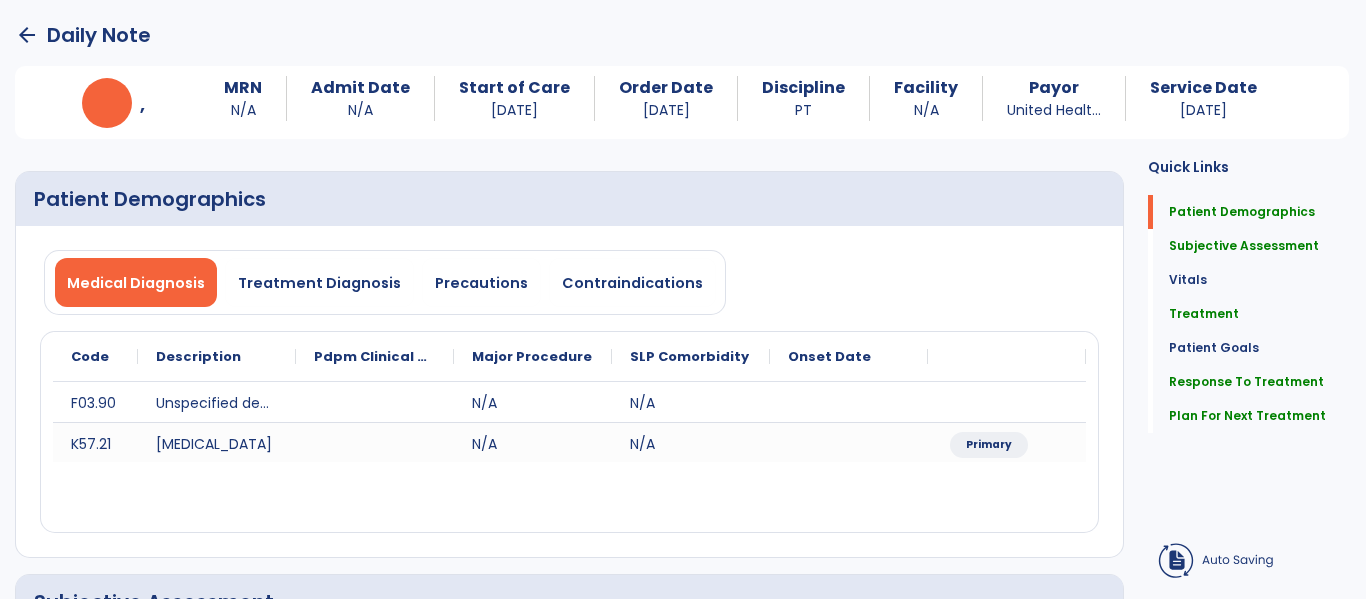 click on "arrow_back" 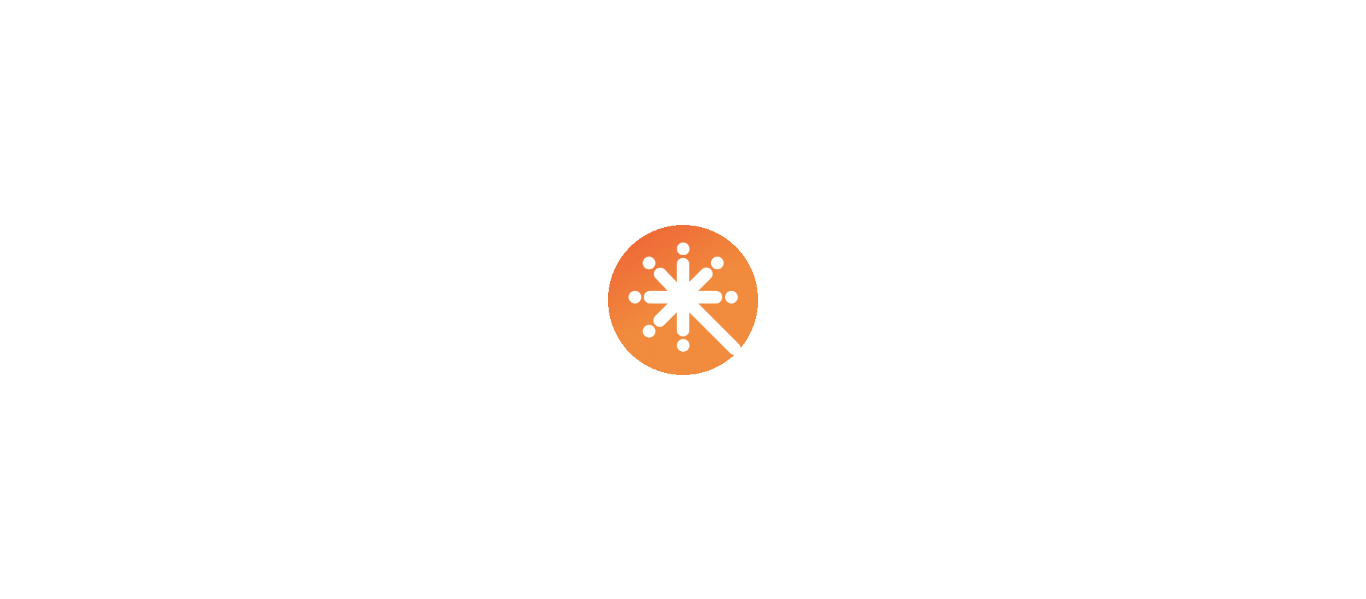 scroll, scrollTop: 0, scrollLeft: 0, axis: both 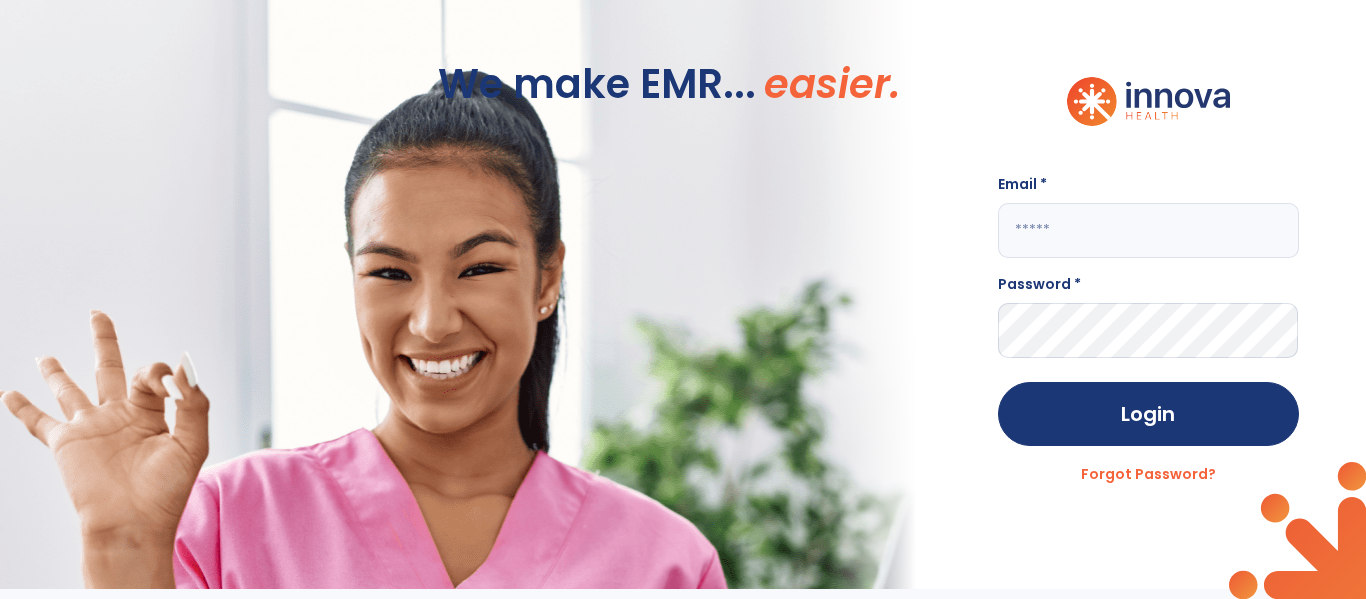 click 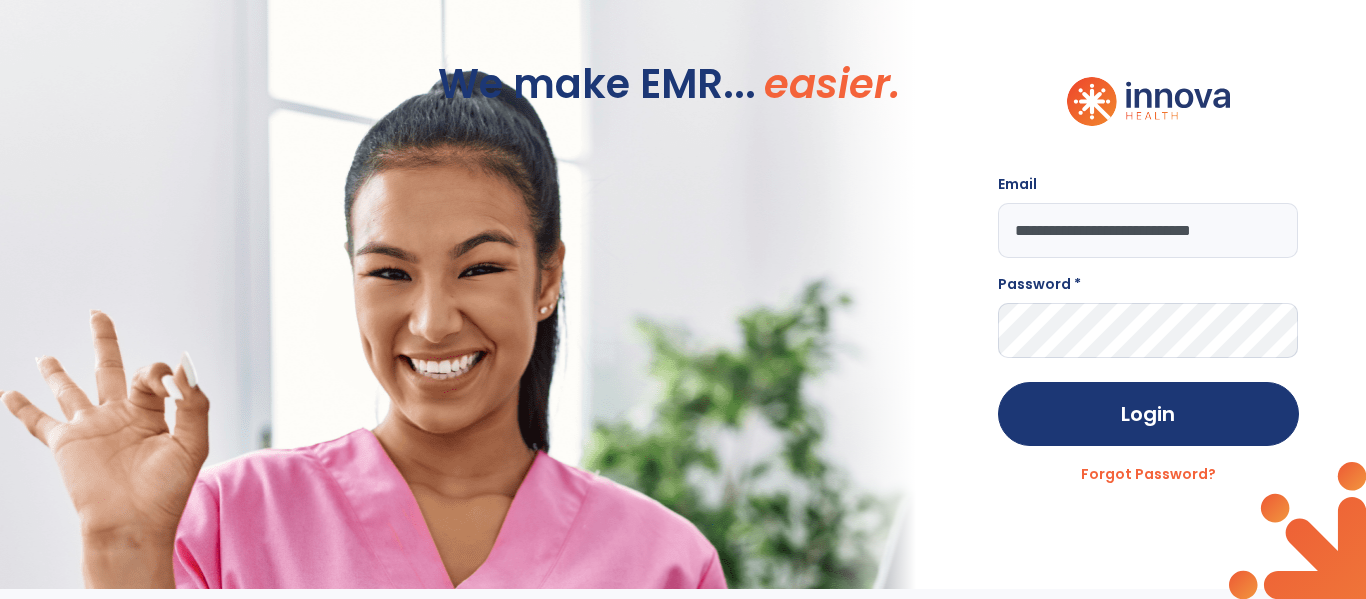 scroll, scrollTop: 0, scrollLeft: 26, axis: horizontal 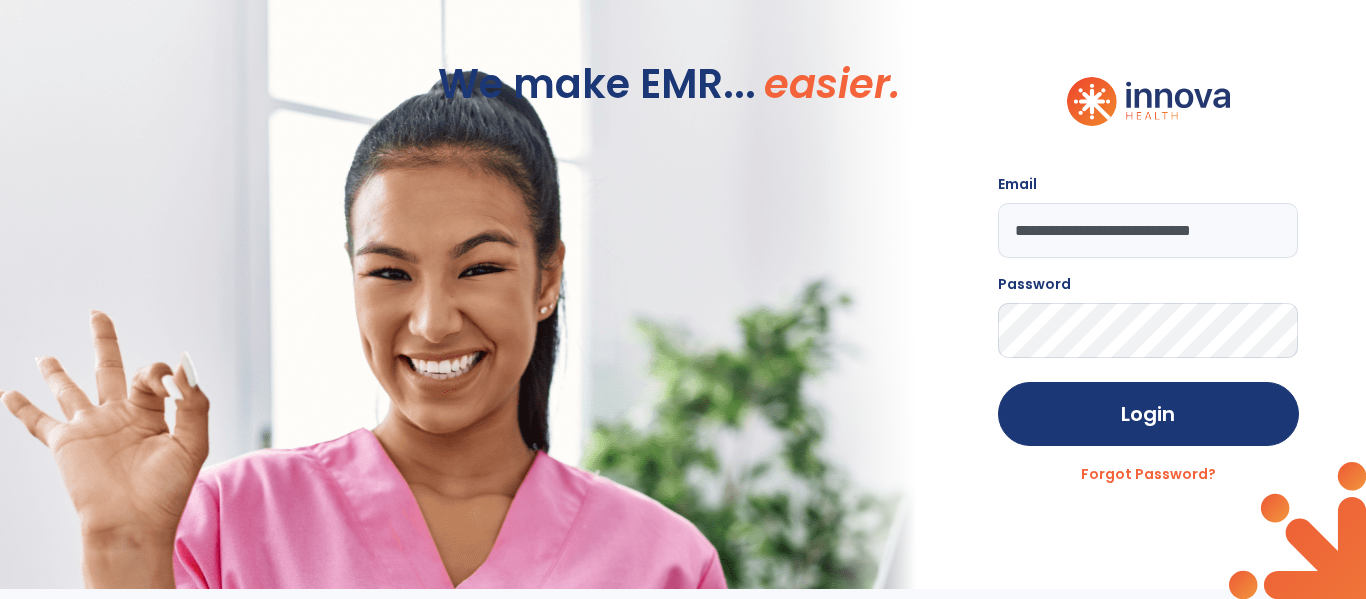 click on "Login" 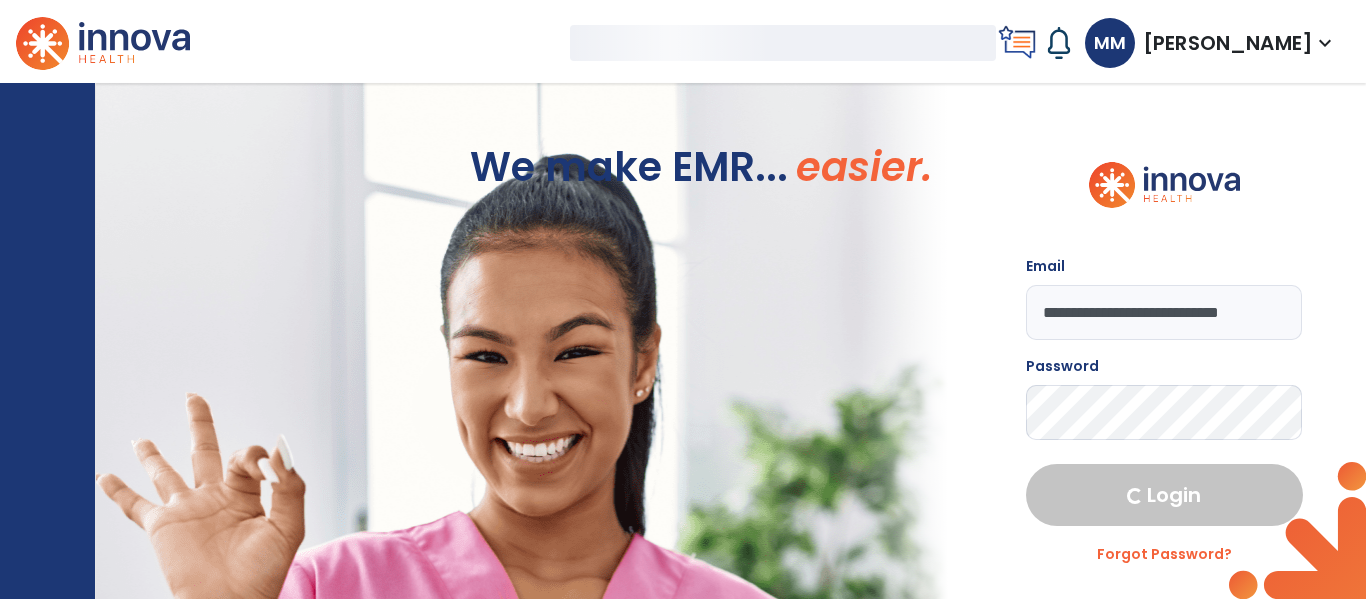 select on "****" 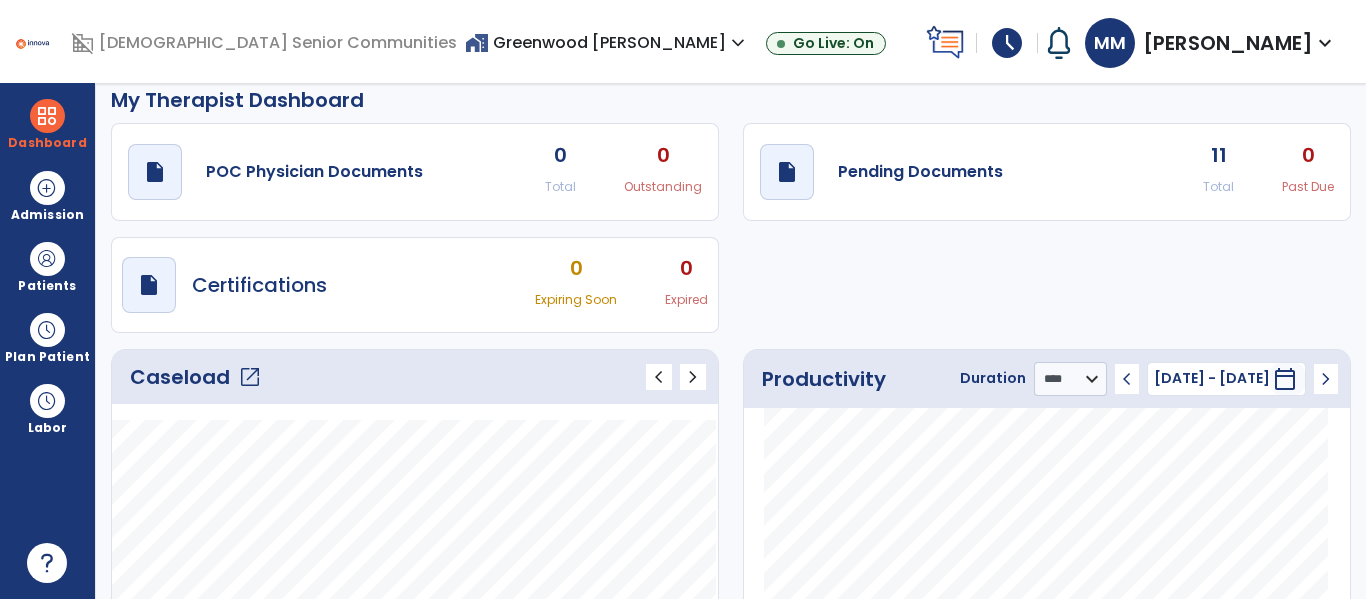 scroll, scrollTop: 20, scrollLeft: 0, axis: vertical 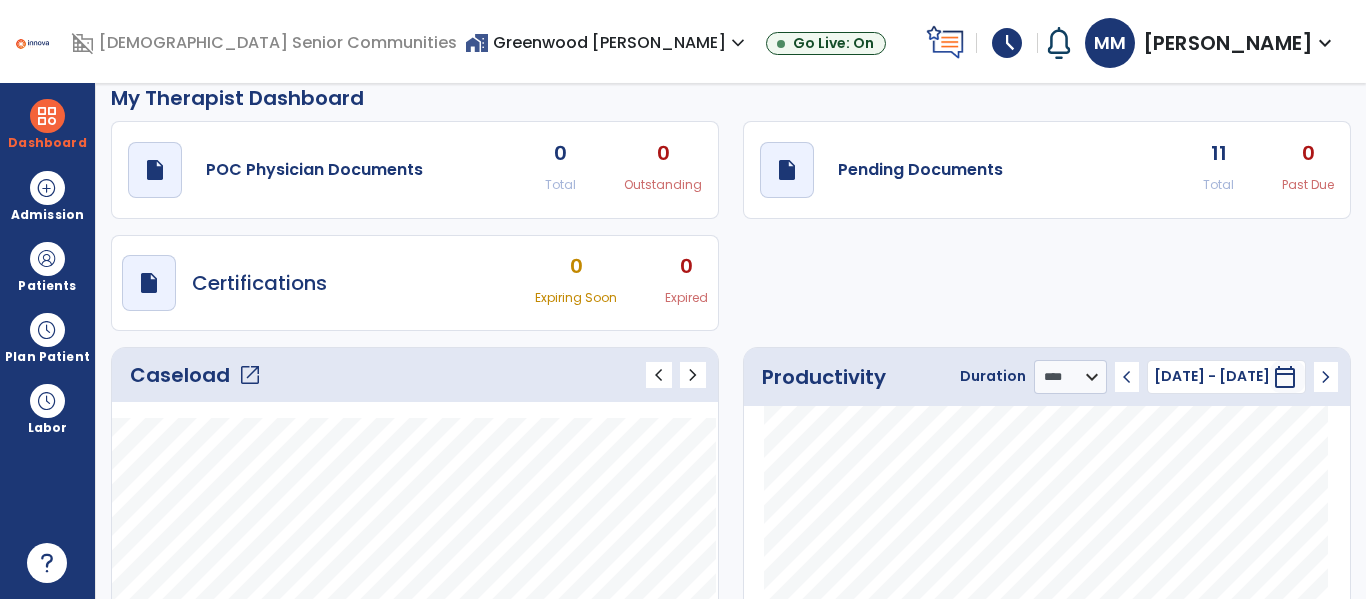 click on "open_in_new" 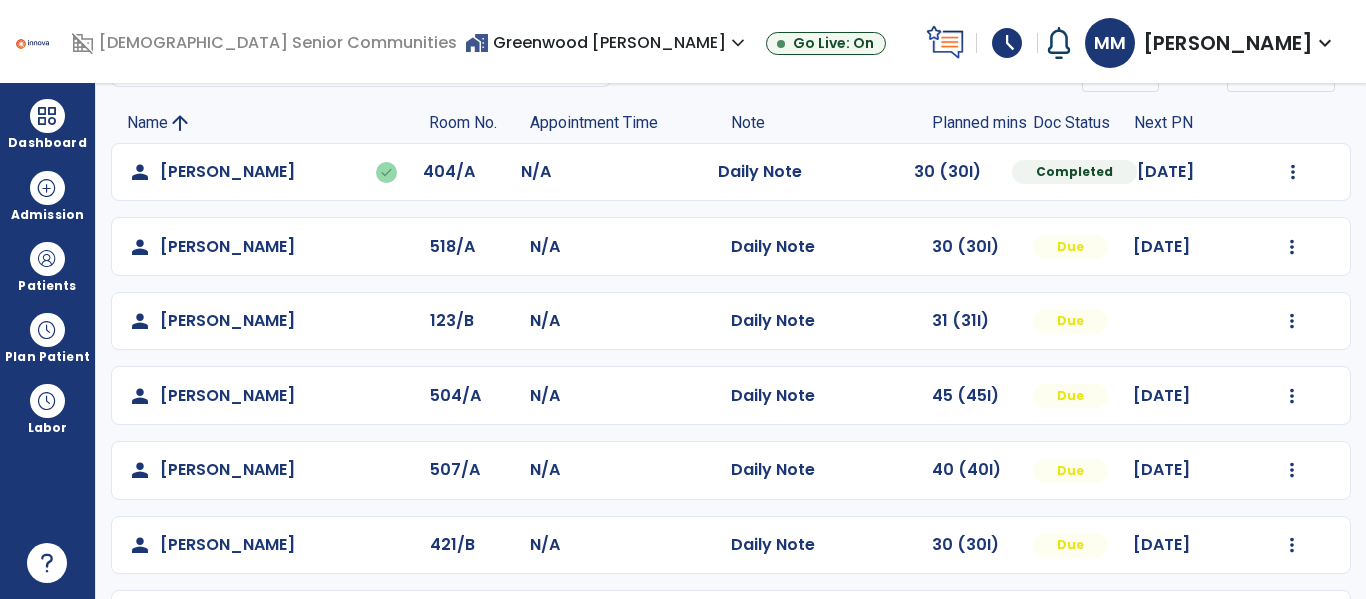 scroll, scrollTop: 131, scrollLeft: 0, axis: vertical 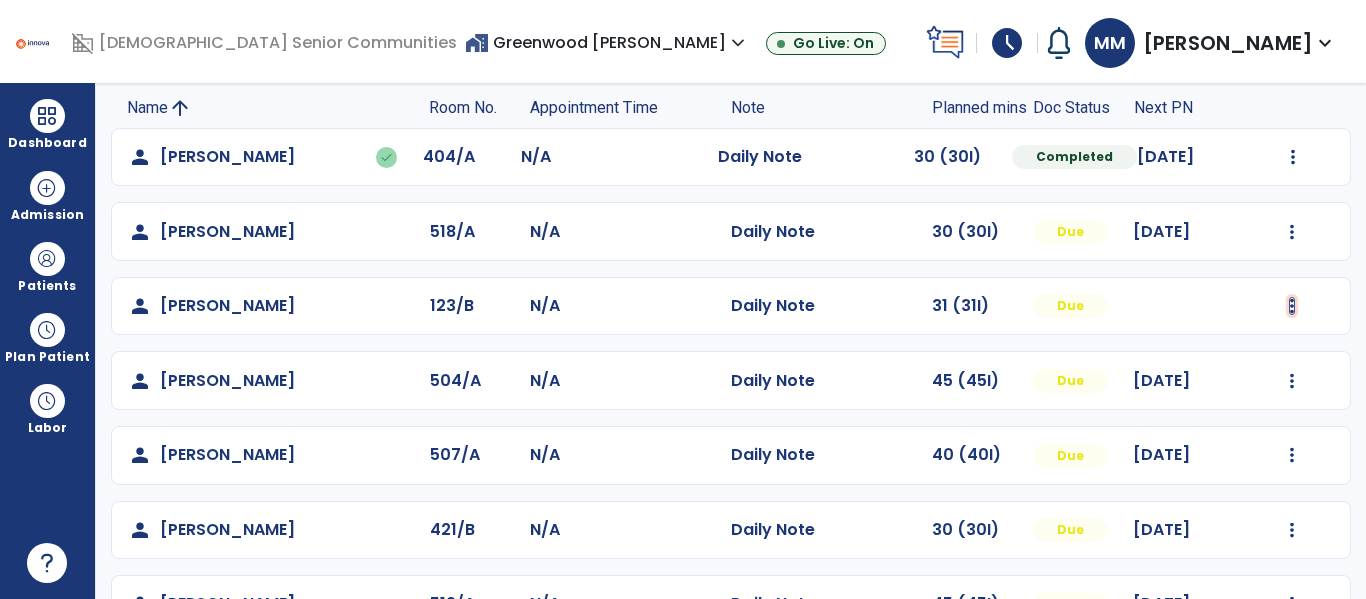 click at bounding box center [1293, 157] 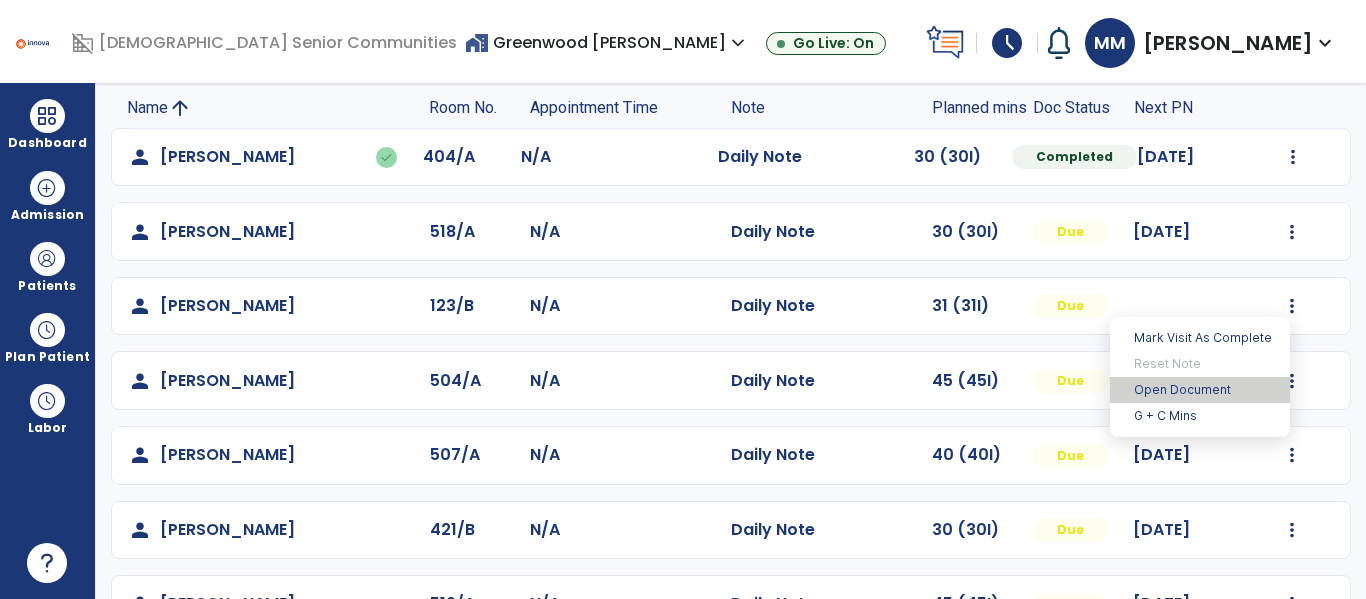 click on "Open Document" at bounding box center [1200, 390] 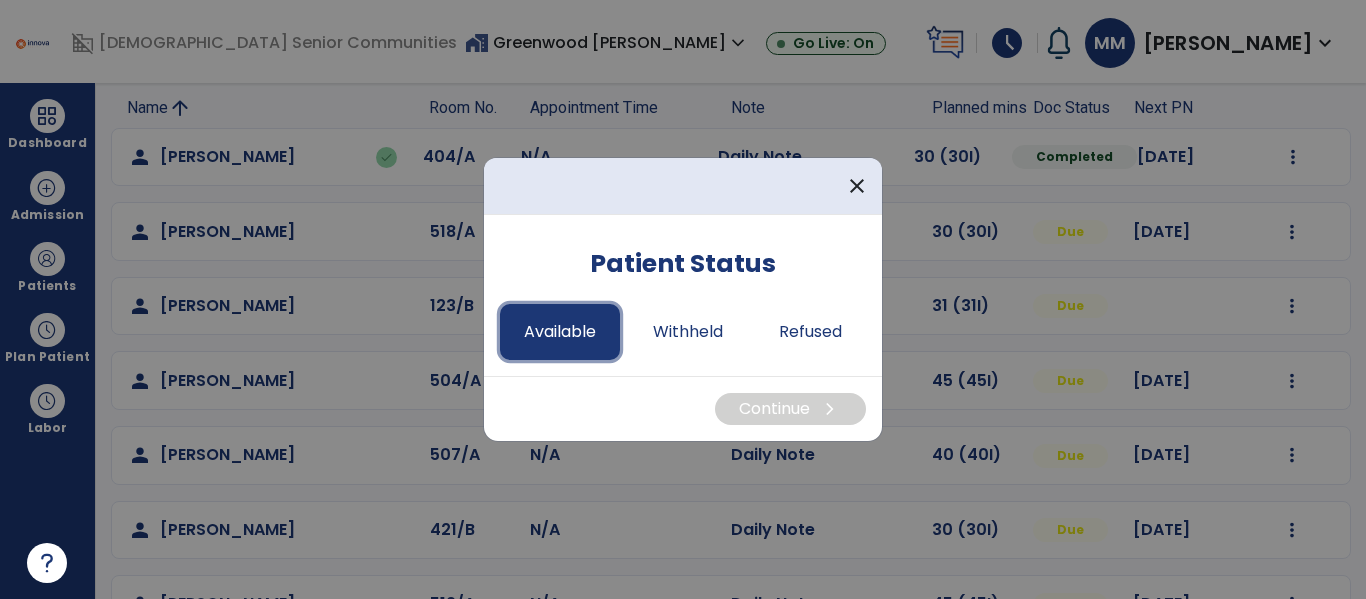 drag, startPoint x: 561, startPoint y: 323, endPoint x: 611, endPoint y: 357, distance: 60.464867 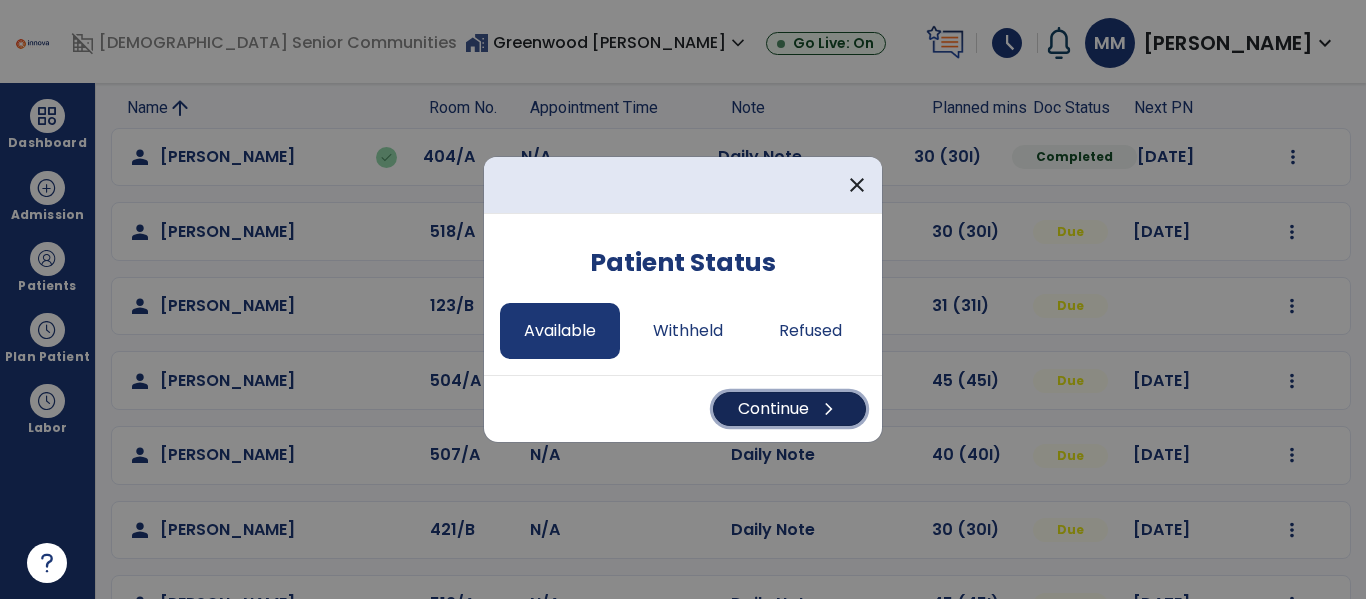 click on "Continue   chevron_right" at bounding box center (789, 409) 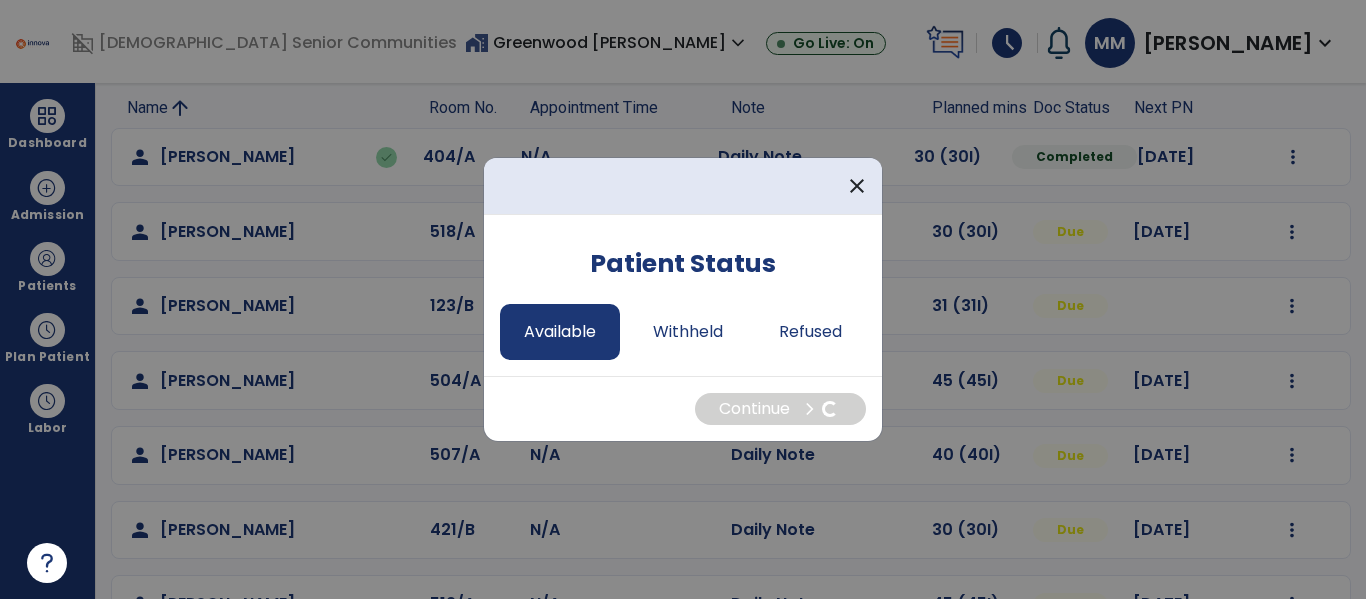 select on "*" 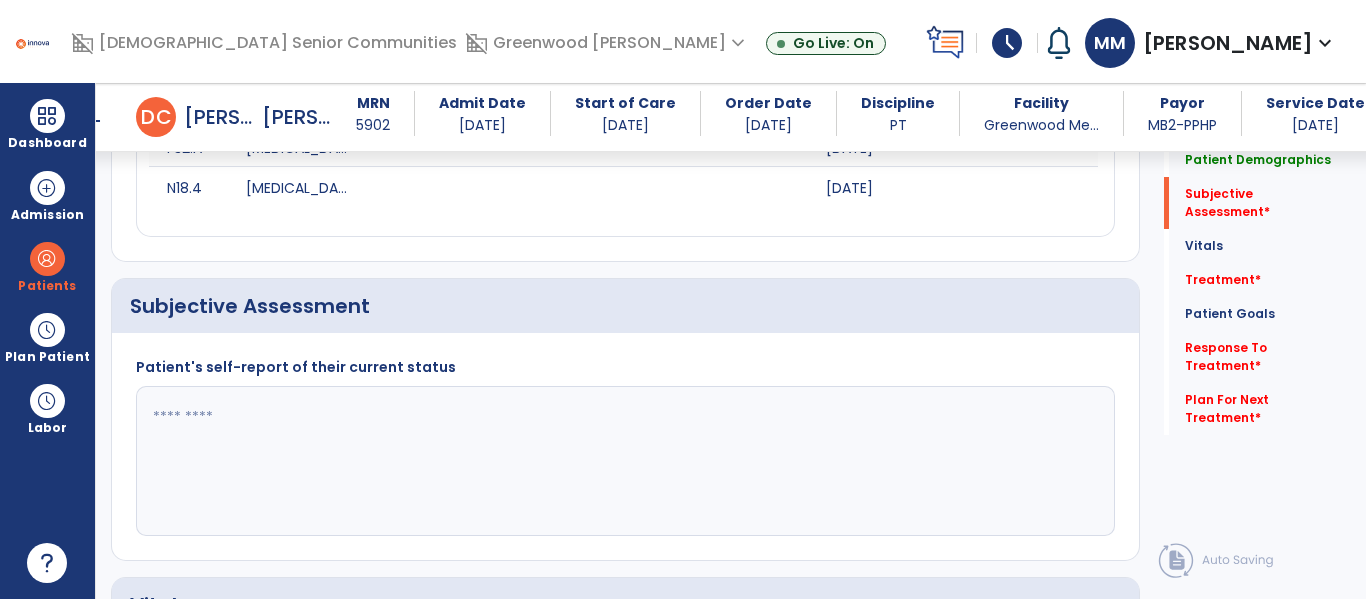 scroll, scrollTop: 363, scrollLeft: 0, axis: vertical 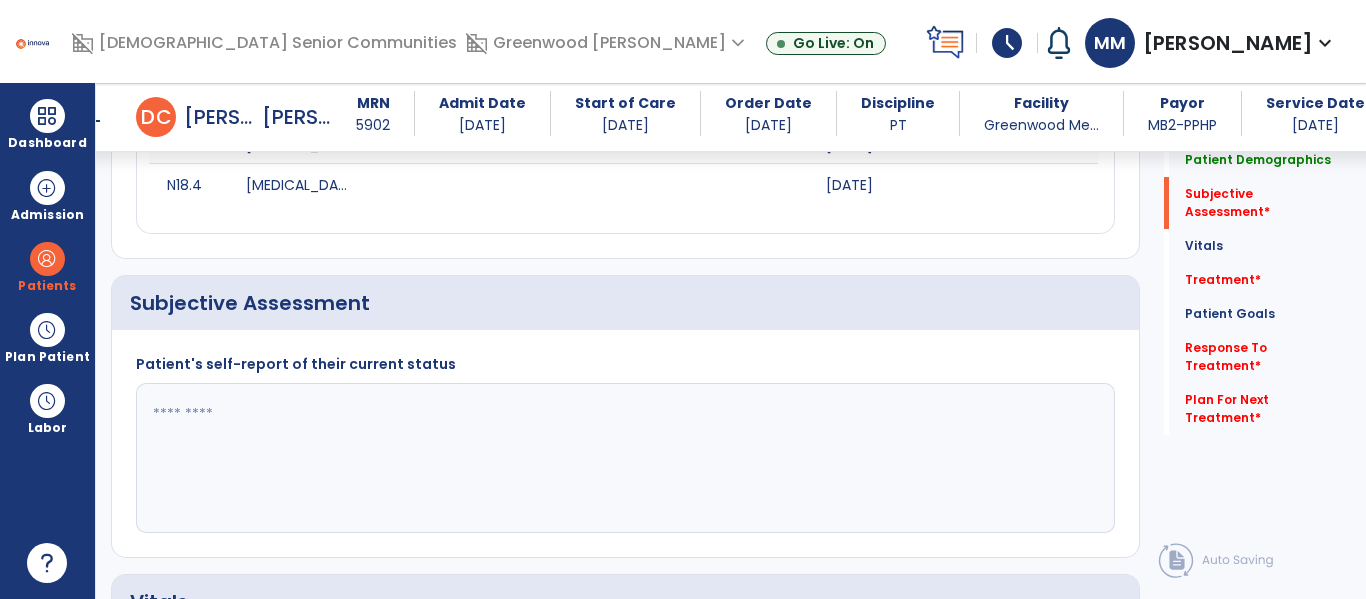 click 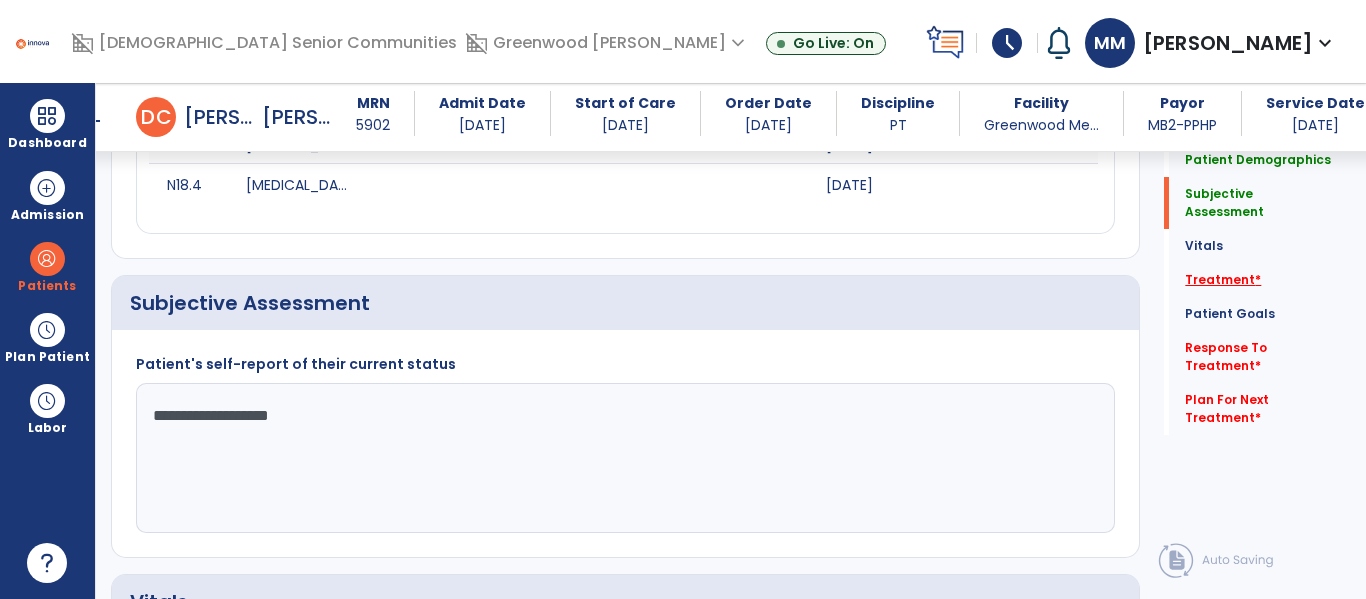 type on "**********" 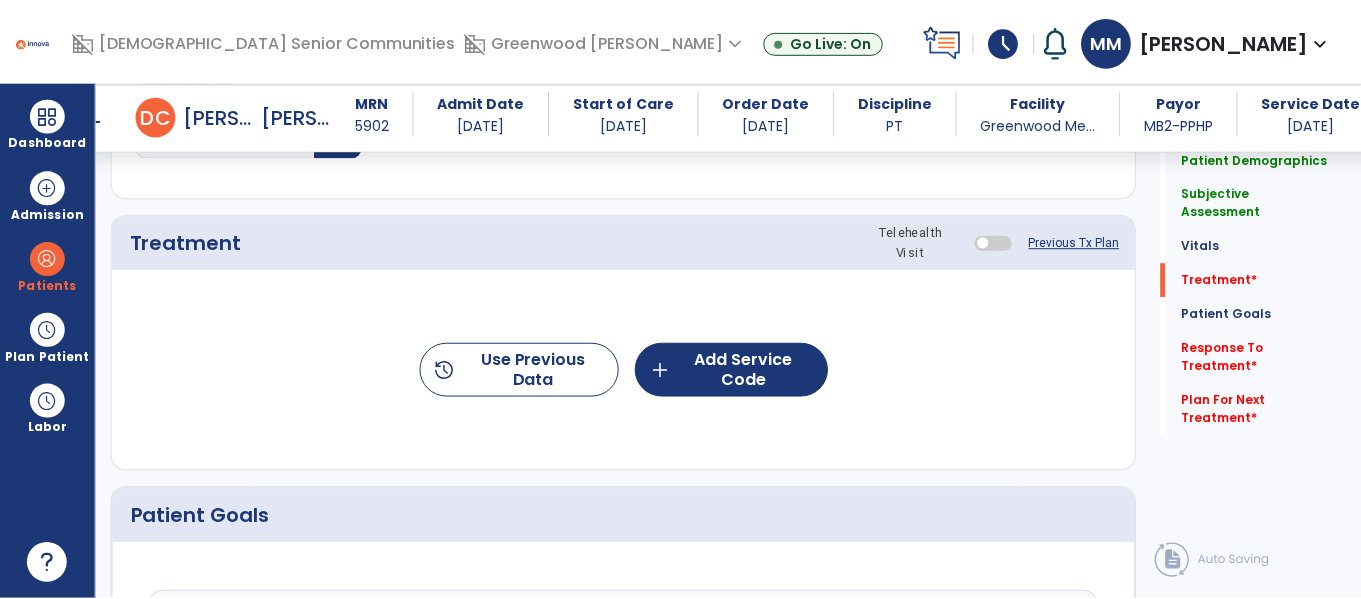 scroll, scrollTop: 1146, scrollLeft: 0, axis: vertical 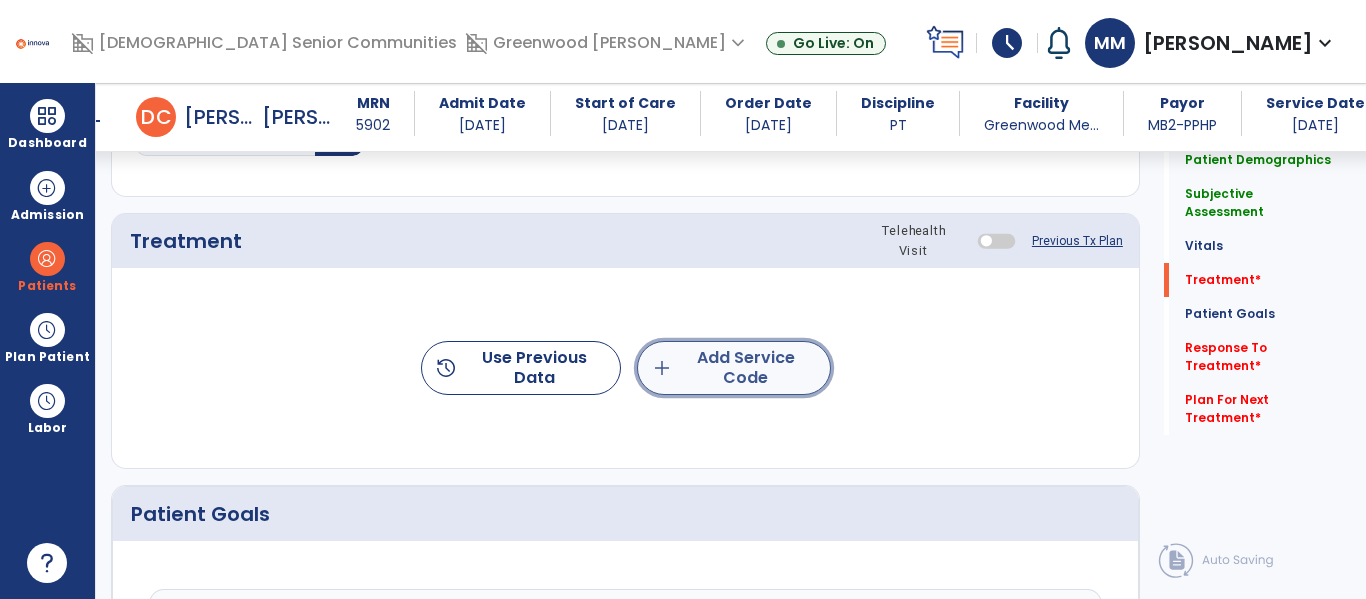 click on "add  Add Service Code" 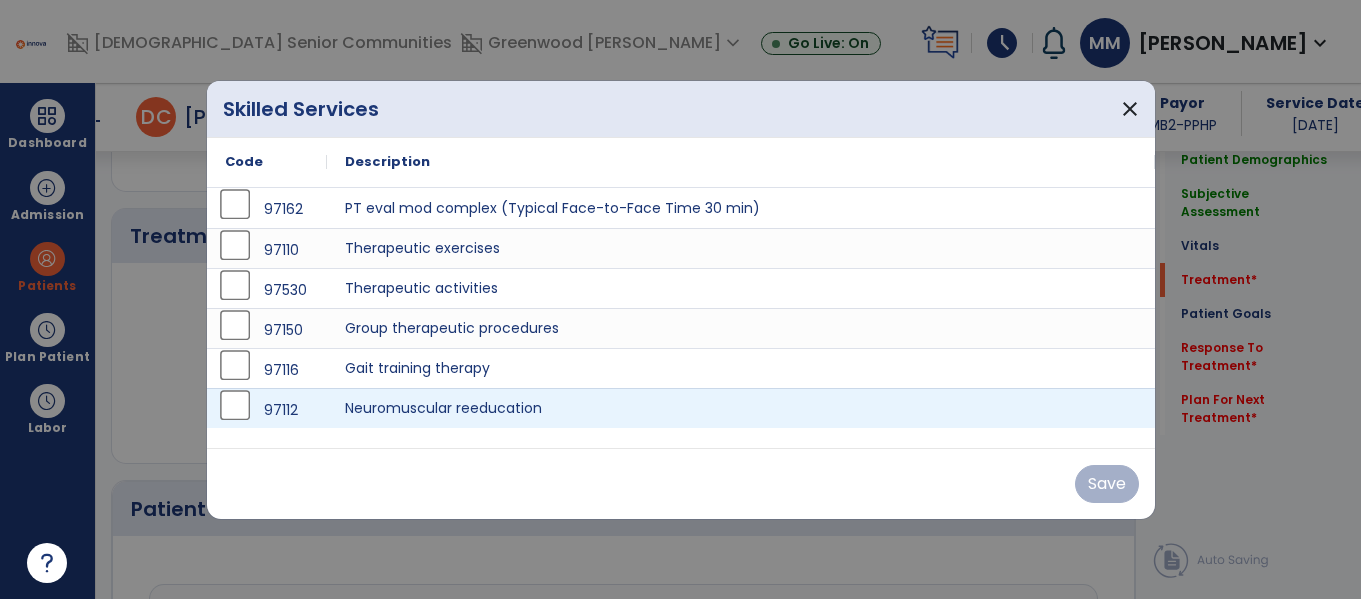 scroll, scrollTop: 1146, scrollLeft: 0, axis: vertical 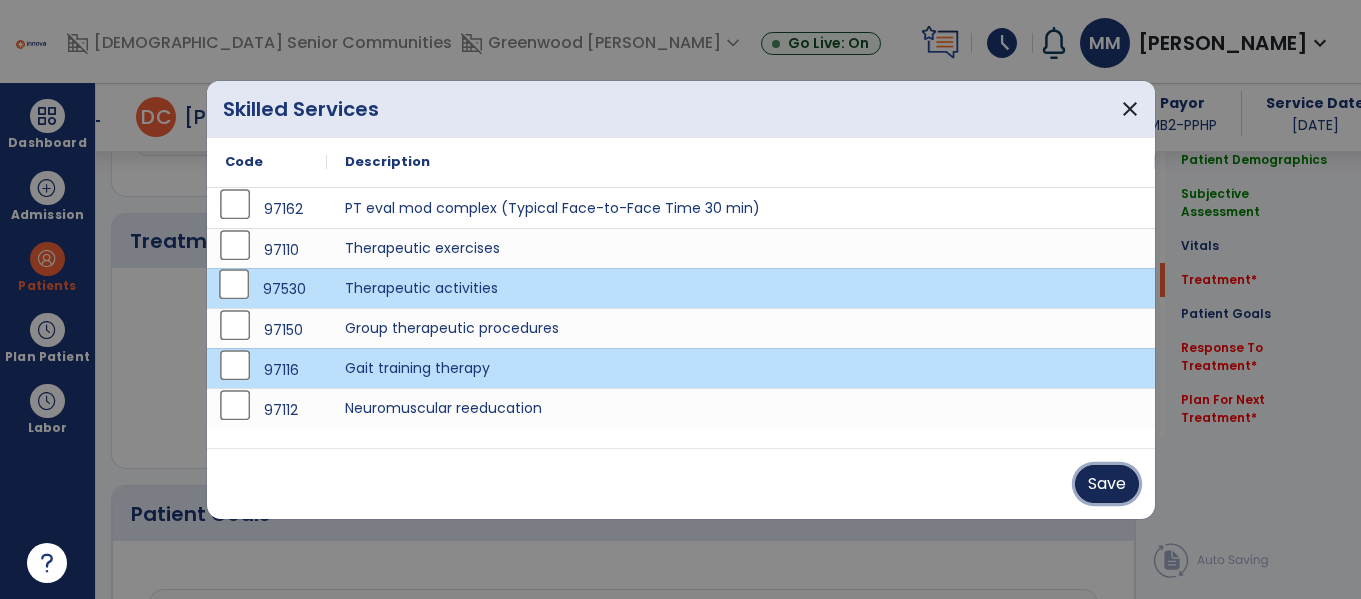 drag, startPoint x: 1104, startPoint y: 488, endPoint x: 948, endPoint y: 446, distance: 161.55495 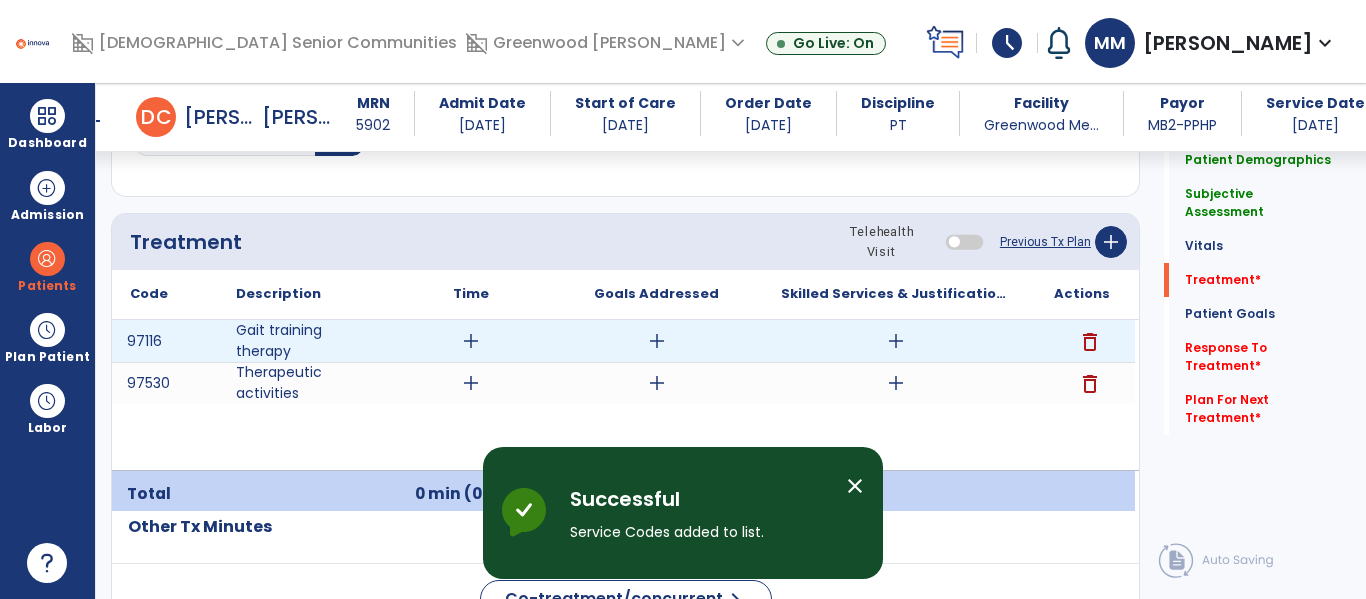 click on "add" at bounding box center [471, 341] 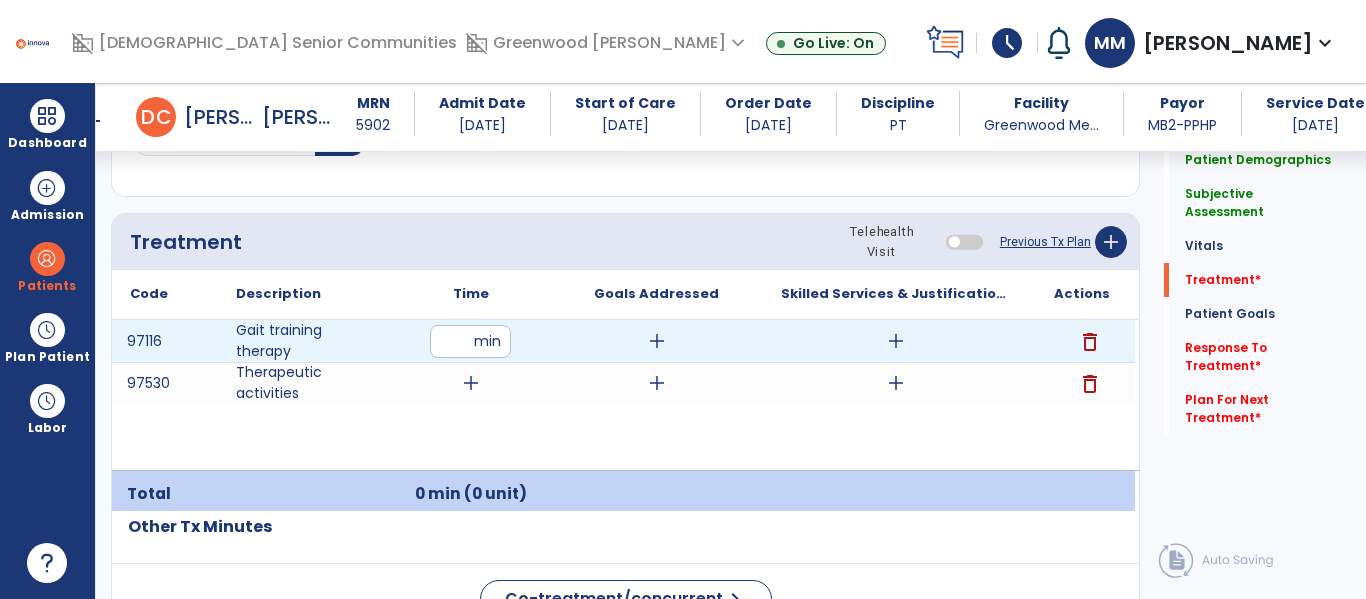 type on "**" 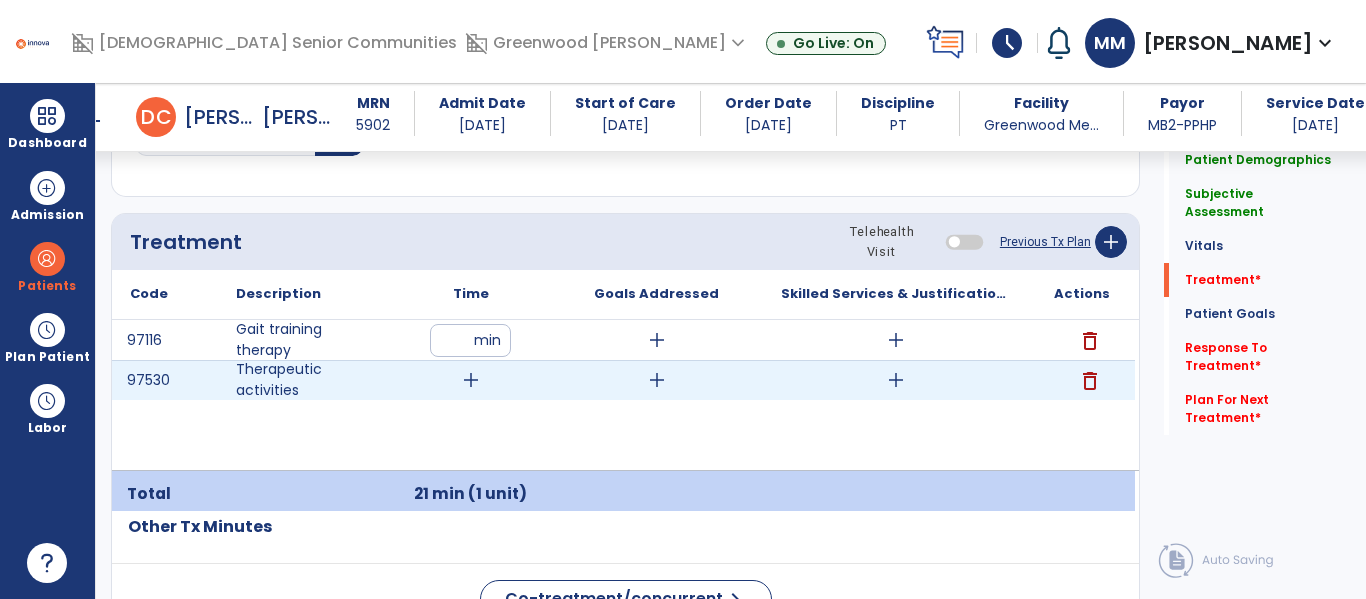 click on "add" at bounding box center (470, 380) 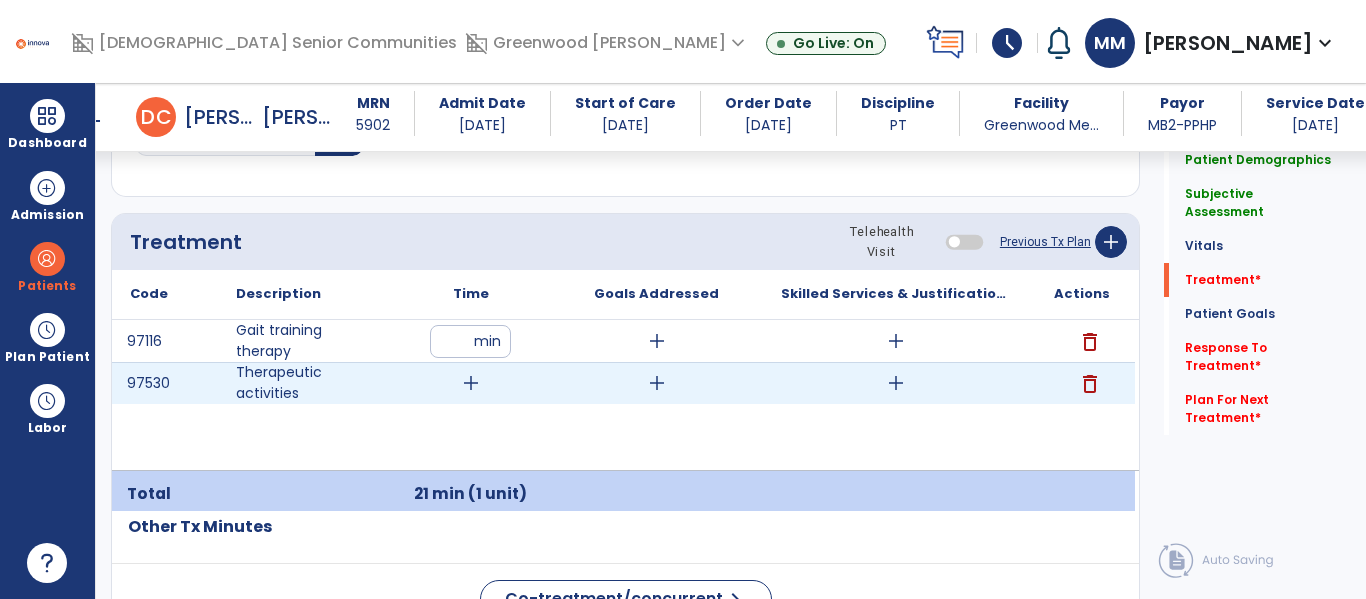 click on "add" at bounding box center [471, 383] 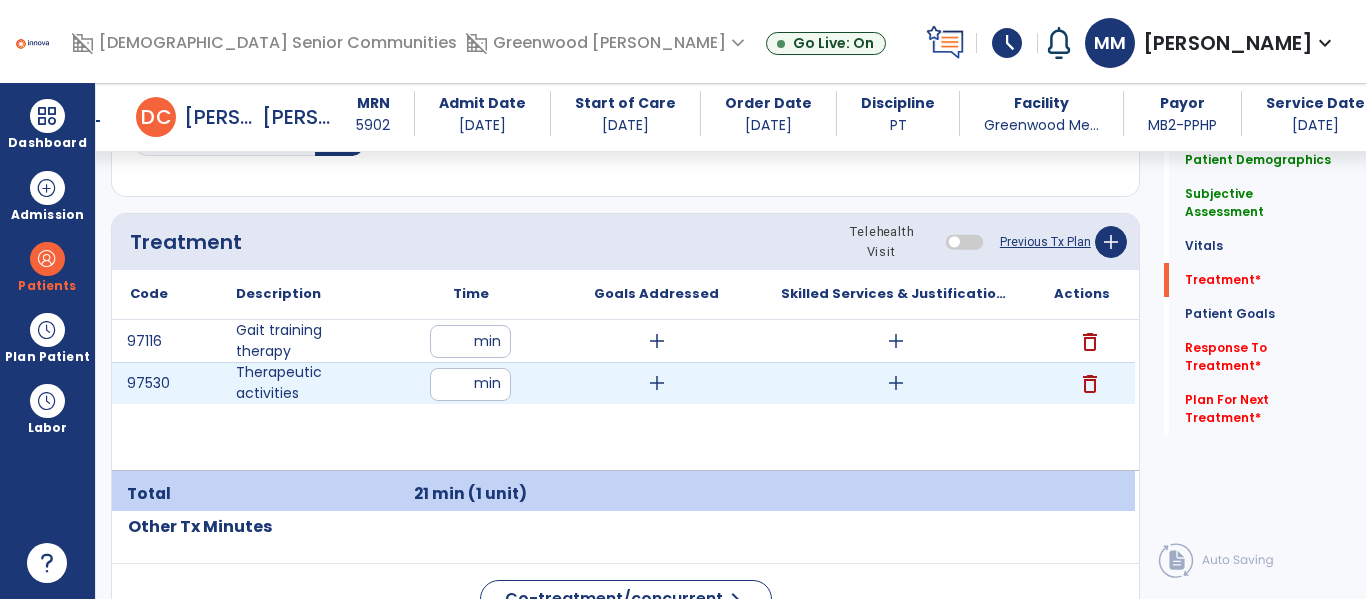 type on "**" 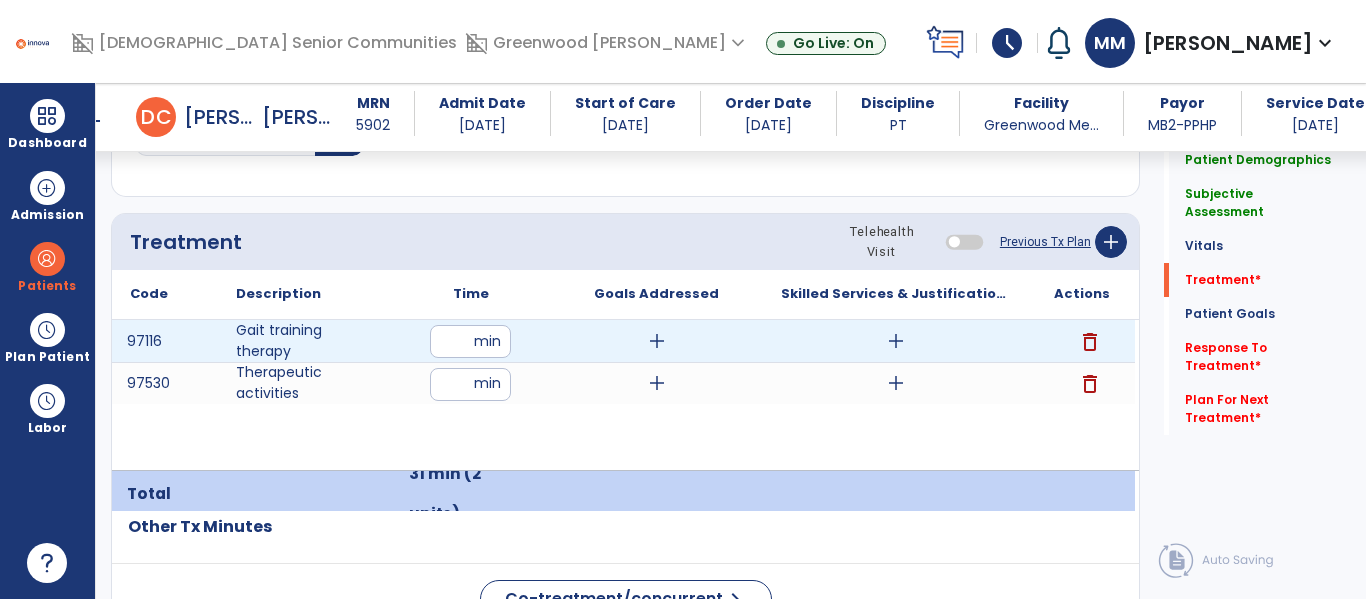 click on "add" at bounding box center [896, 341] 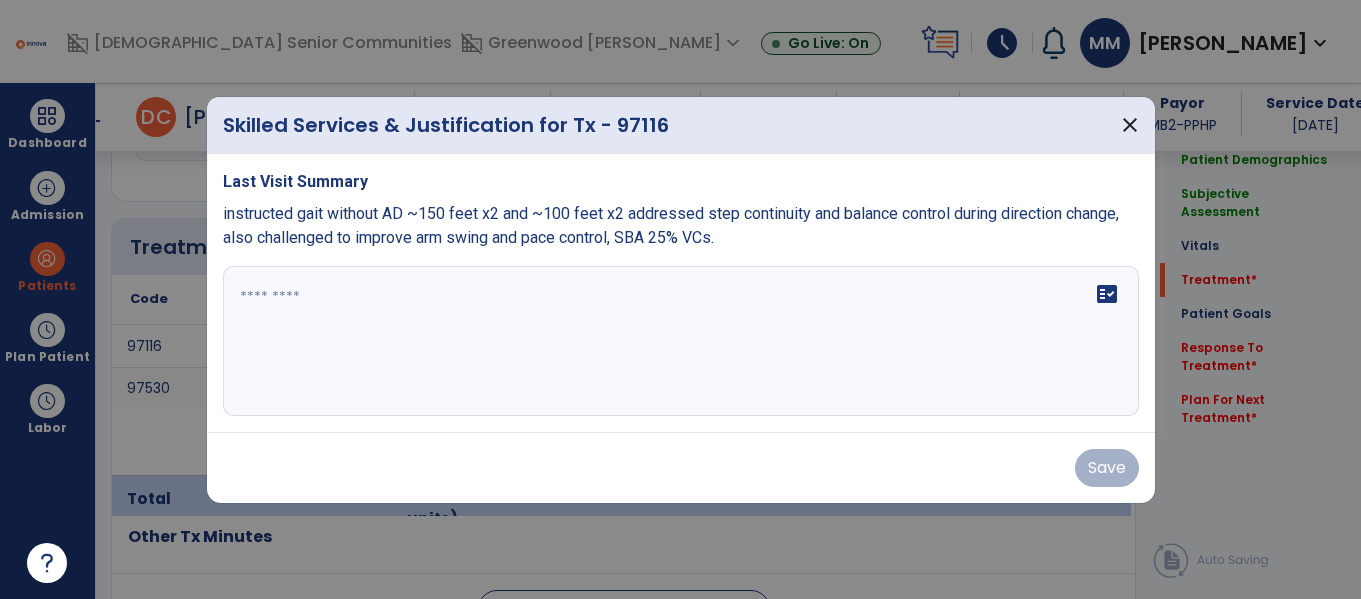 scroll, scrollTop: 1146, scrollLeft: 0, axis: vertical 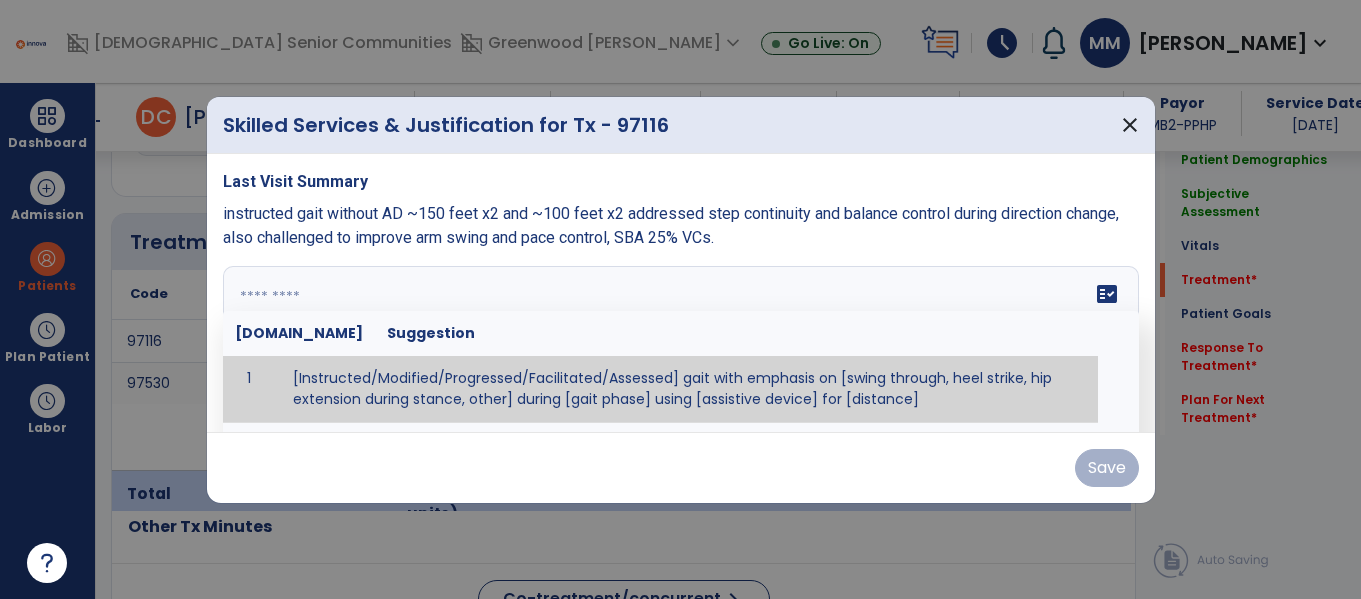 click on "fact_check  Sr.No Suggestion 1 [Instructed/Modified/Progressed/Facilitated/Assessed] gait with emphasis on [swing through, heel strike, hip extension during stance, other] during [gait phase] using [assistive device] for [distance] 2 [Instructed/Modified/Progressed/Facilitated/Assessed] use of [assistive device] and [NWB, PWB, step-to gait pattern, step through gait pattern] 3 [Instructed/Modified/Progressed/Facilitated/Assessed] patient's ability to [ascend/descend # of steps, perform directional changes, walk on even/uneven surfaces, pick-up objects off floor, velocity changes, other] using [assistive device]. 4 [Instructed/Modified/Progressed/Facilitated/Assessed] pre-gait activities including [identify exercise] in order to prepare for gait training. 5" at bounding box center [681, 341] 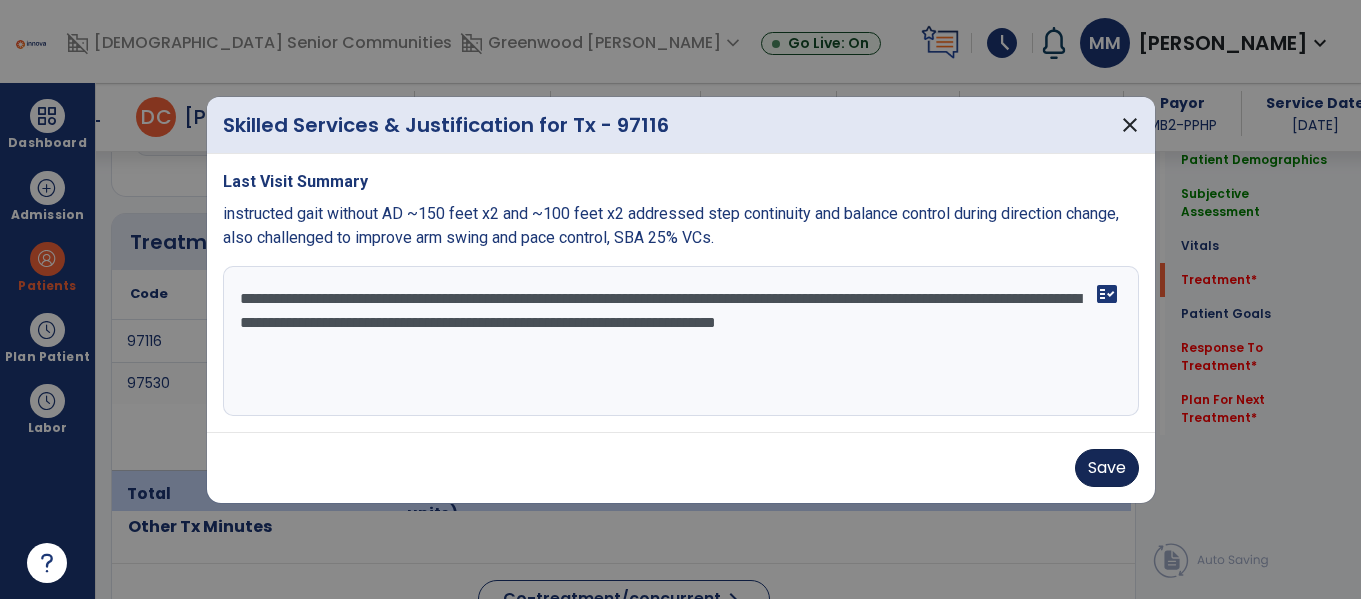type on "**********" 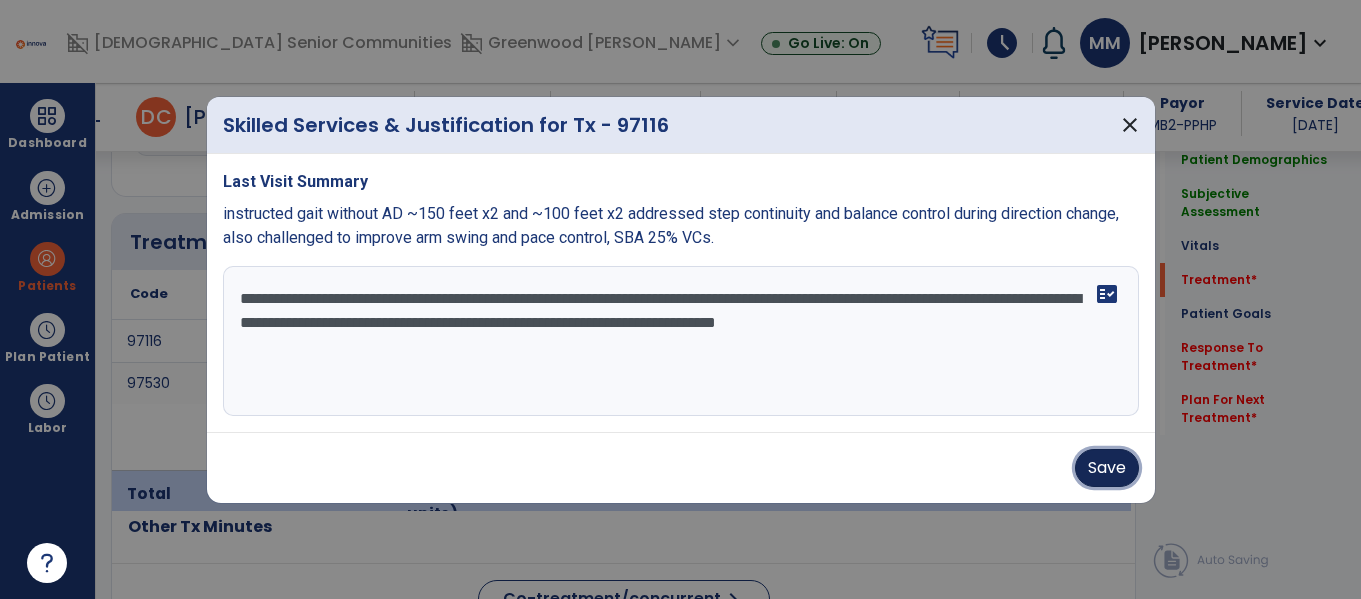 drag, startPoint x: 1094, startPoint y: 470, endPoint x: 1011, endPoint y: 440, distance: 88.25531 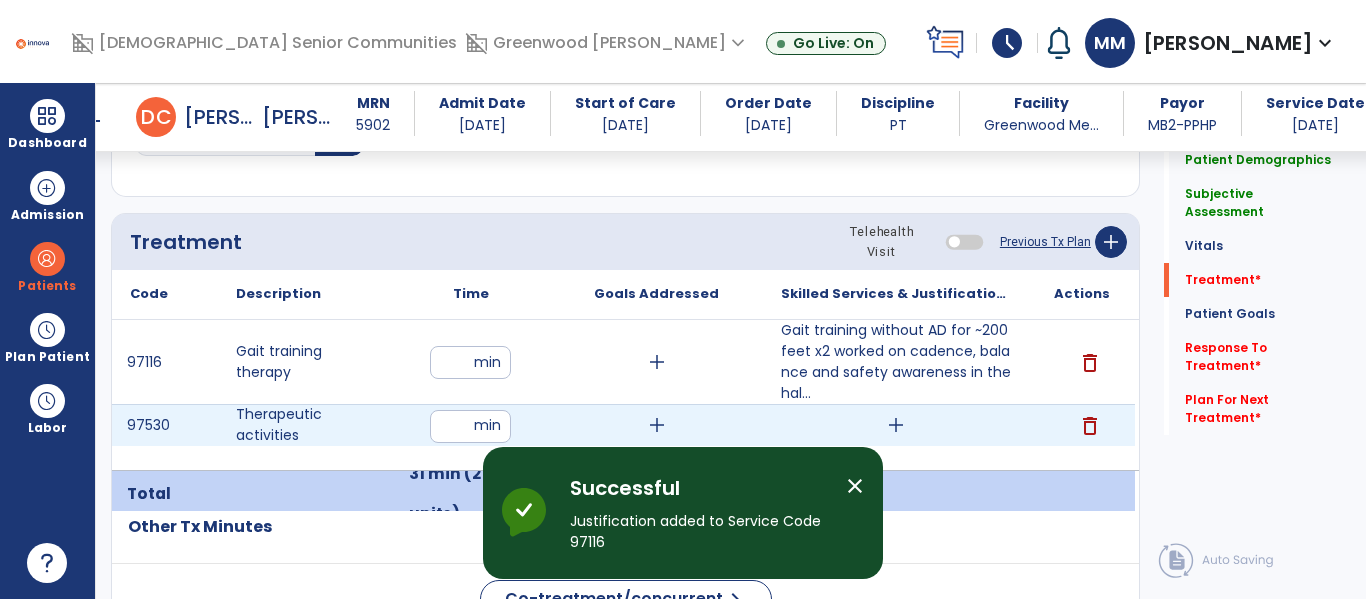 click on "add" at bounding box center (896, 425) 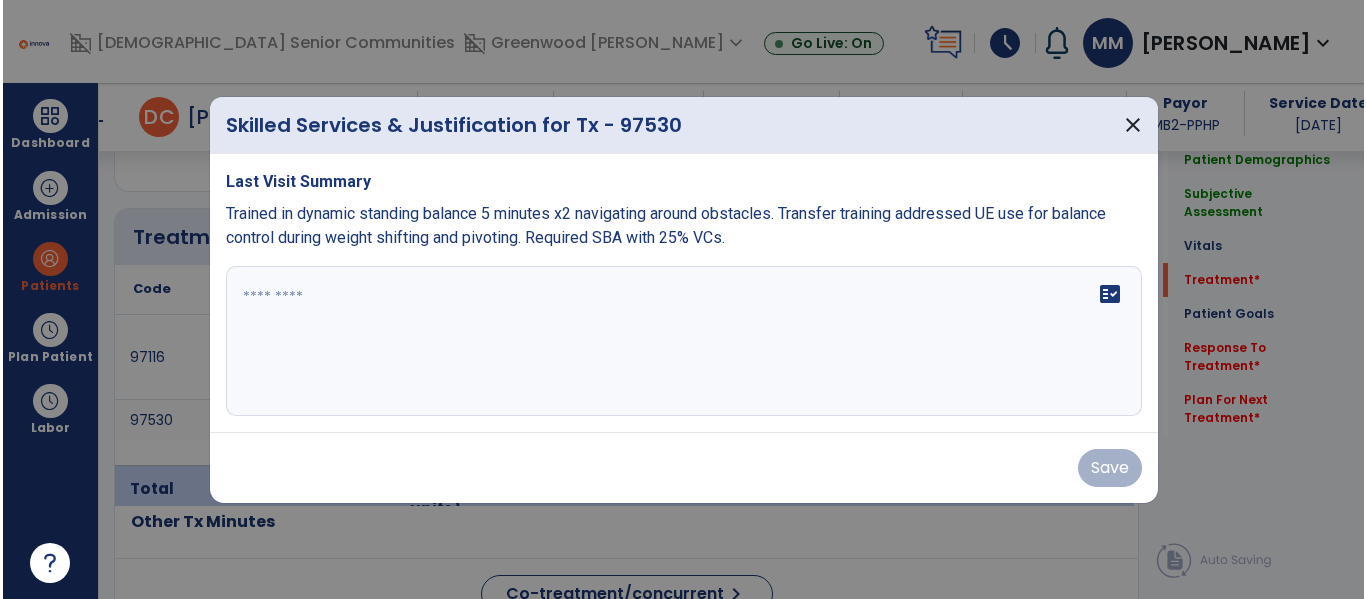 scroll, scrollTop: 1146, scrollLeft: 0, axis: vertical 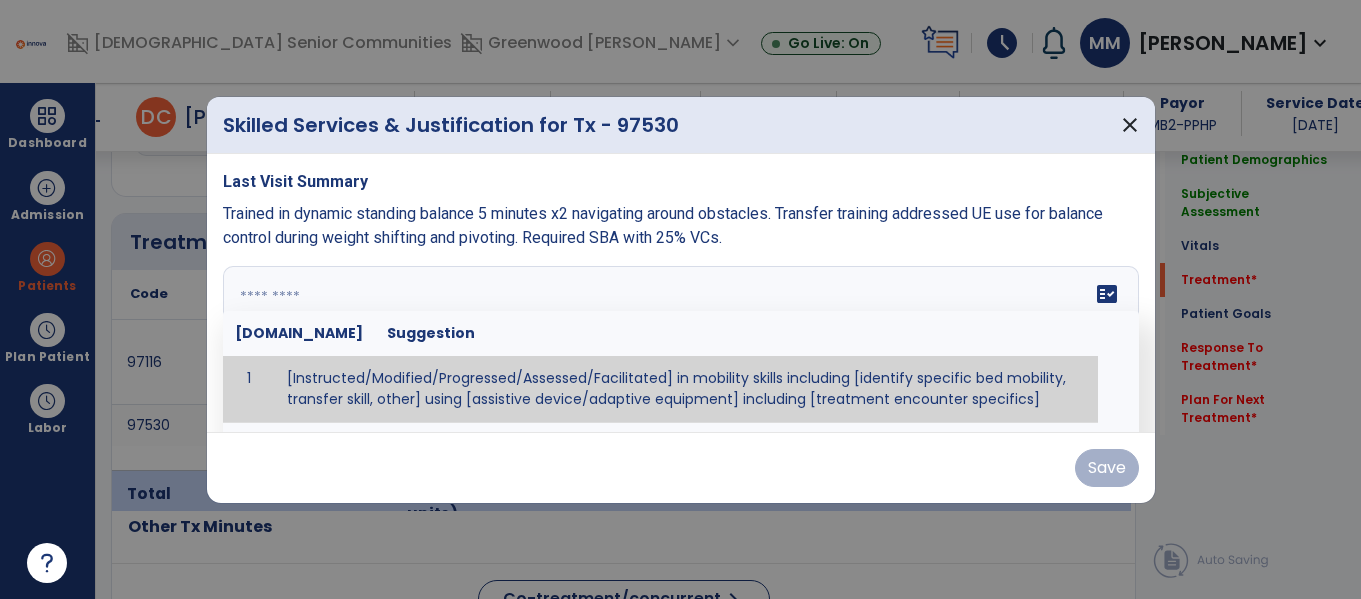 click at bounding box center (678, 341) 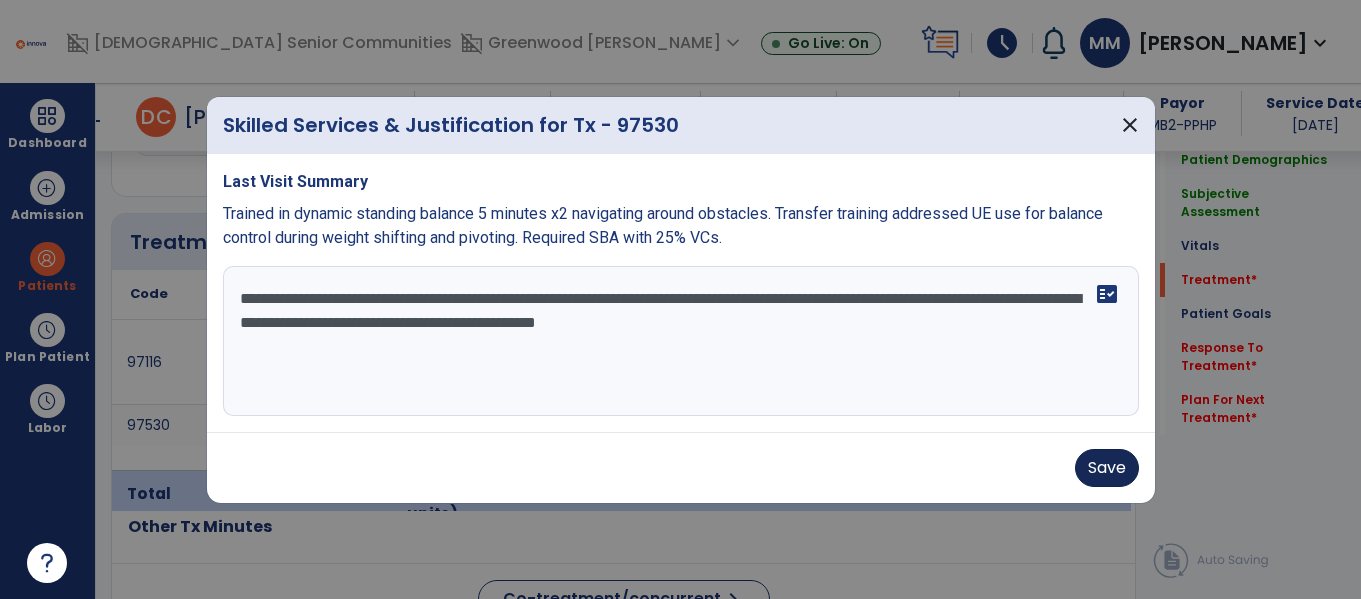 type on "**********" 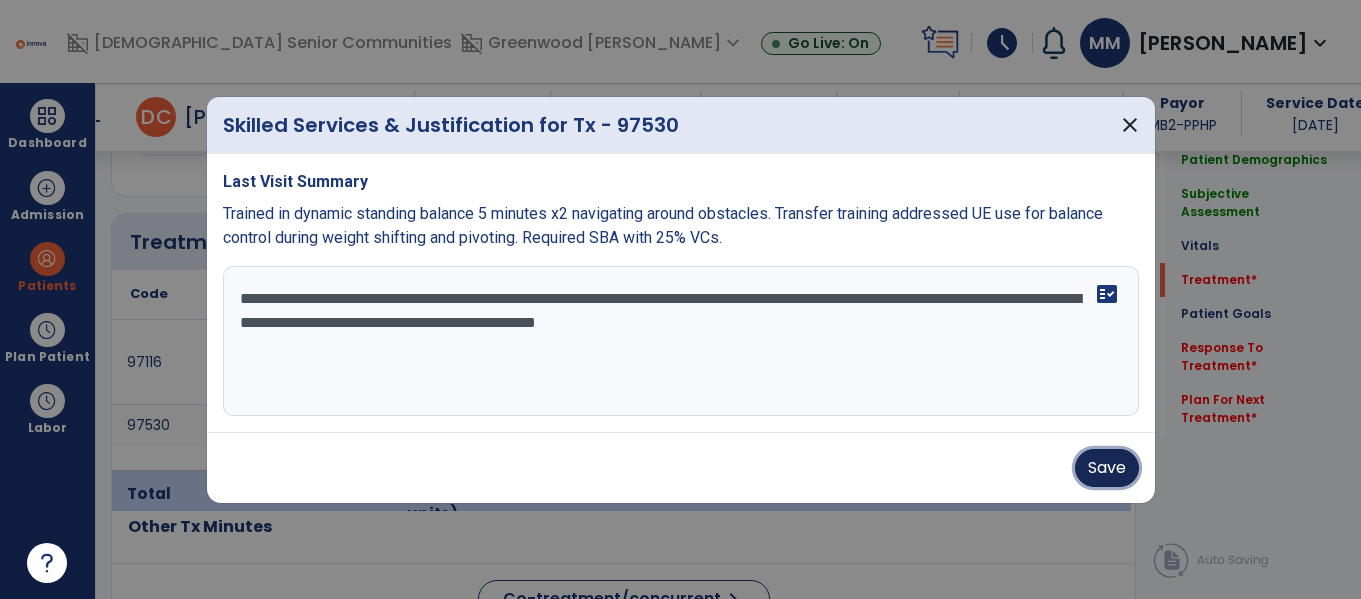 click on "Save" at bounding box center [1107, 468] 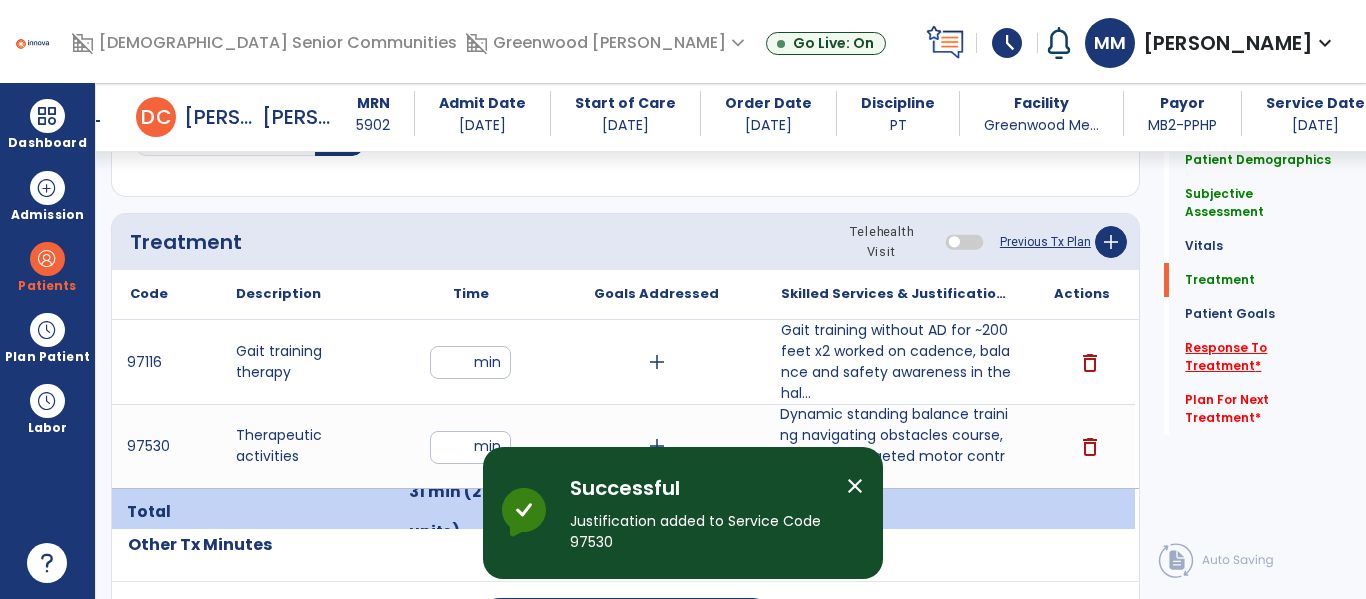 click on "Response To Treatment   *" 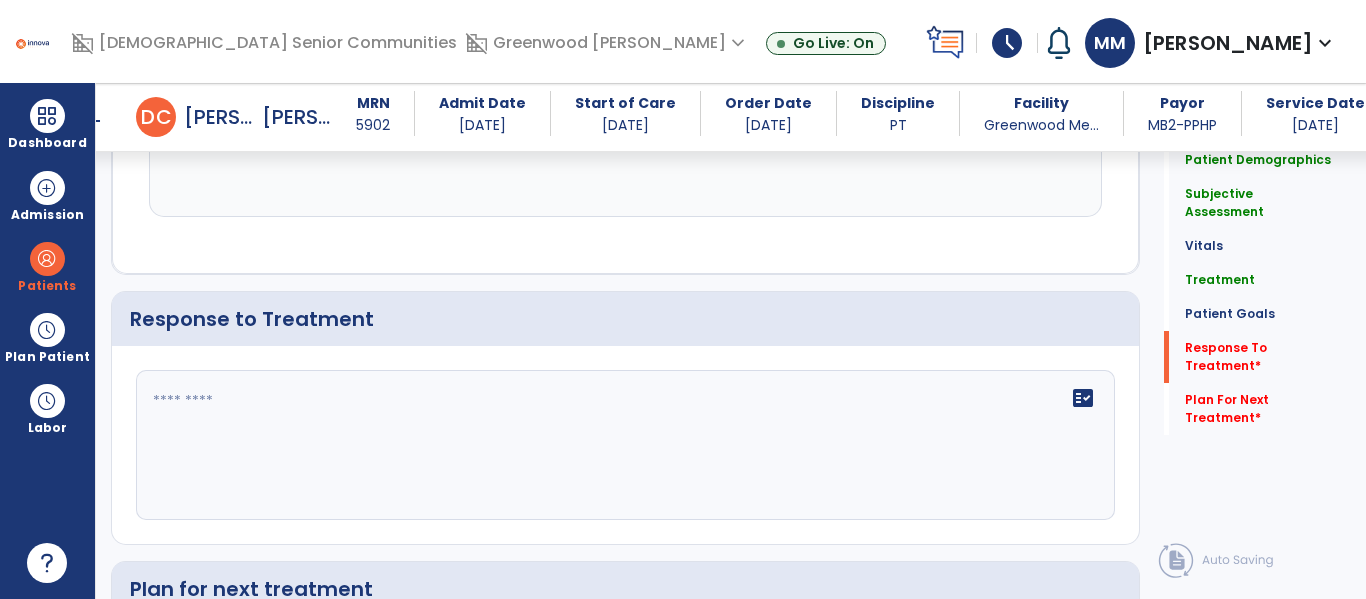 scroll, scrollTop: 2985, scrollLeft: 0, axis: vertical 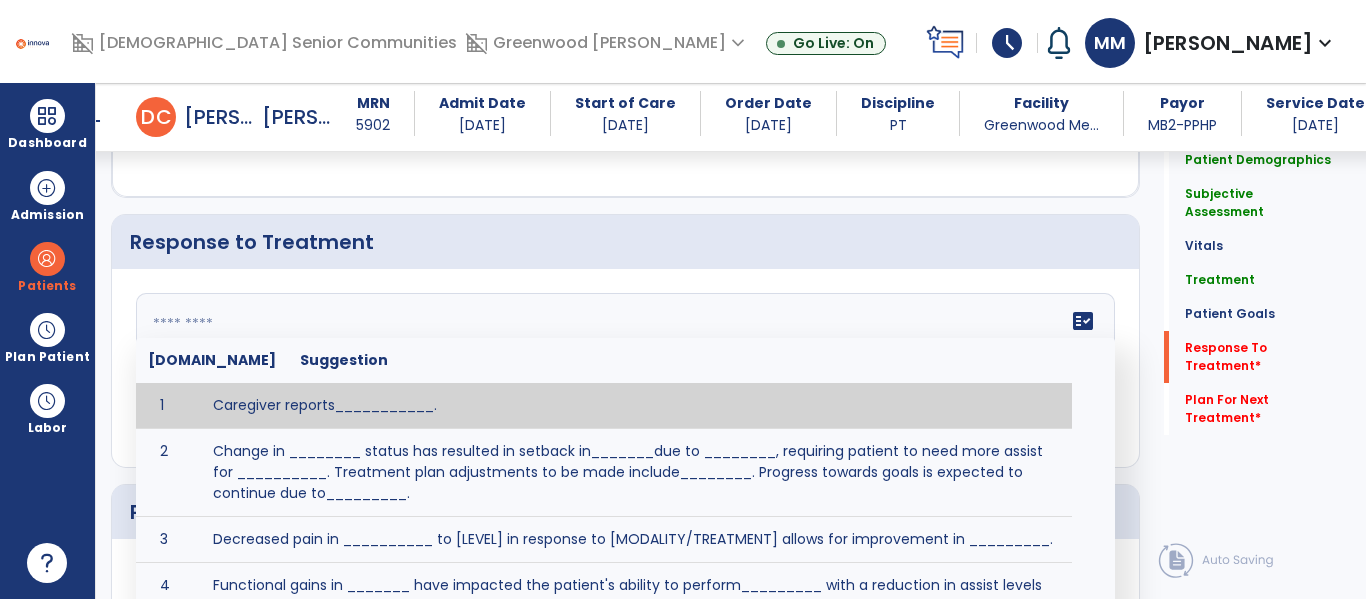 click on "fact_check  Sr.No Suggestion 1 Caregiver reports___________. 2 Change in ________ status has resulted in setback in_______due to ________, requiring patient to need more assist for __________.   Treatment plan adjustments to be made include________.  Progress towards goals is expected to continue due to_________. 3 Decreased pain in __________ to [LEVEL] in response to [MODALITY/TREATMENT] allows for improvement in _________. 4 Functional gains in _______ have impacted the patient's ability to perform_________ with a reduction in assist levels to_________. 5 Functional progress this week has been significant due to__________. 6 Gains in ________ have improved the patient's ability to perform ______with decreased levels of assist to___________. 7 Improvement in ________allows patient to tolerate higher levels of challenges in_________. 8 Pain in [AREA] has decreased to [LEVEL] in response to [TREATMENT/MODALITY], allowing fore ease in completing__________. 9 10 11 12 13 14 15 16 17 18 19 20 21" 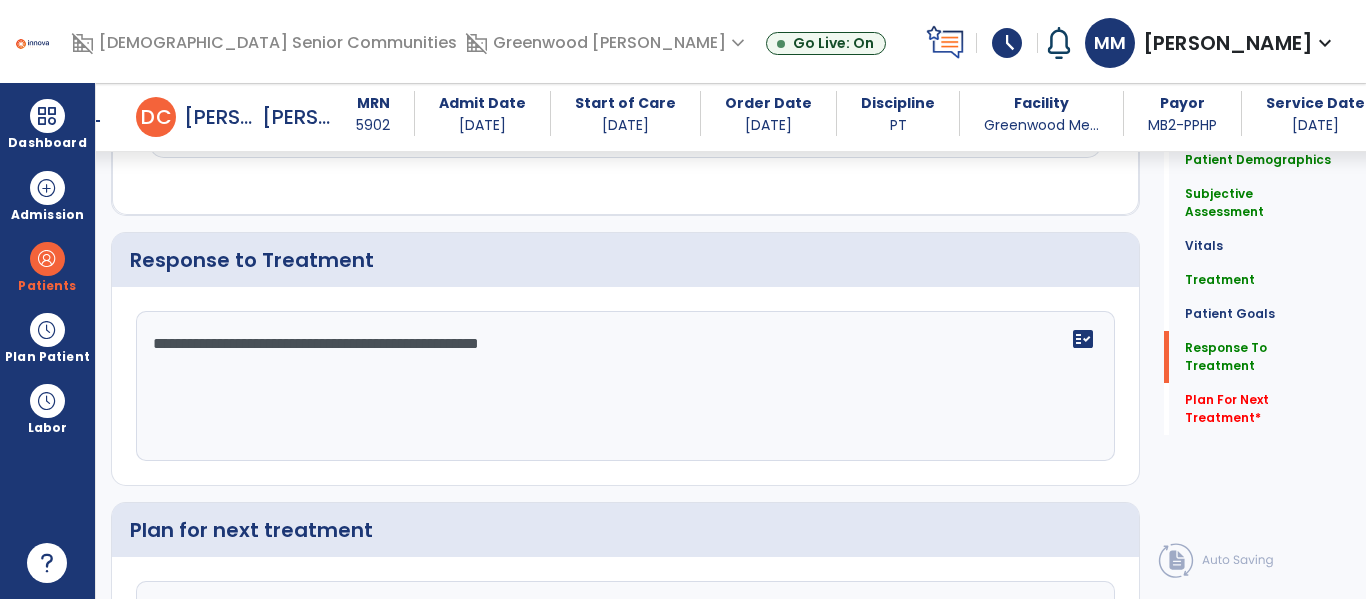 scroll, scrollTop: 2985, scrollLeft: 0, axis: vertical 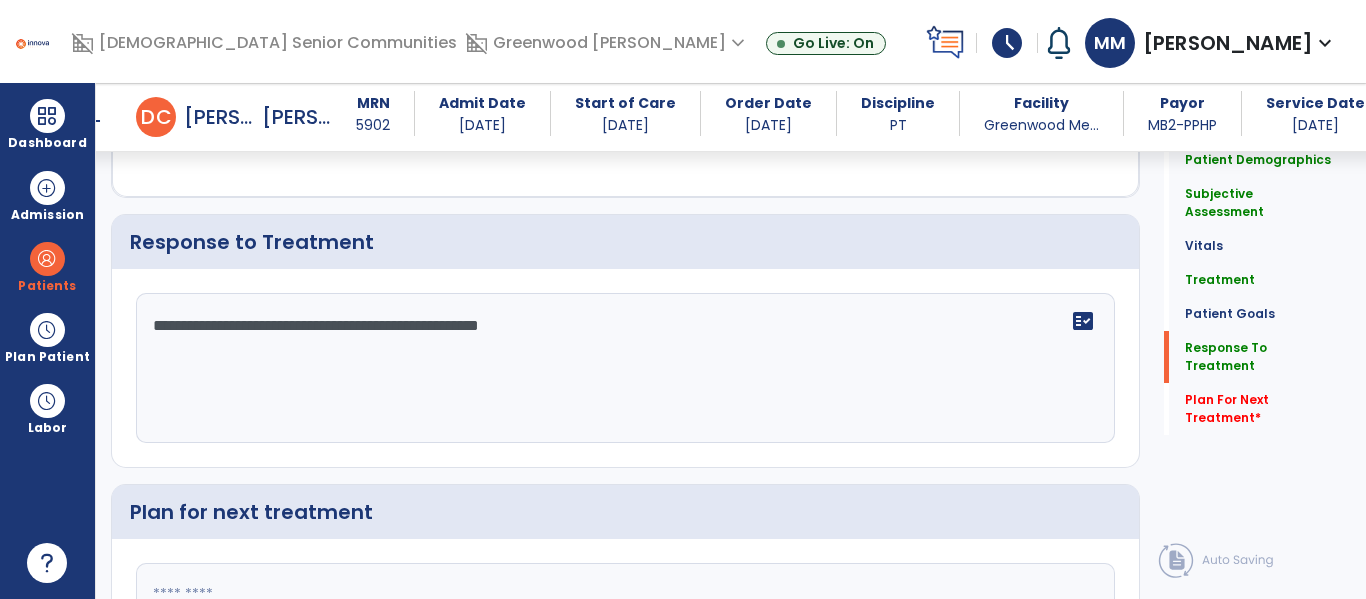 click on "**********" 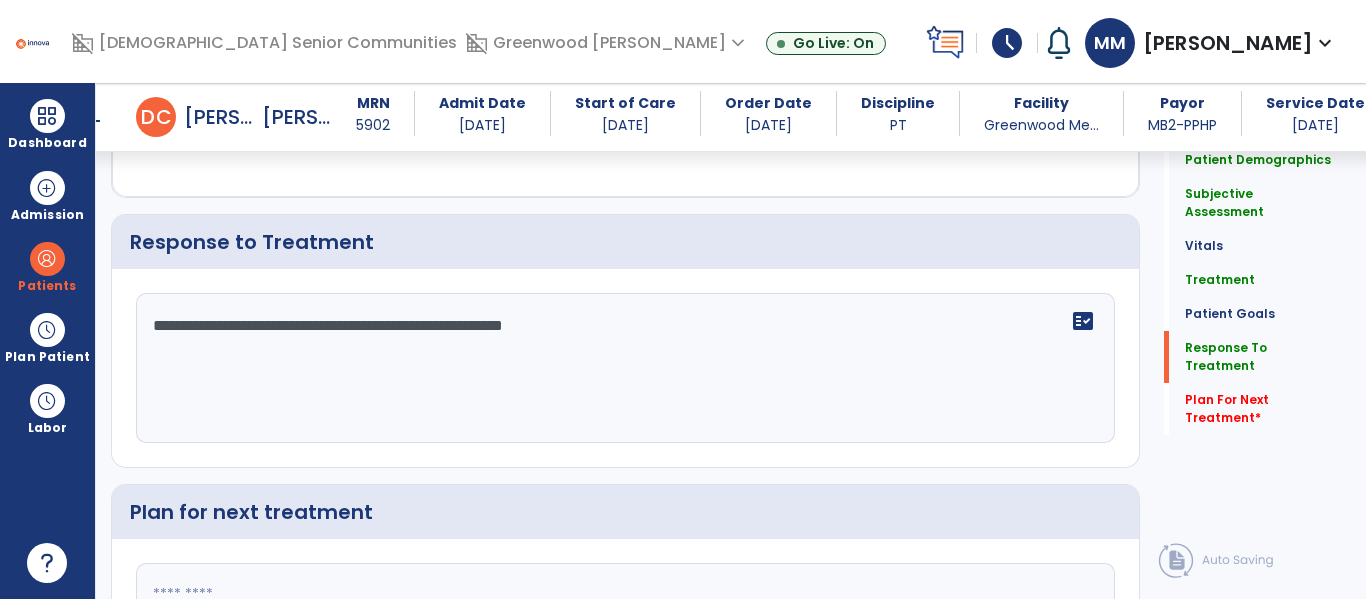 click on "**********" 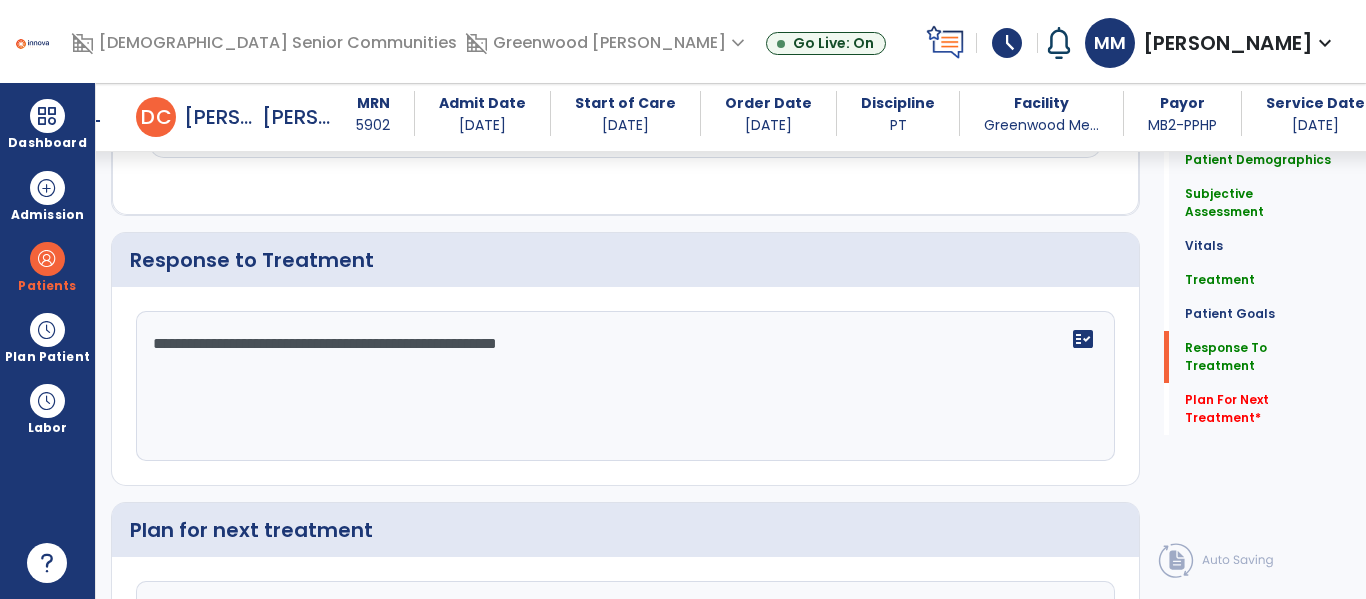 scroll, scrollTop: 2985, scrollLeft: 0, axis: vertical 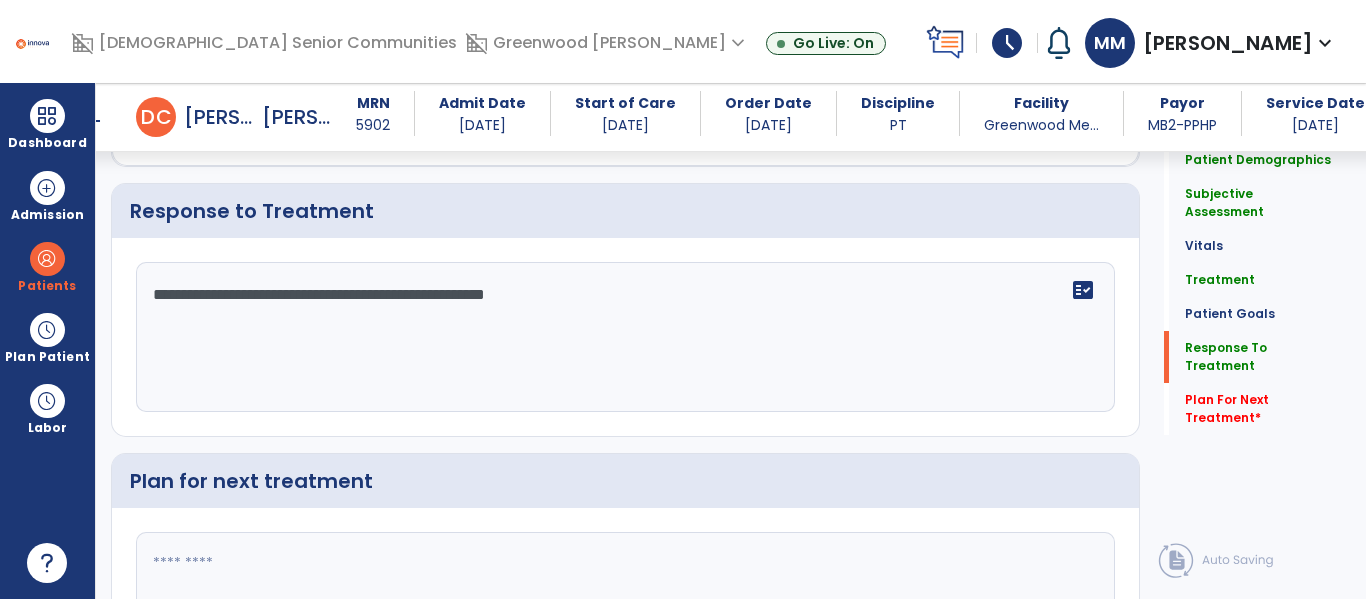 type on "**********" 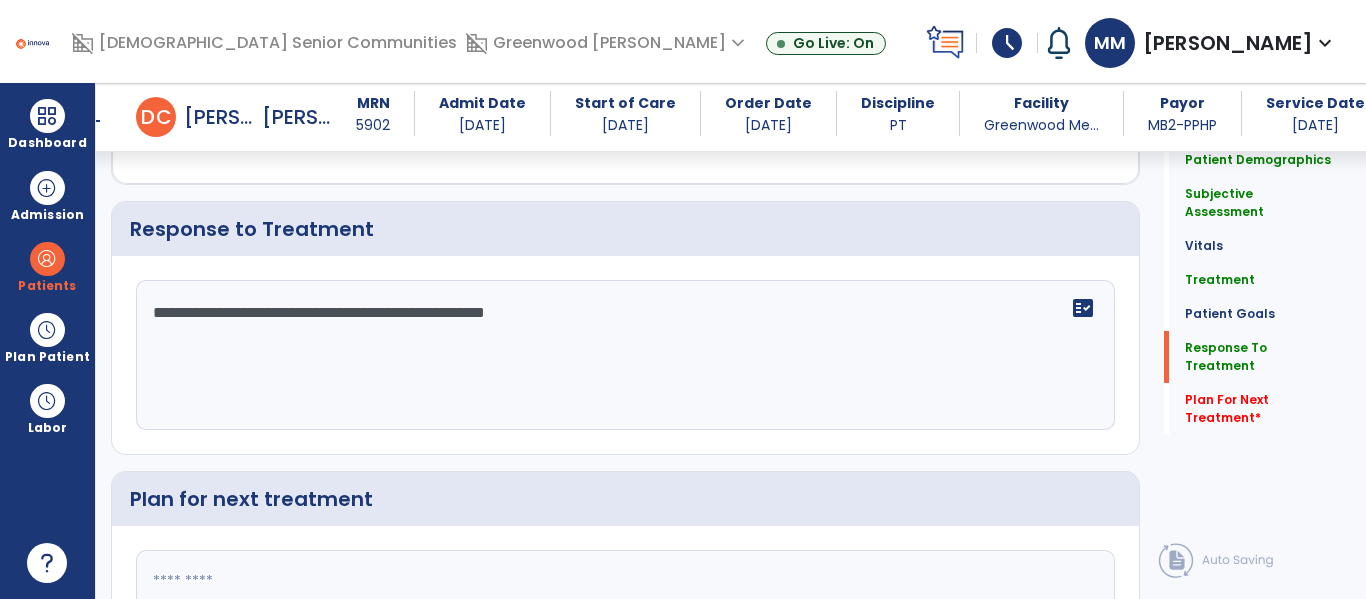 scroll, scrollTop: 3016, scrollLeft: 0, axis: vertical 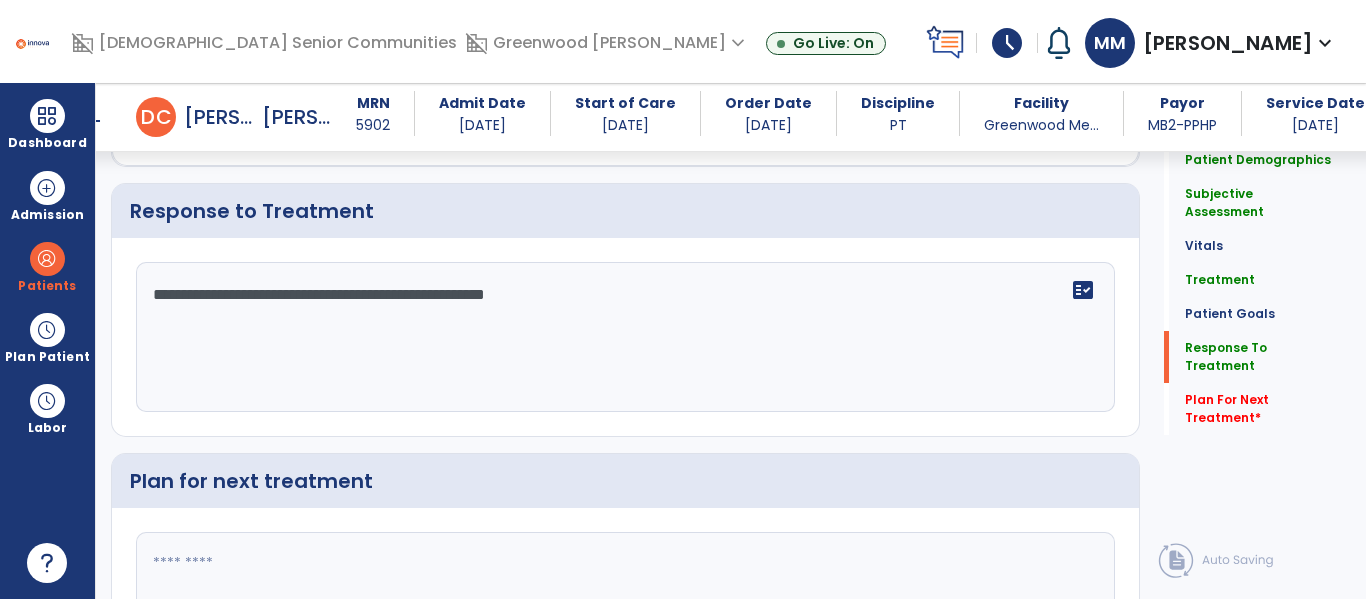 click 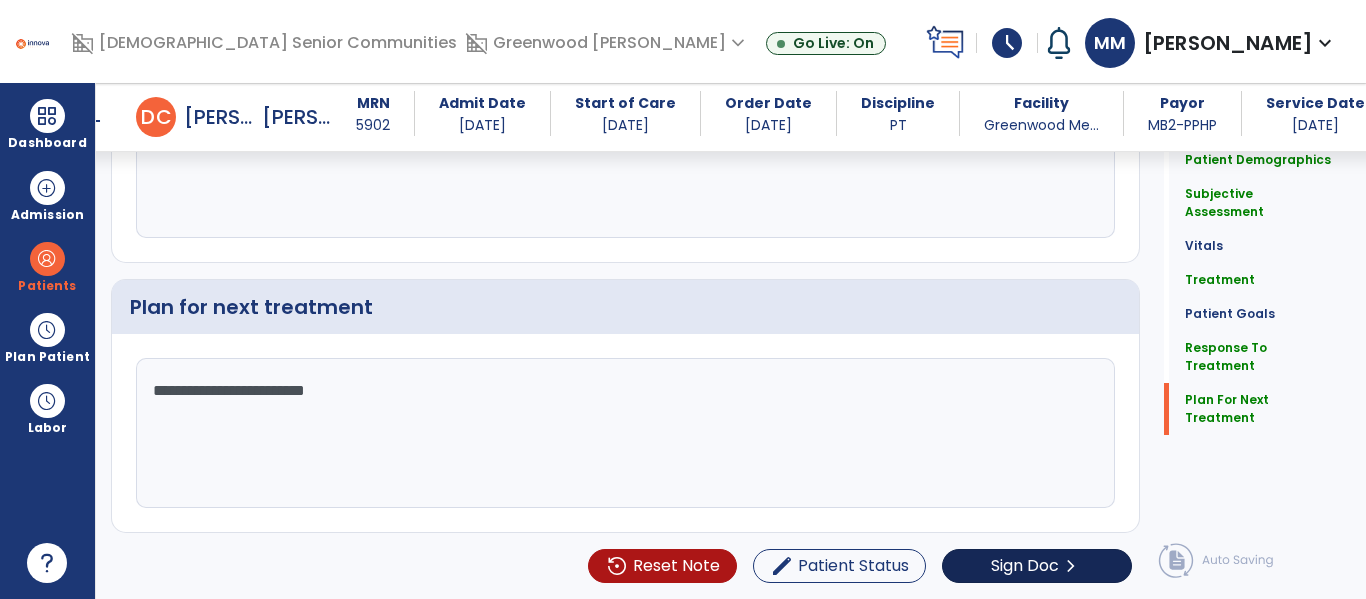 type on "**********" 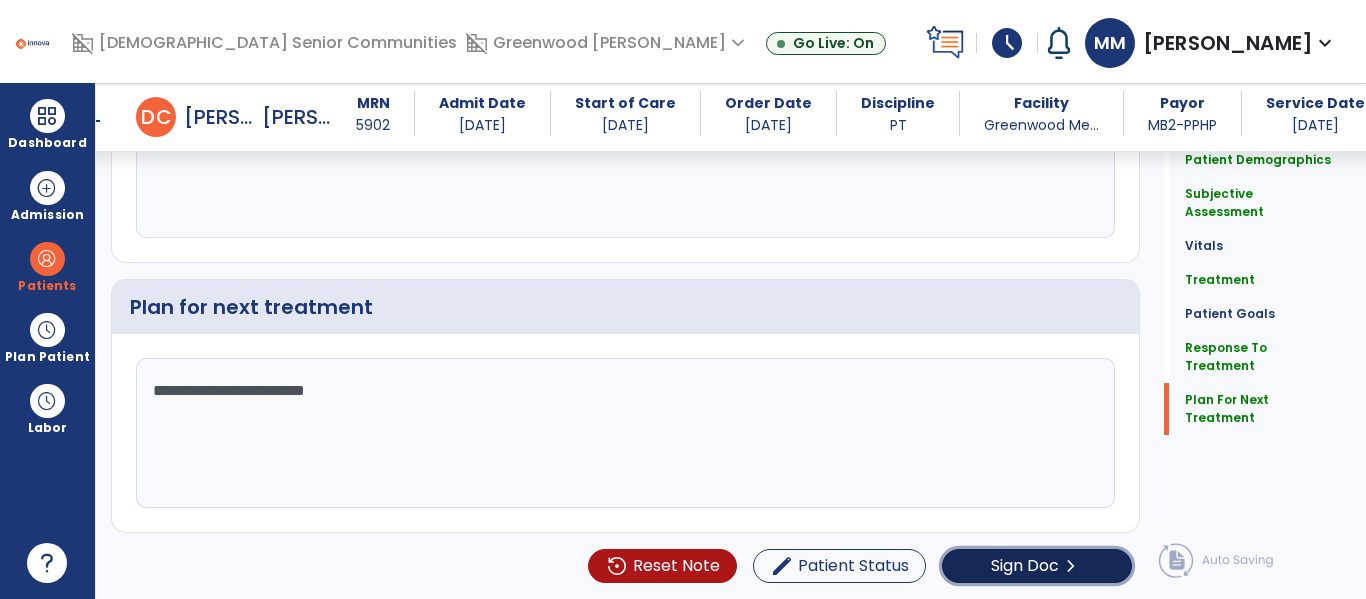 click on "chevron_right" 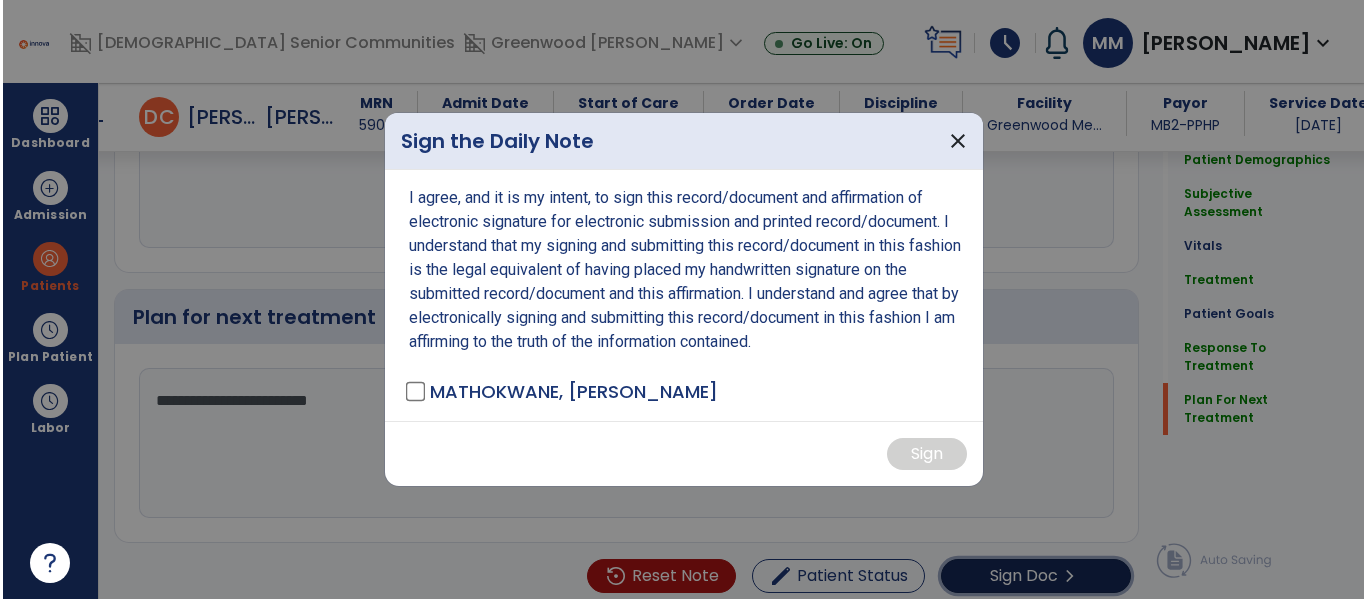scroll, scrollTop: 3190, scrollLeft: 0, axis: vertical 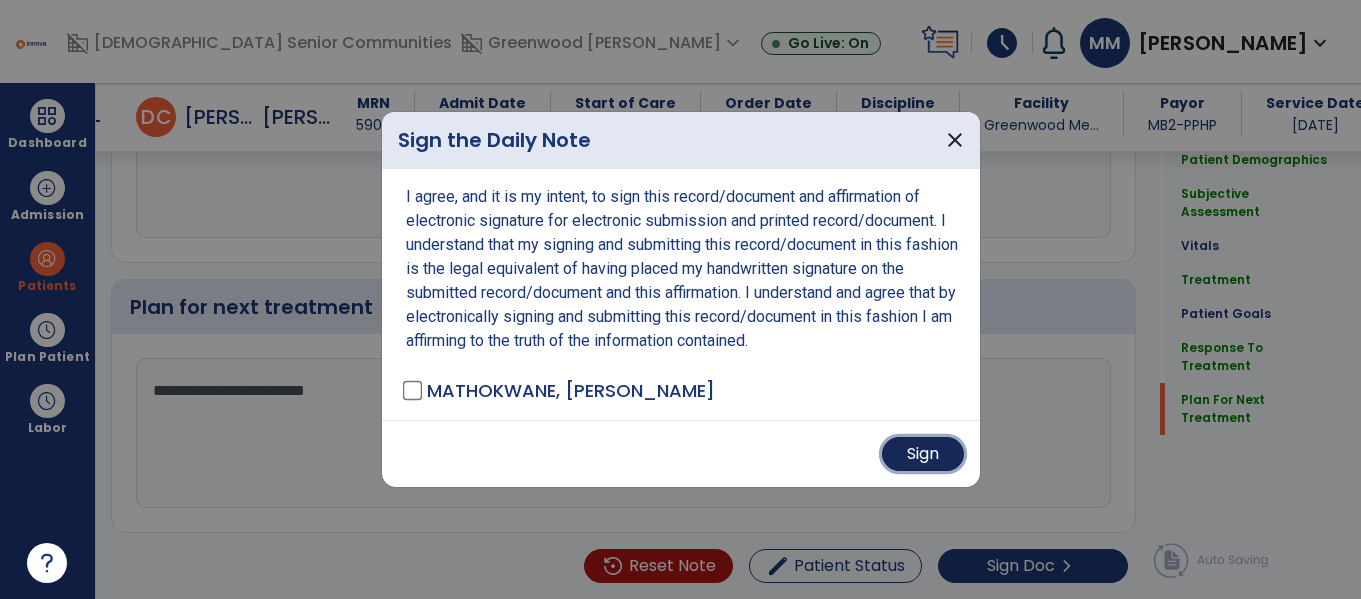 drag, startPoint x: 904, startPoint y: 448, endPoint x: 883, endPoint y: 447, distance: 21.023796 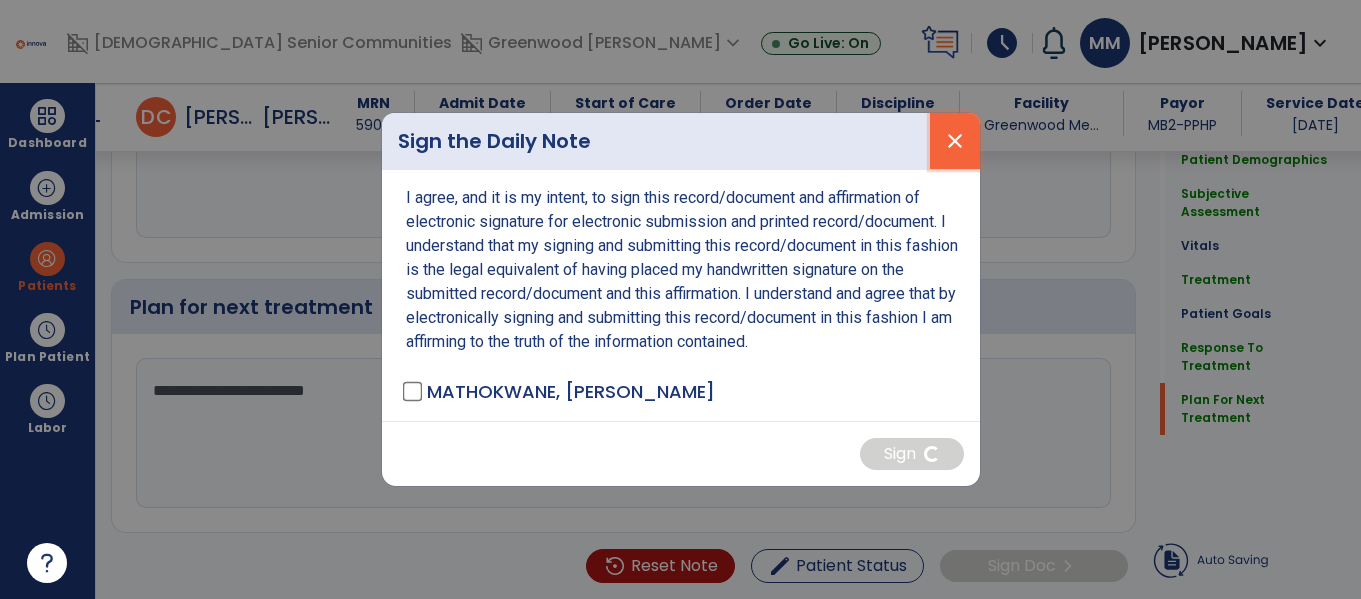 click on "close" at bounding box center (955, 141) 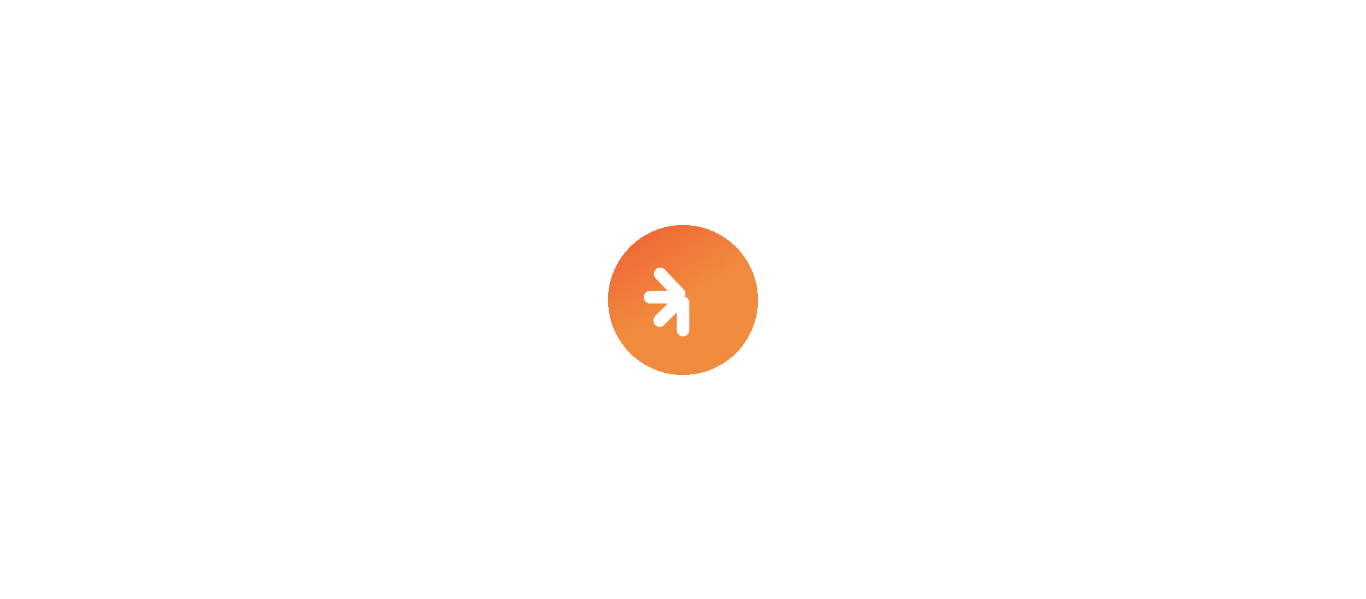 scroll, scrollTop: 0, scrollLeft: 0, axis: both 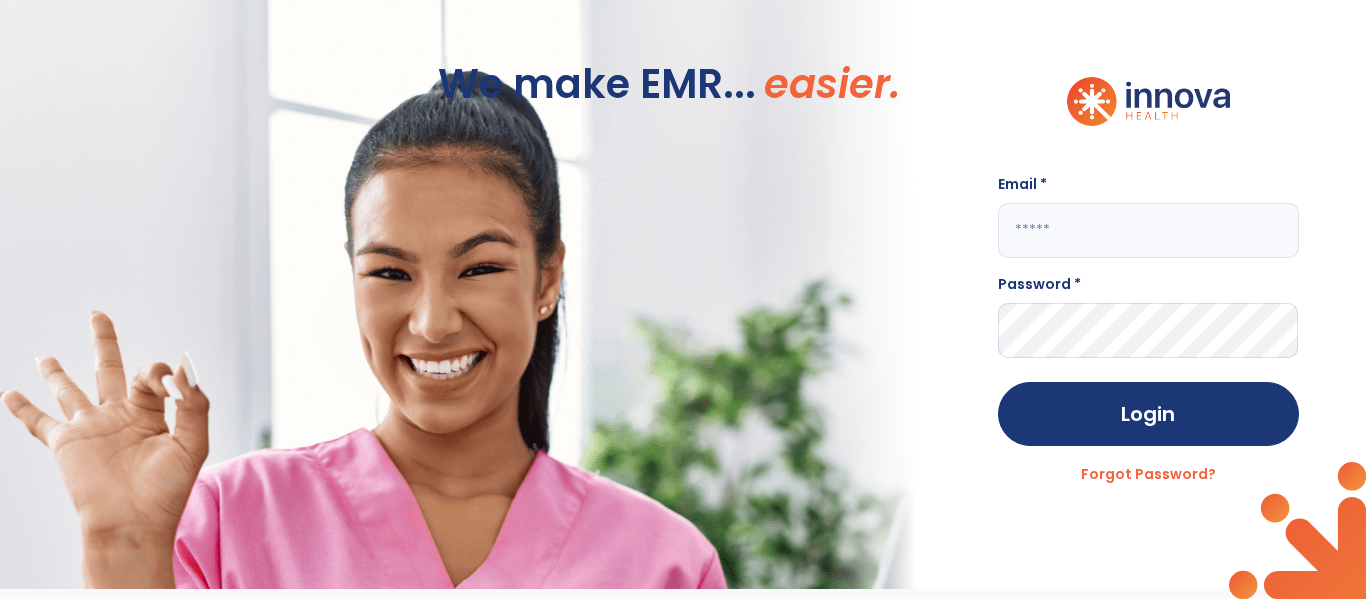 click 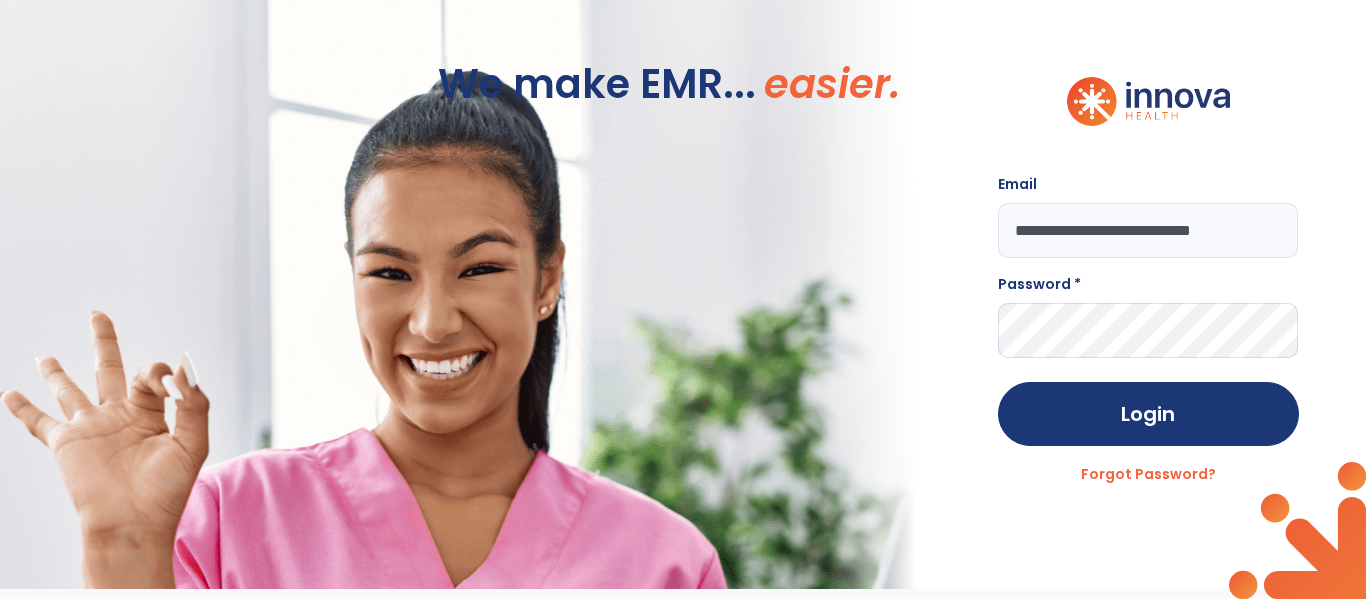 scroll, scrollTop: 0, scrollLeft: 26, axis: horizontal 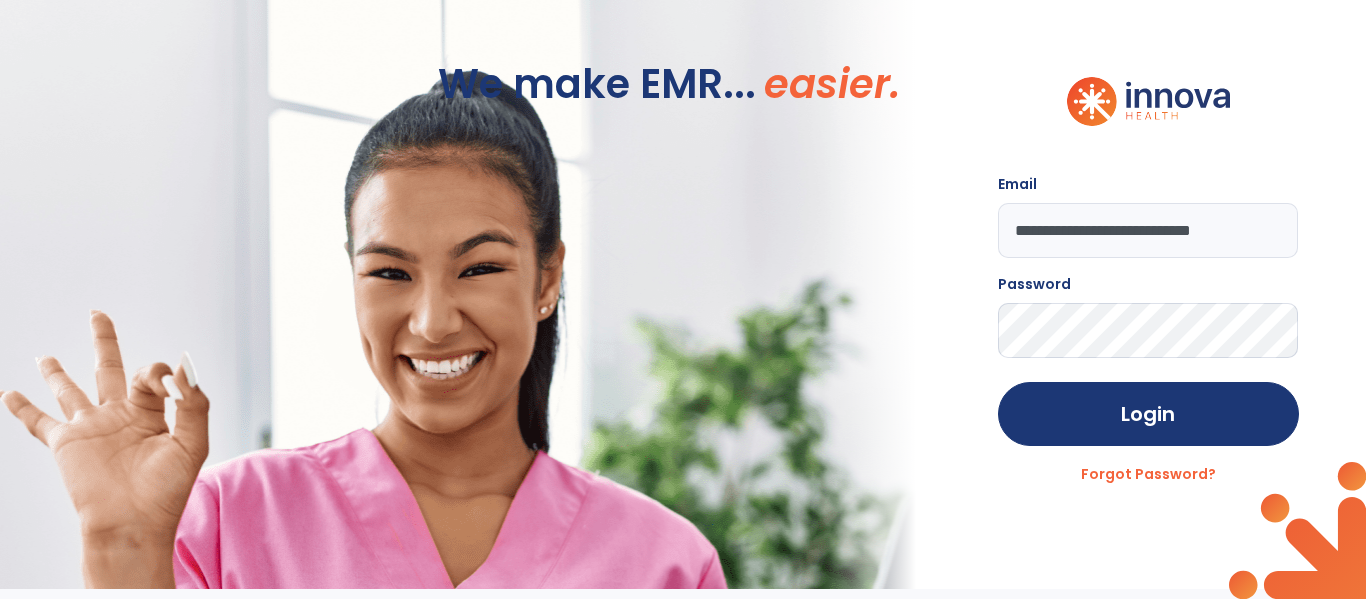 click on "Login" 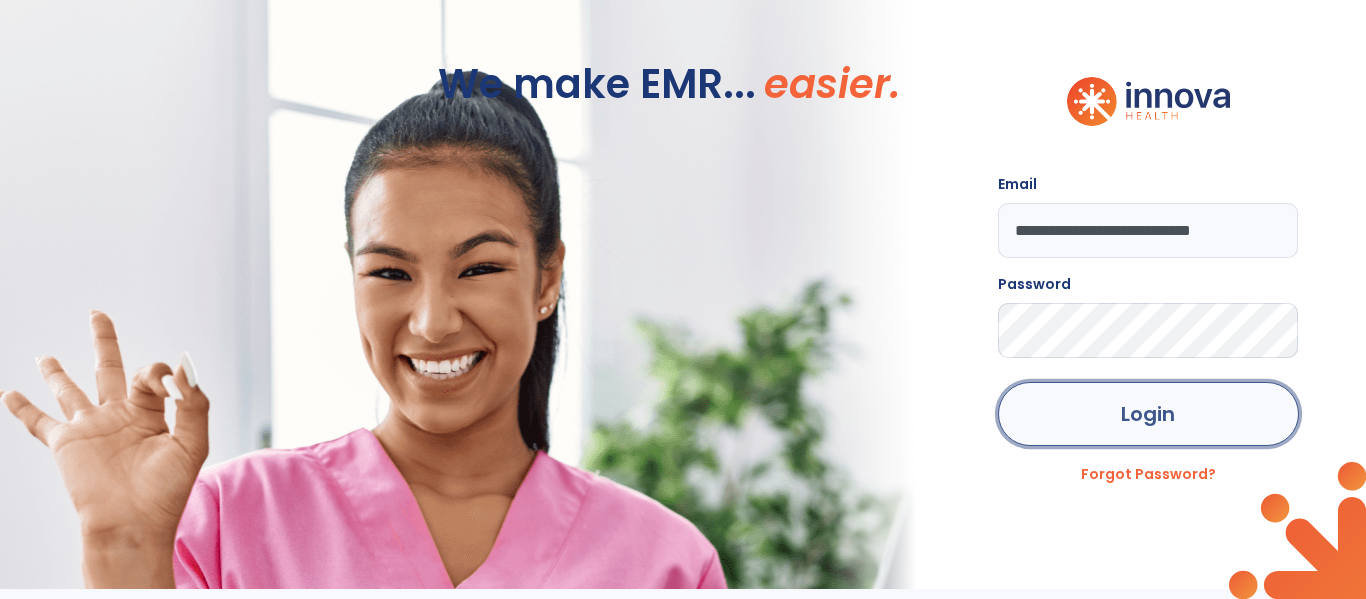 click on "Login" 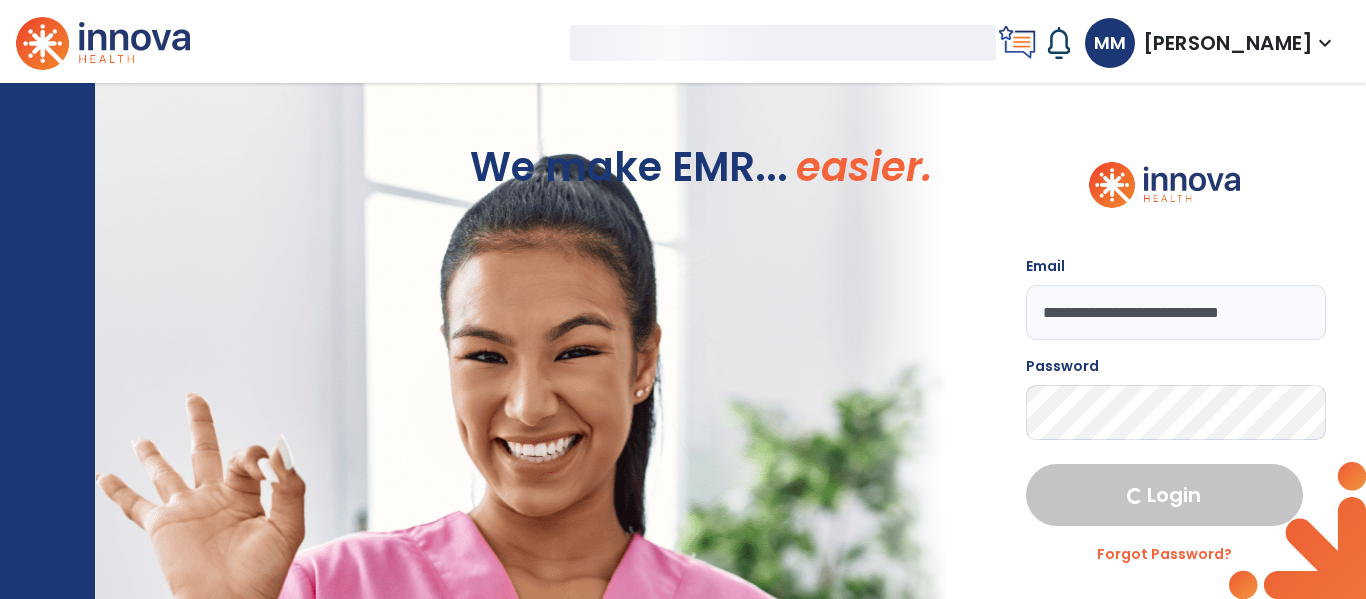 select on "****" 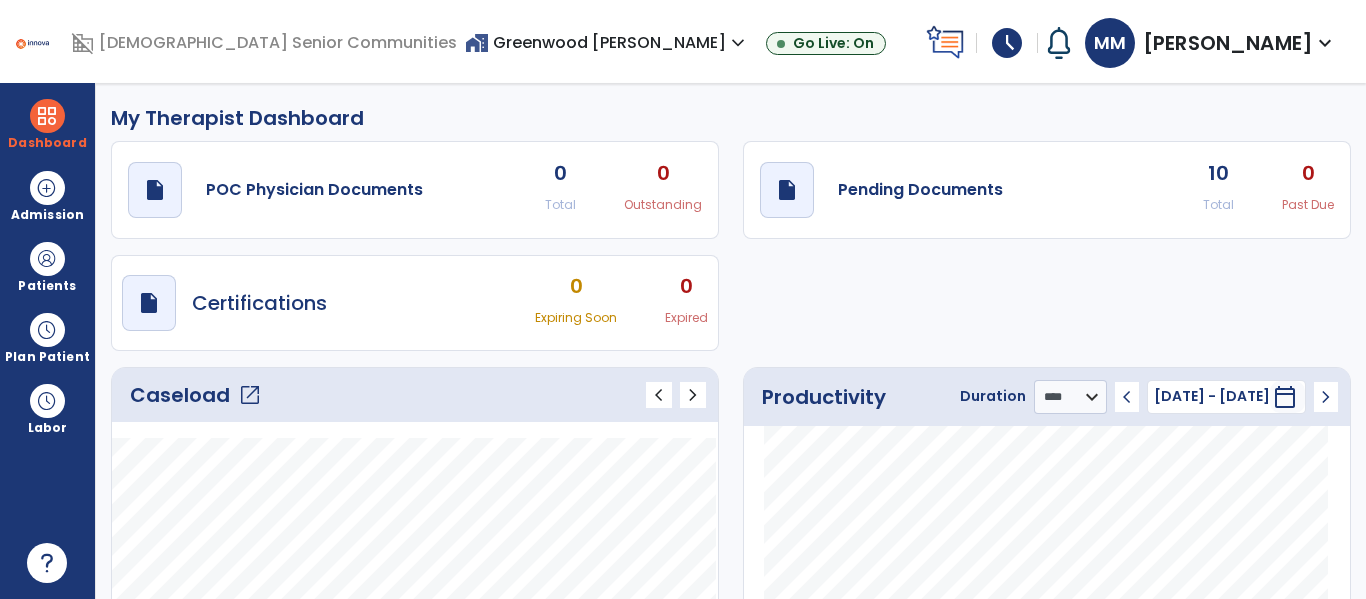click on "open_in_new" 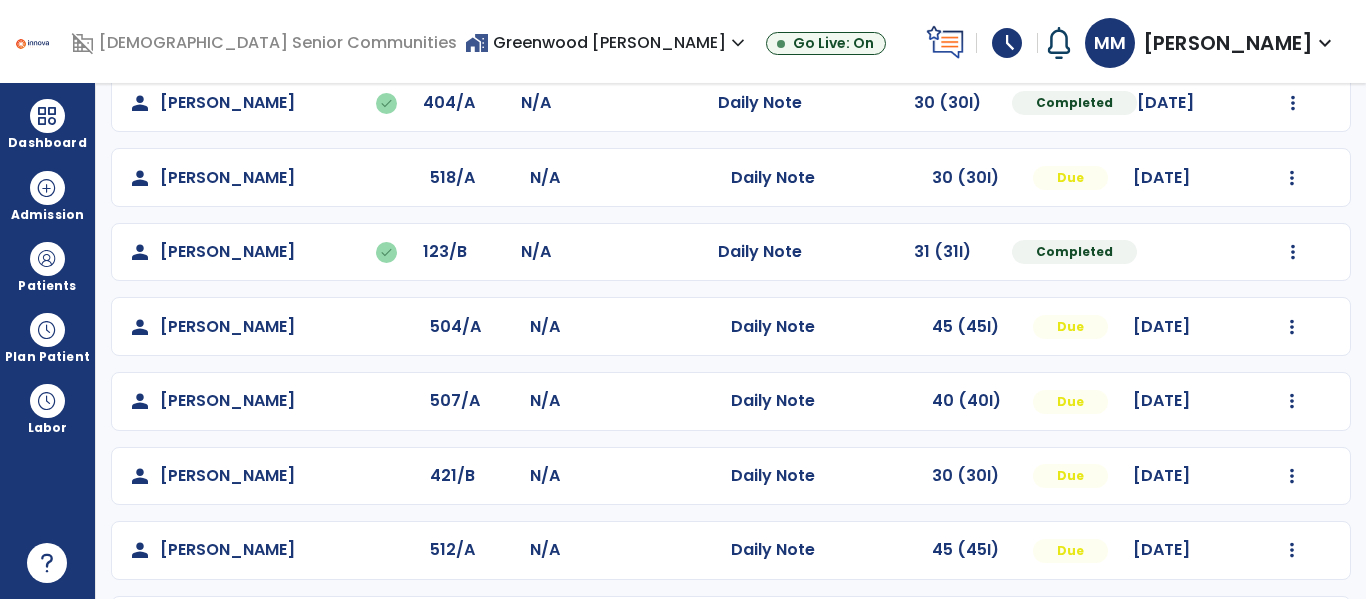 scroll, scrollTop: 203, scrollLeft: 0, axis: vertical 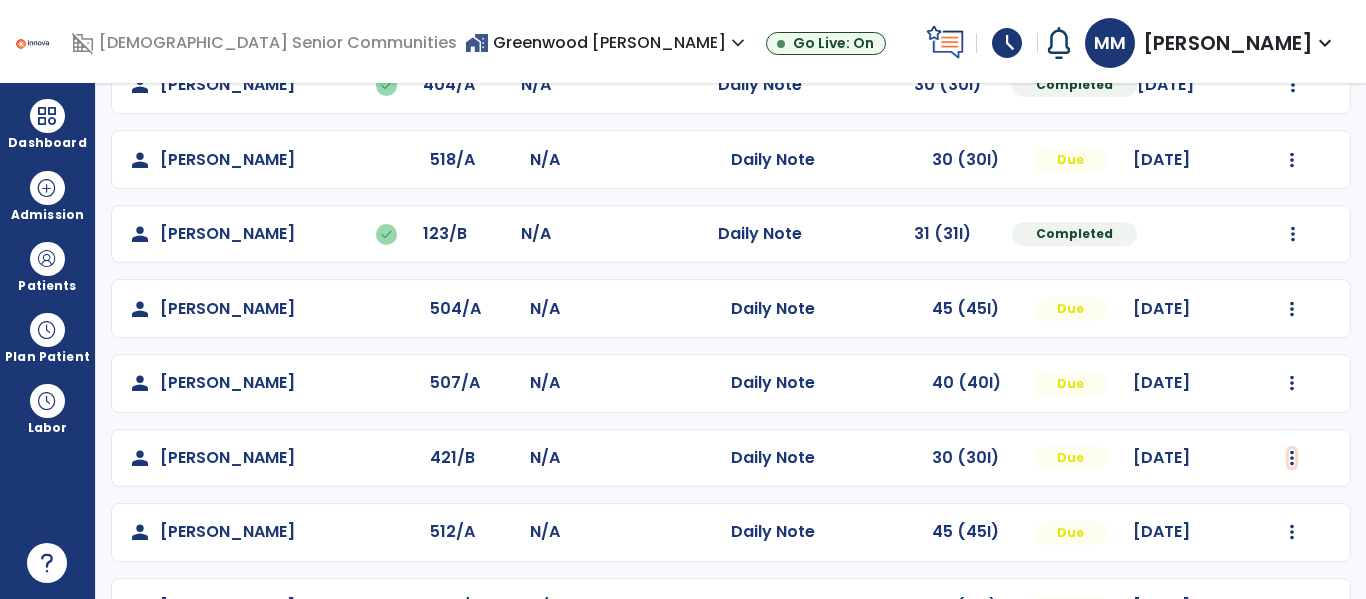 drag, startPoint x: 1287, startPoint y: 456, endPoint x: 1263, endPoint y: 461, distance: 24.5153 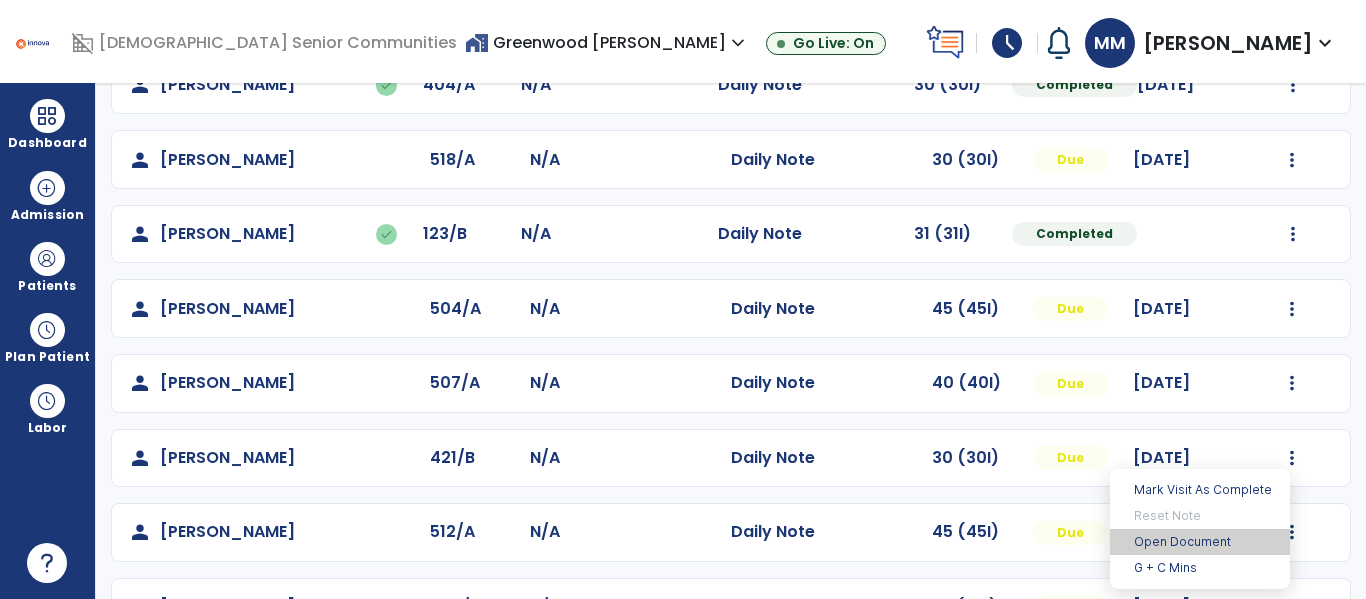 click on "Open Document" at bounding box center (1200, 542) 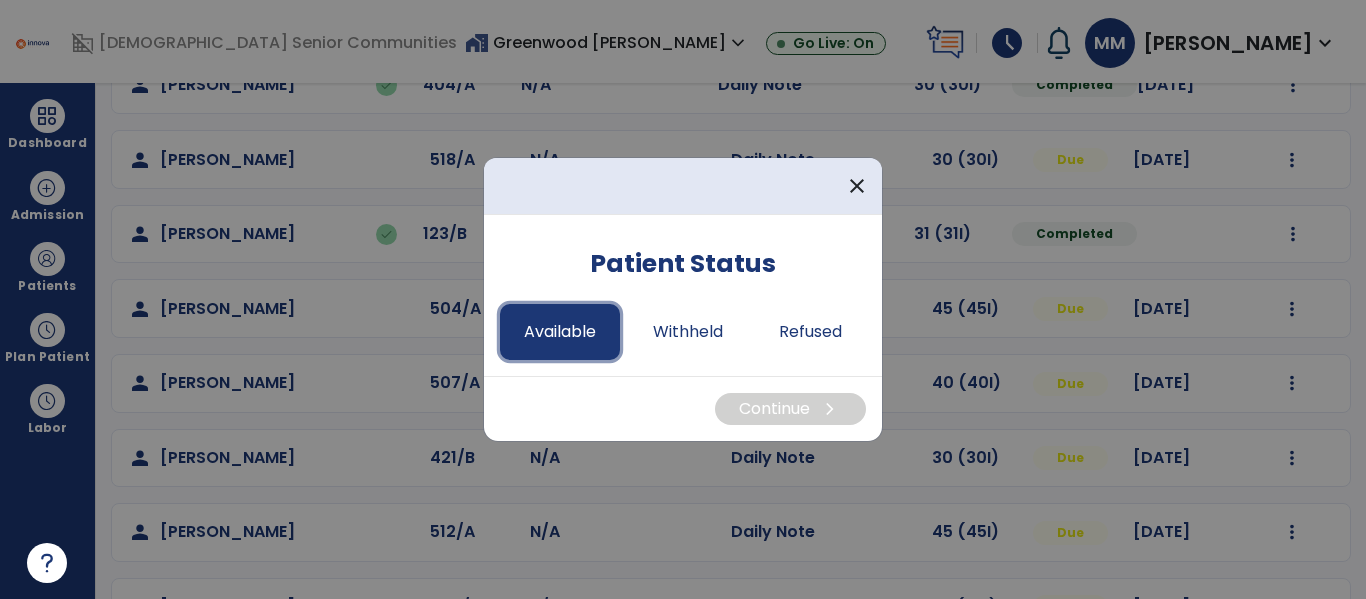 drag, startPoint x: 542, startPoint y: 332, endPoint x: 583, endPoint y: 338, distance: 41.4367 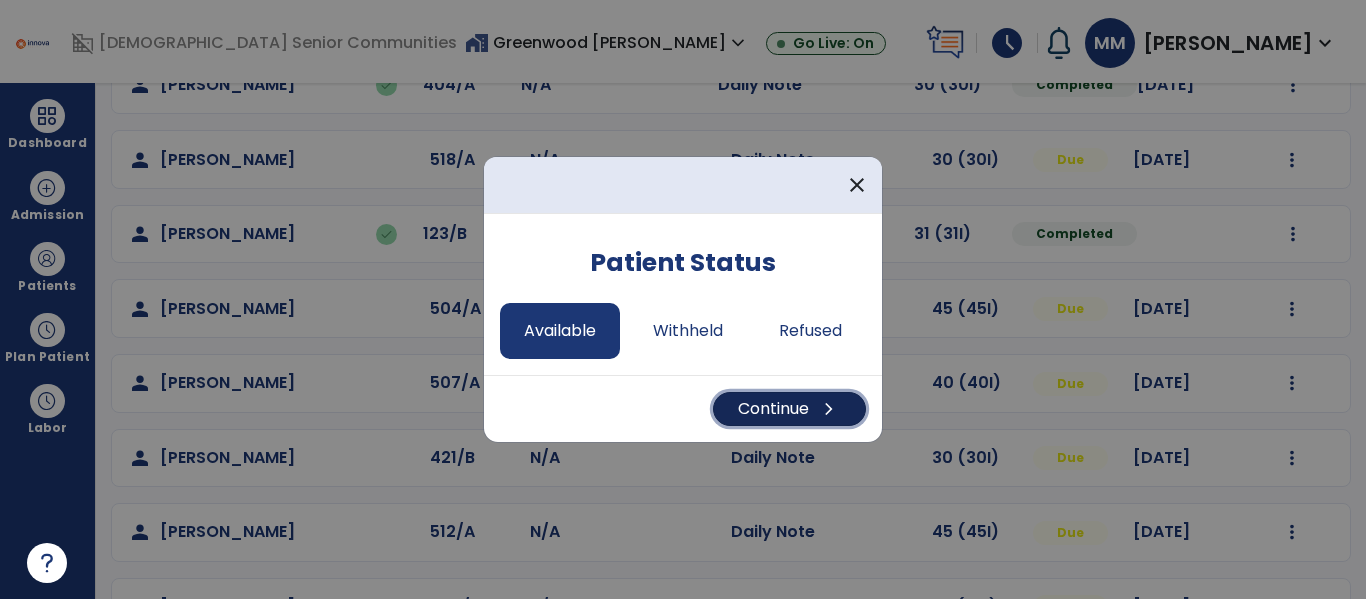 click on "chevron_right" at bounding box center (829, 409) 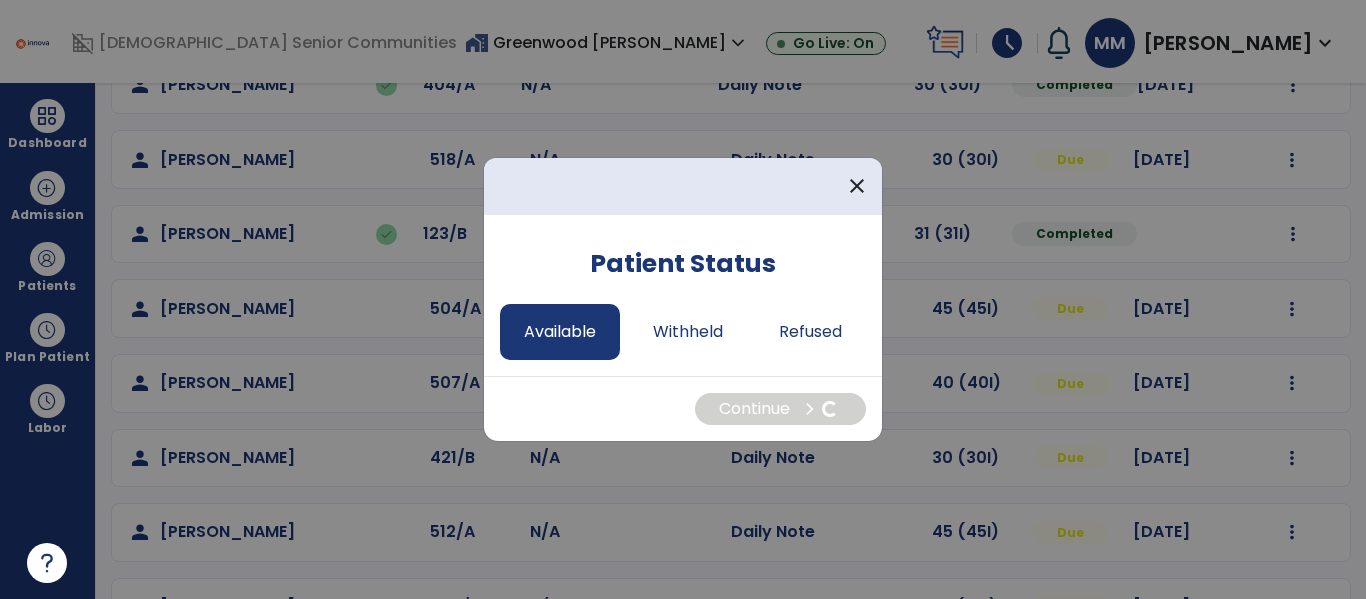 select on "*" 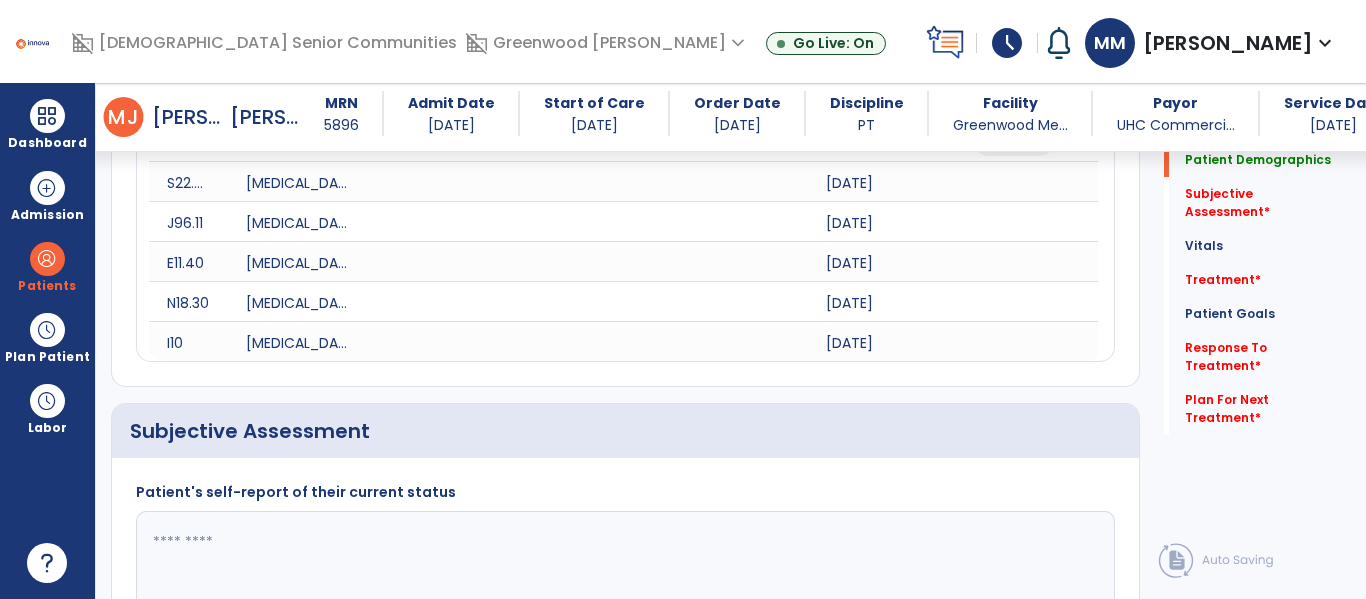 scroll, scrollTop: 383, scrollLeft: 0, axis: vertical 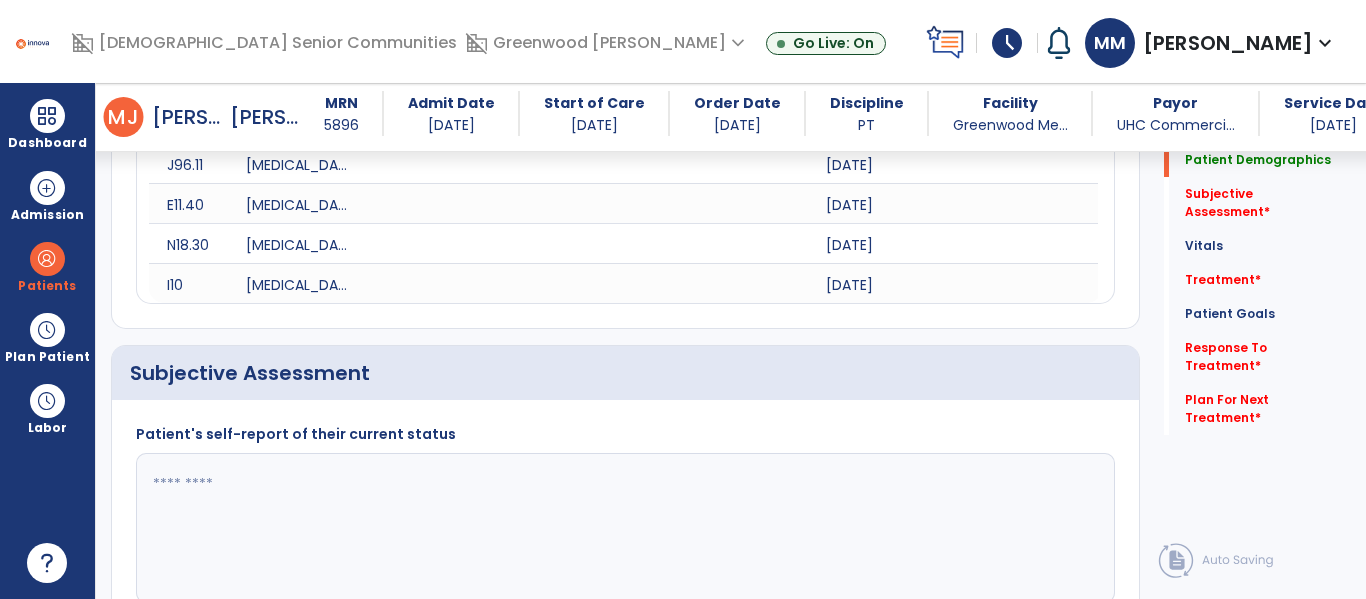 click 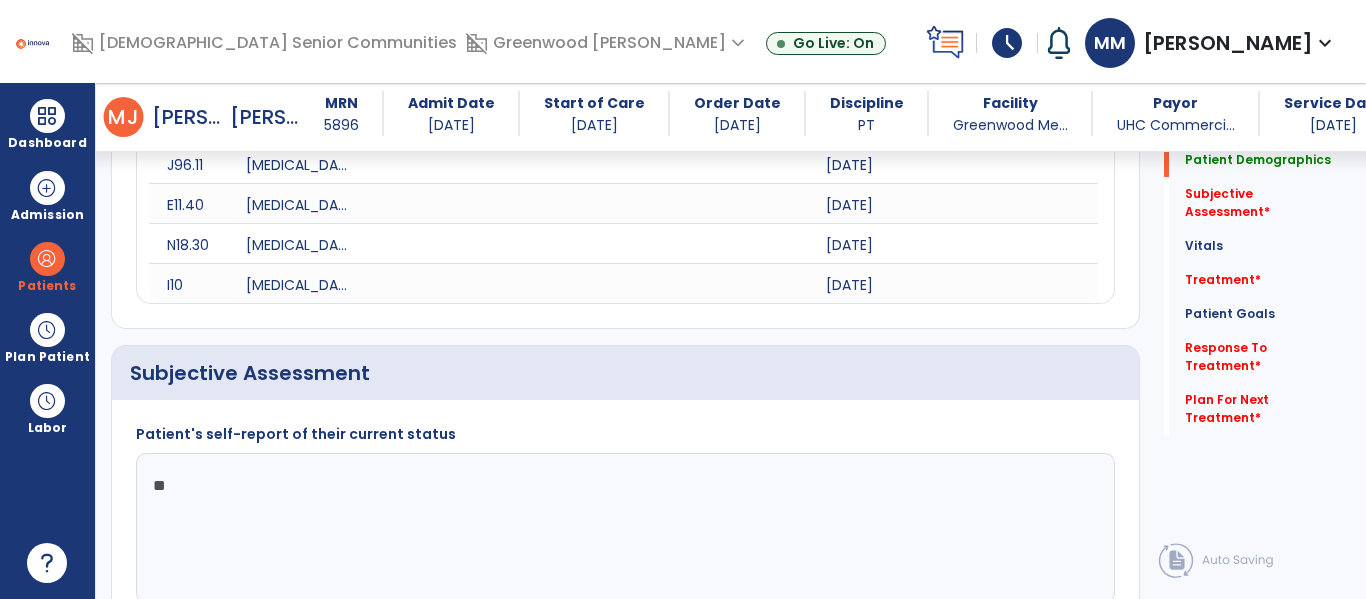 type on "*" 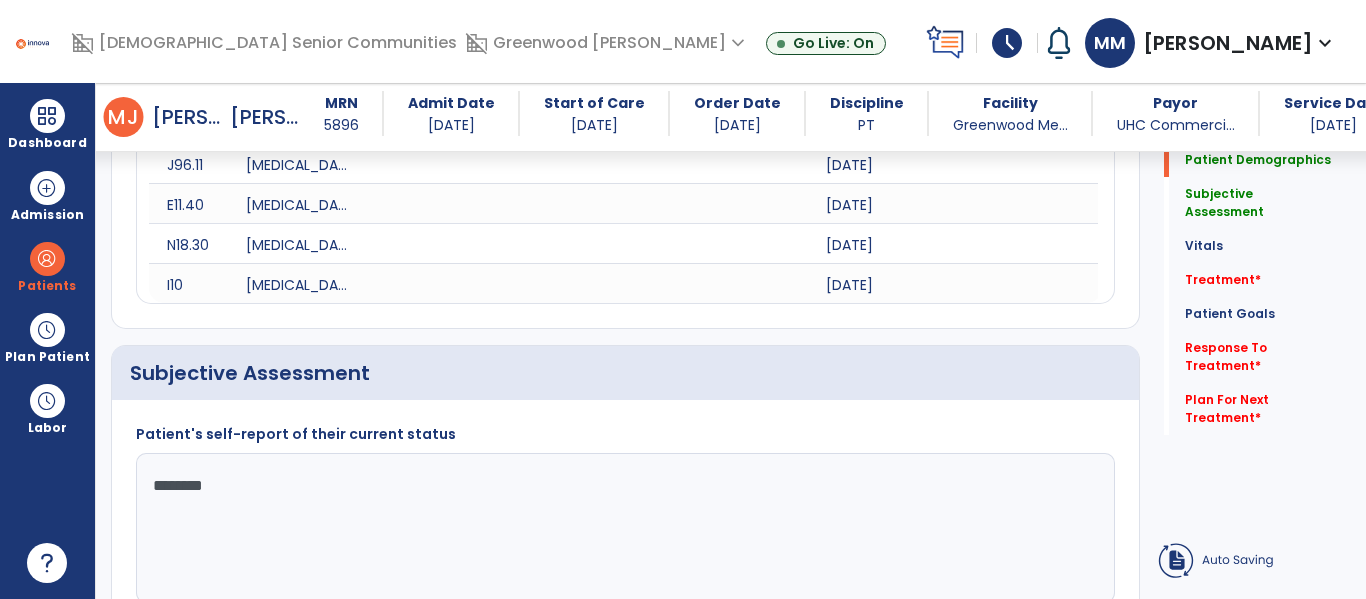 type on "********" 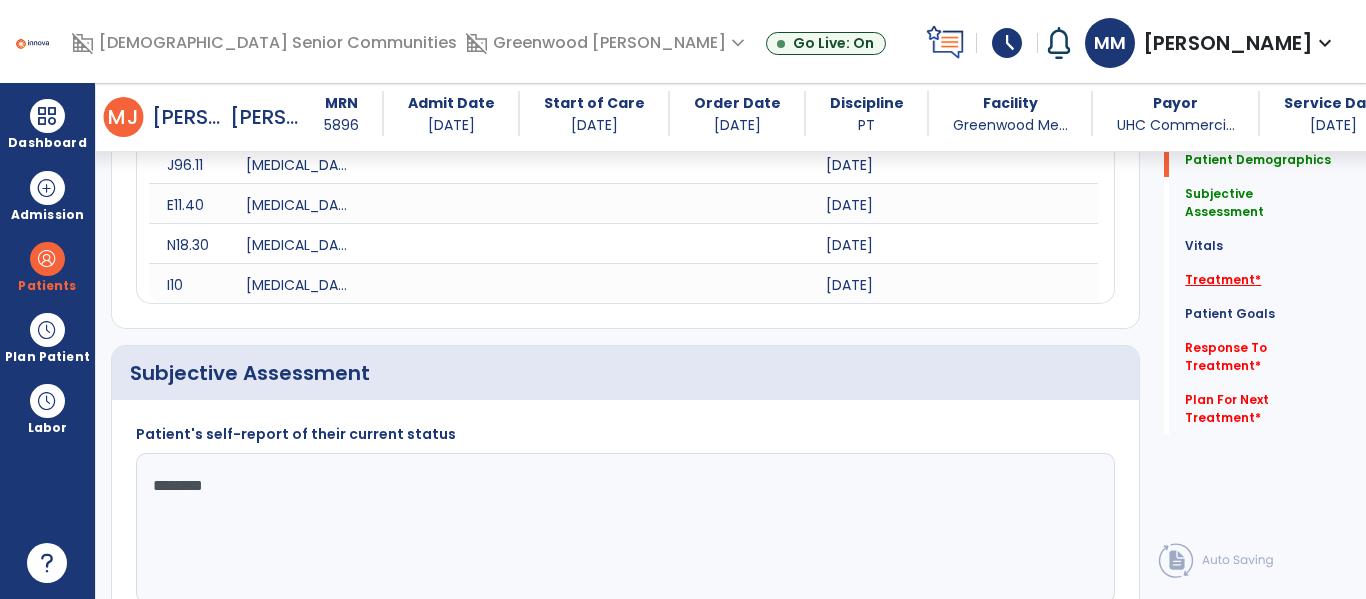click on "Treatment   *" 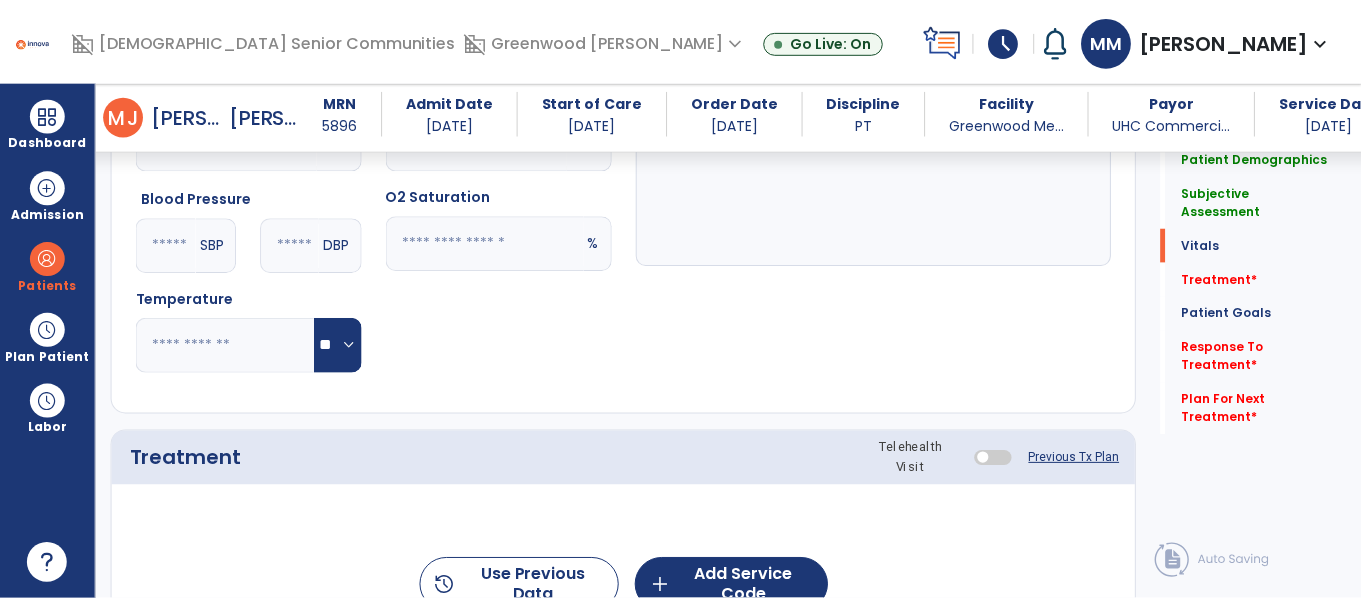 scroll, scrollTop: 1236, scrollLeft: 0, axis: vertical 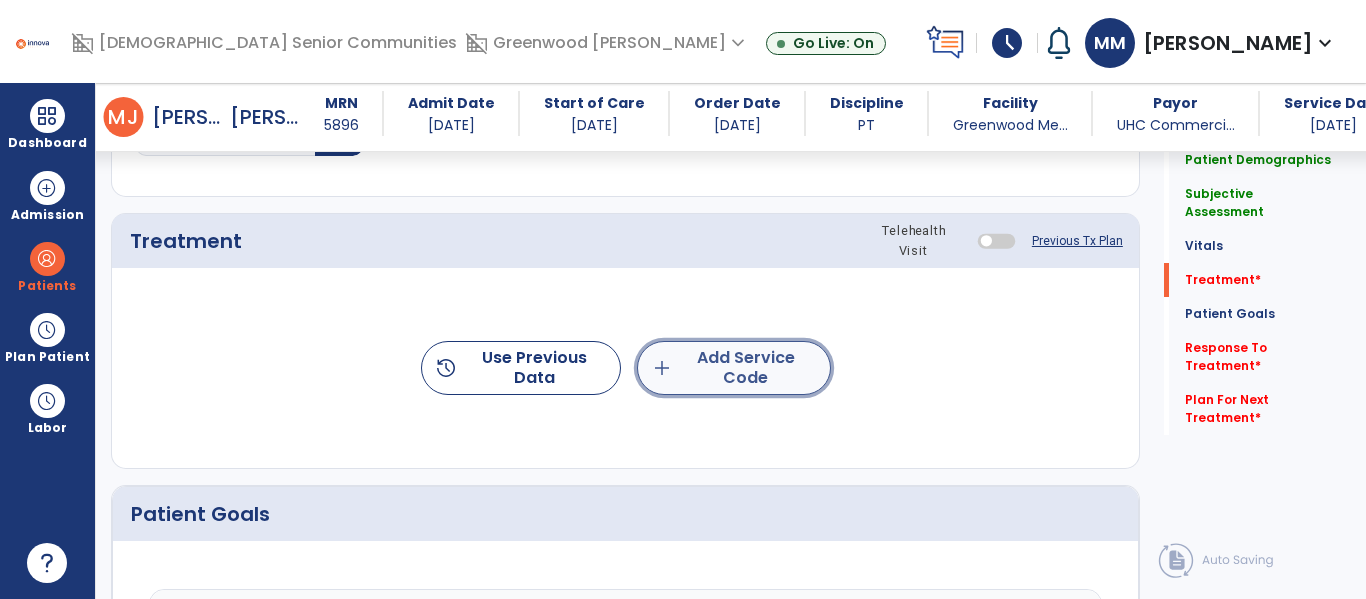 click on "add  Add Service Code" 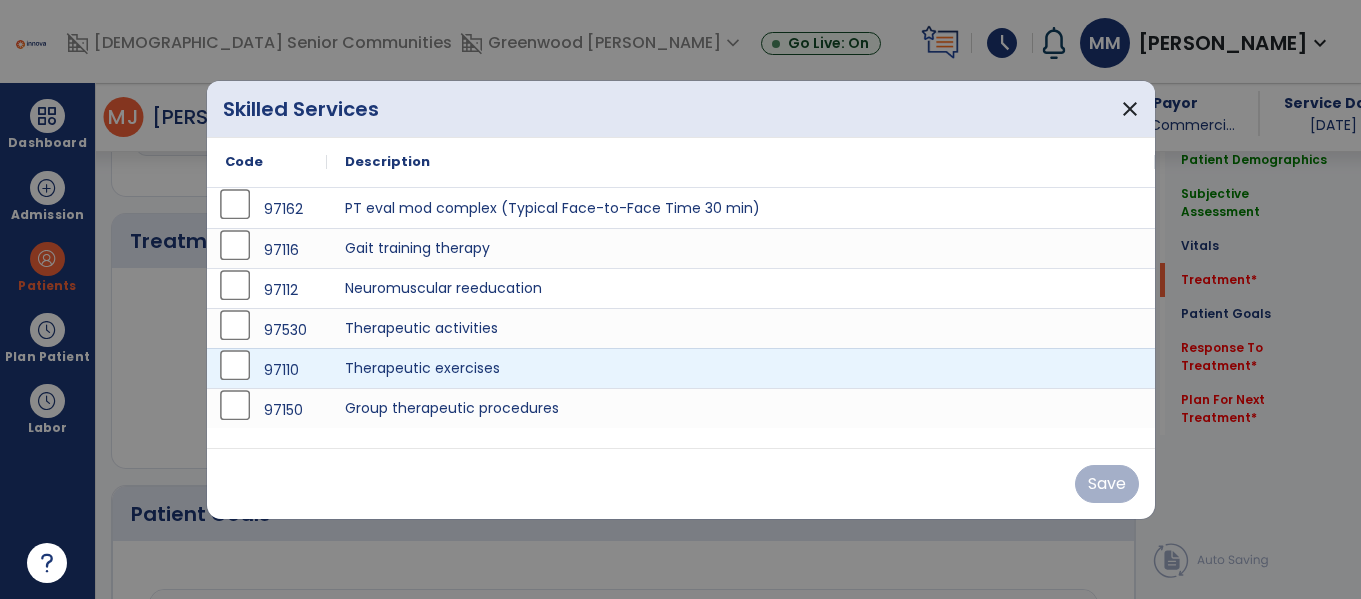 scroll, scrollTop: 1236, scrollLeft: 0, axis: vertical 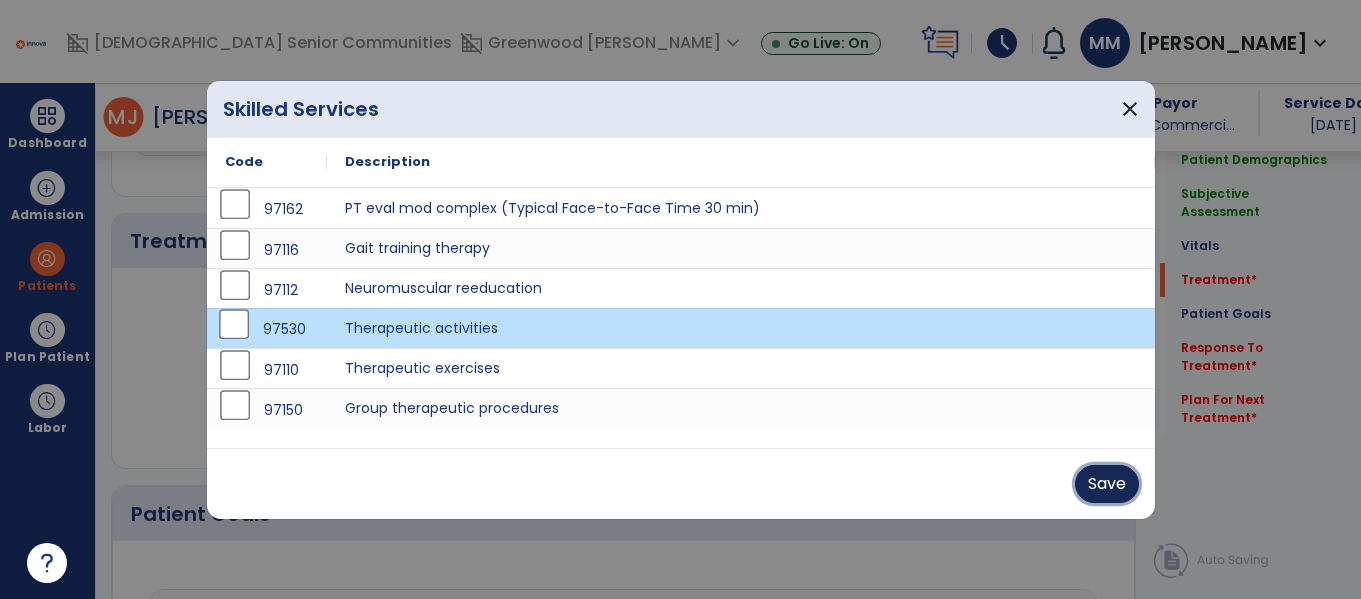 drag, startPoint x: 1112, startPoint y: 488, endPoint x: 858, endPoint y: 411, distance: 265.41476 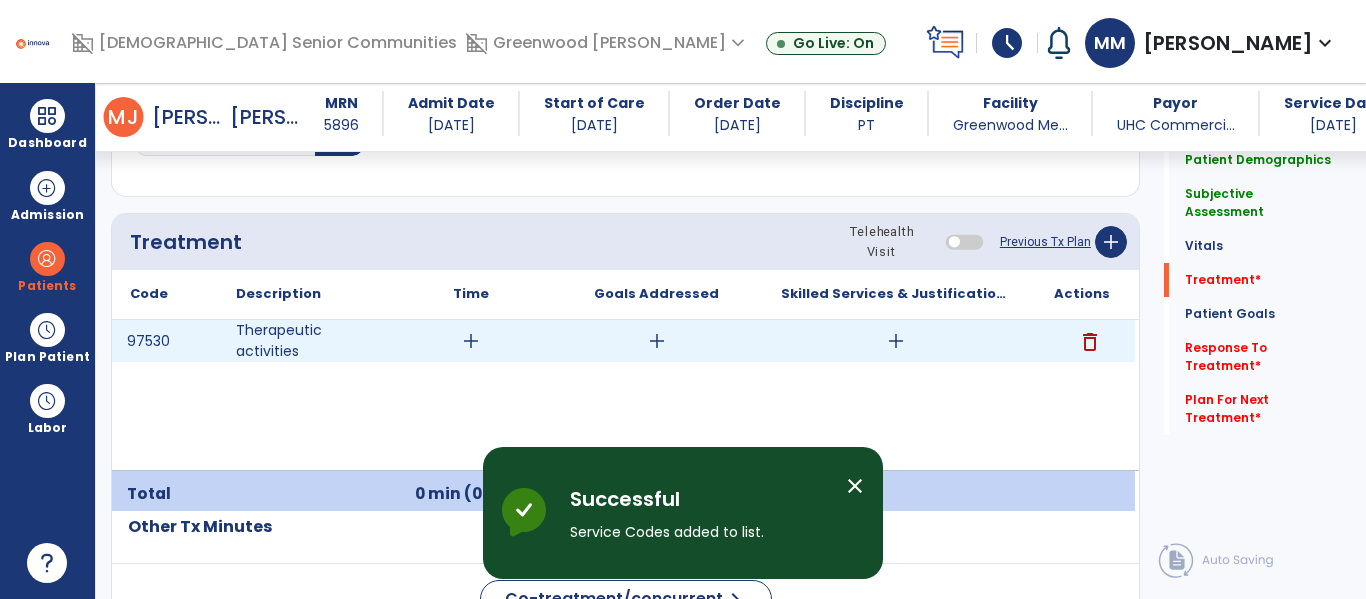 click on "add" at bounding box center (471, 341) 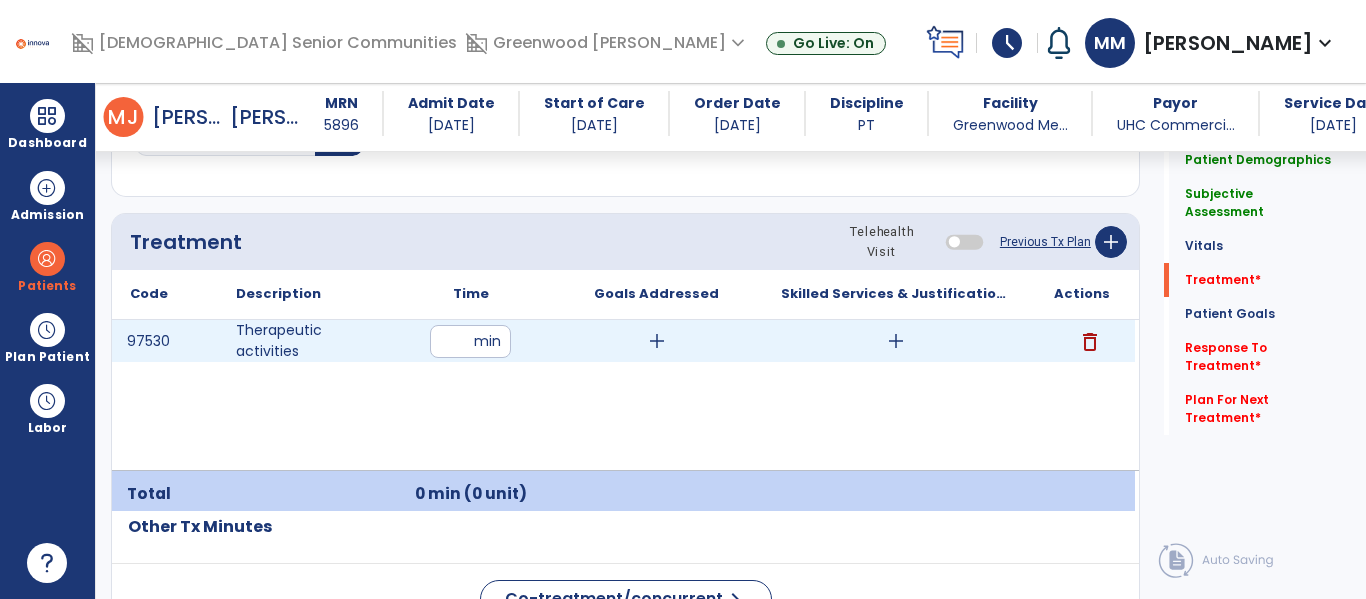 type on "**" 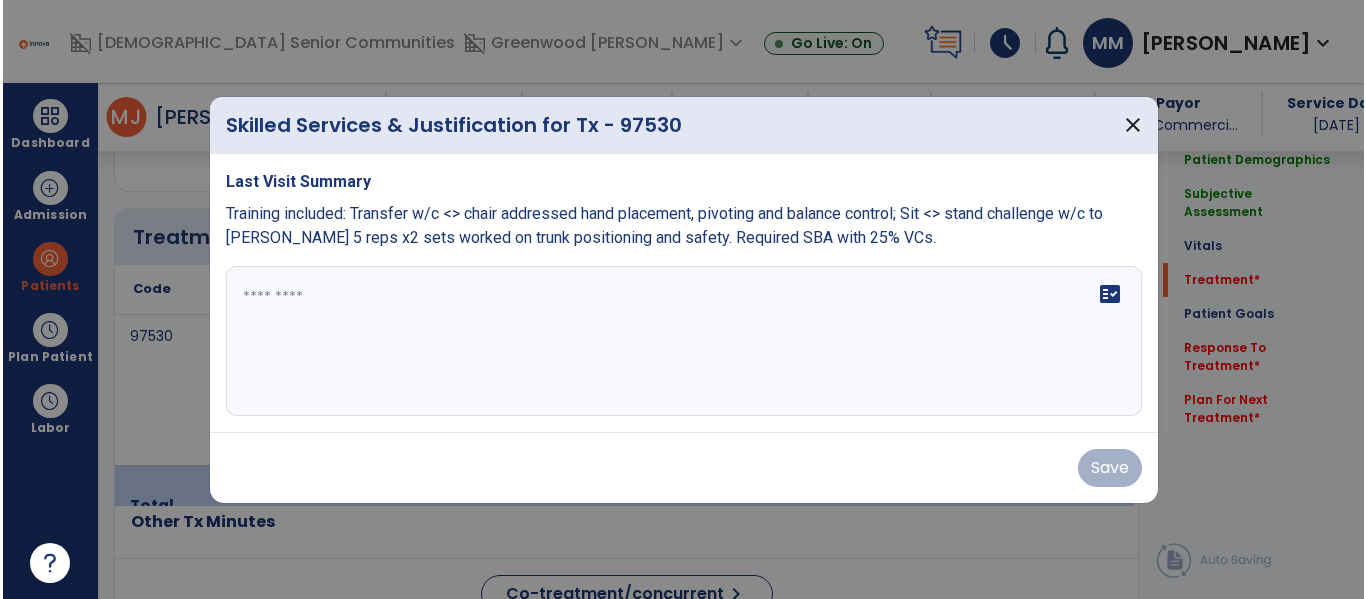 scroll, scrollTop: 1236, scrollLeft: 0, axis: vertical 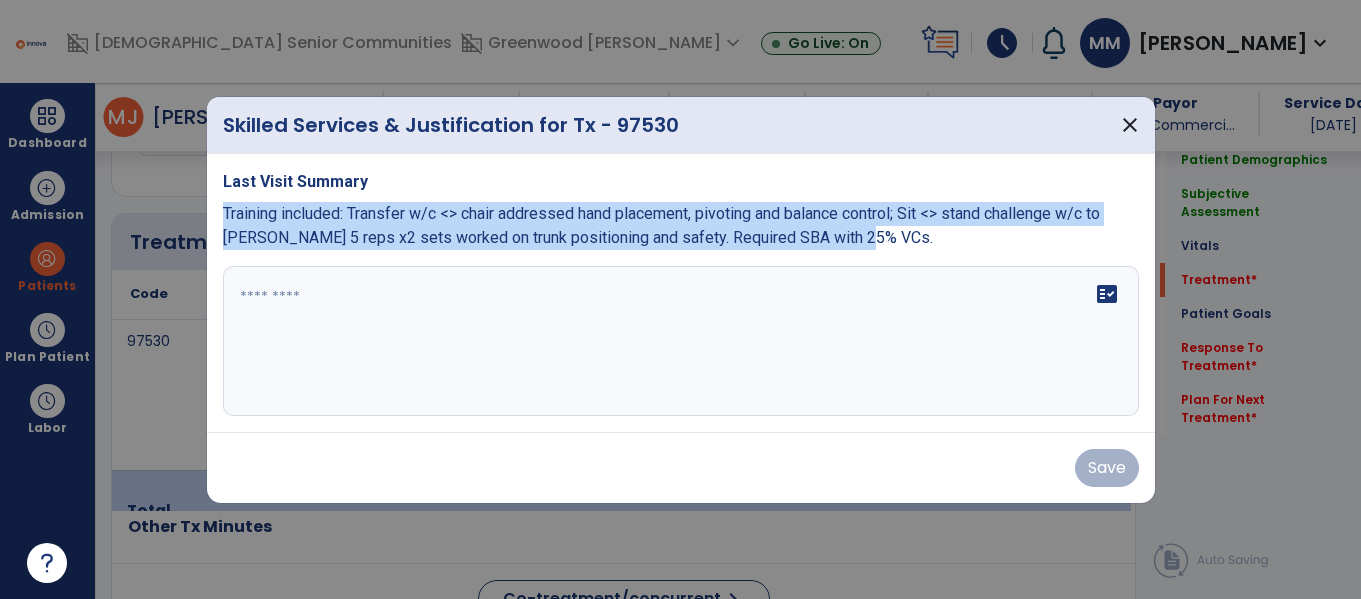 drag, startPoint x: 222, startPoint y: 213, endPoint x: 901, endPoint y: 234, distance: 679.32465 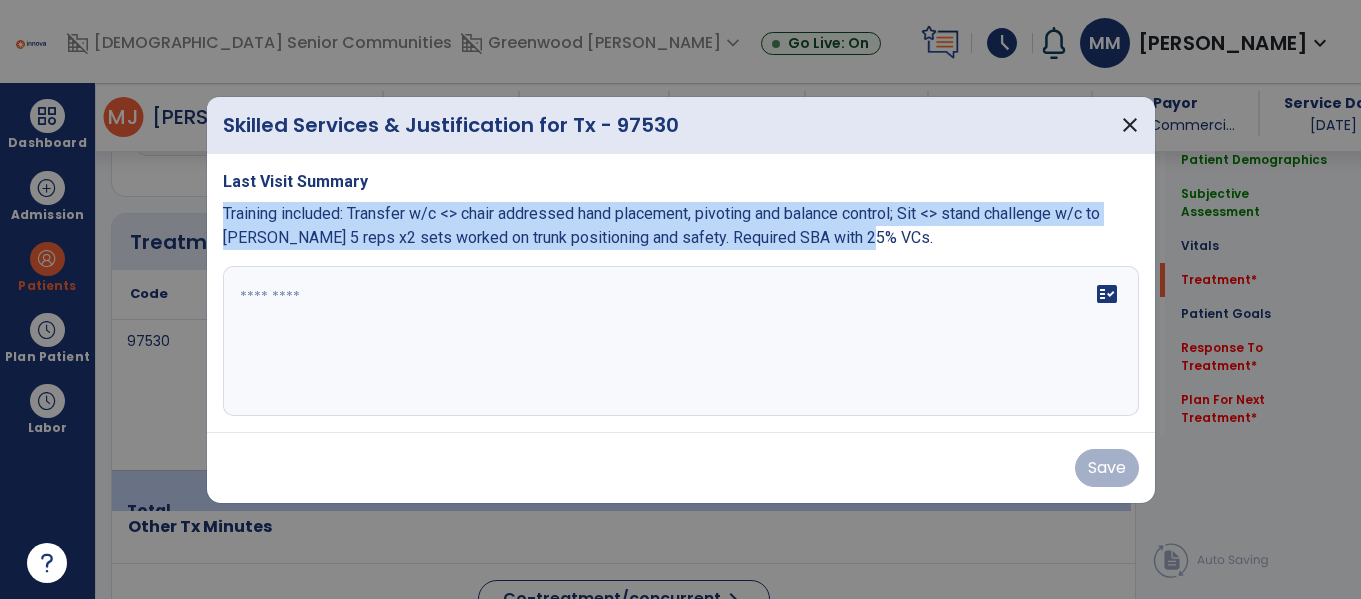 click on "Training included: Transfer w/c <> chair addressed hand placement, pivoting and balance control; Sit <> stand challenge w/c to walker 5 reps x2 sets worked on trunk positioning and safety. Required SBA with 25% VCs." at bounding box center [681, 226] 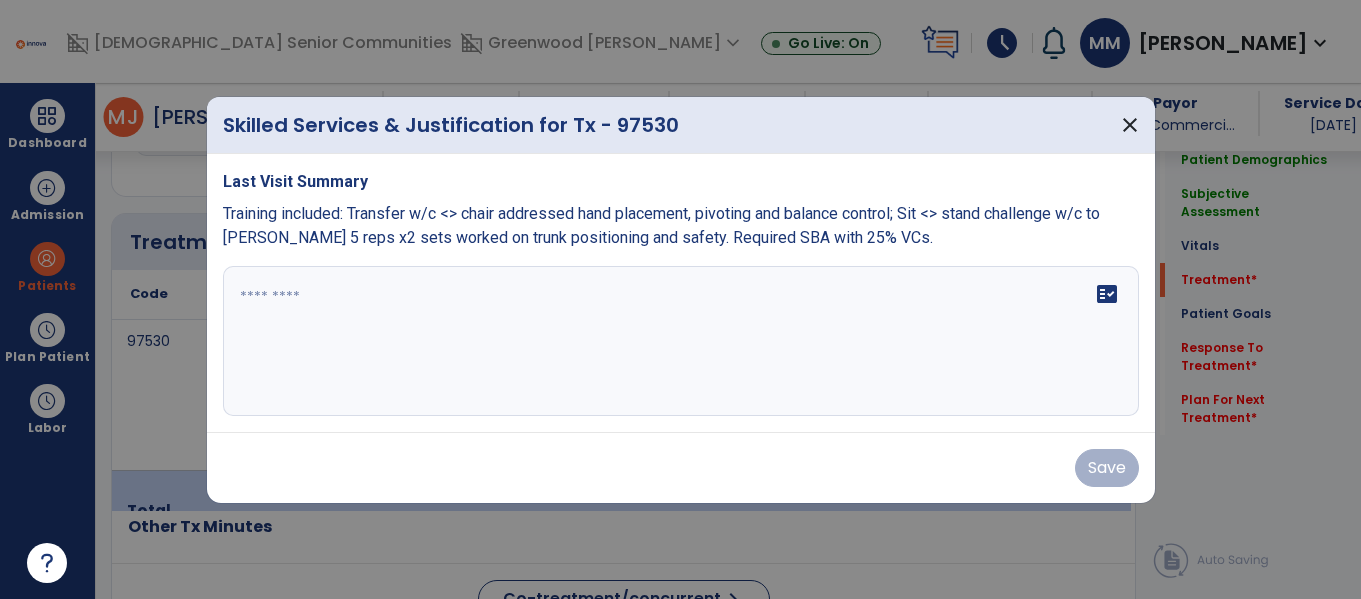 click at bounding box center [681, 341] 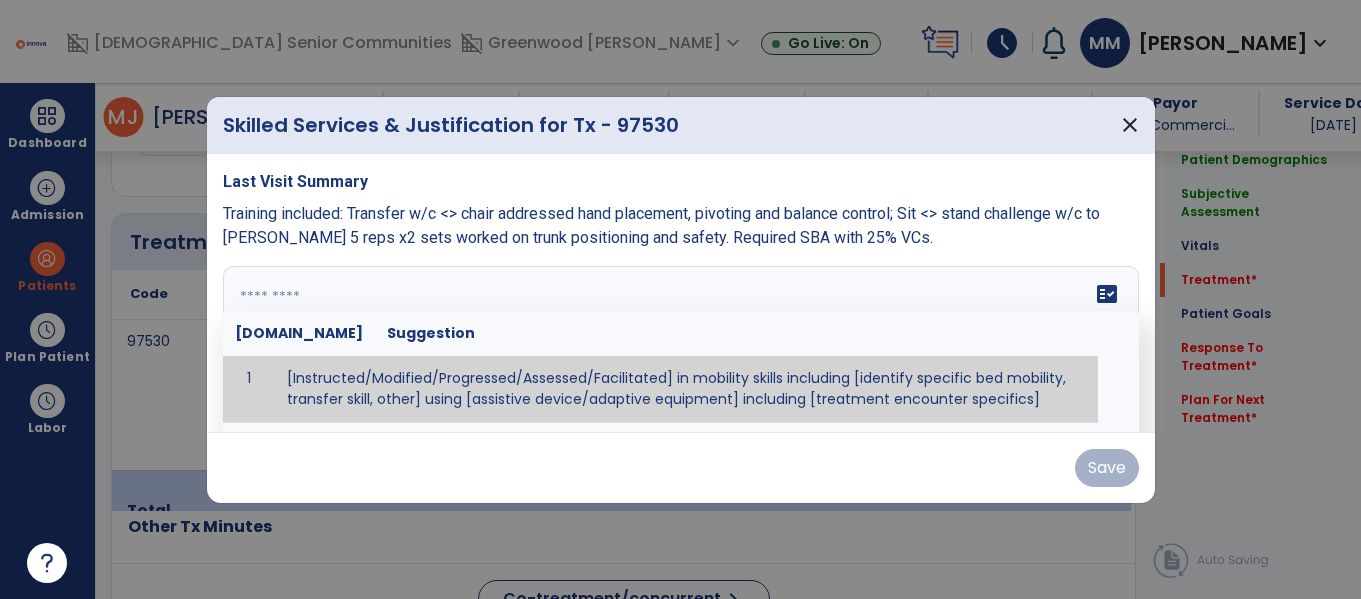 paste on "**********" 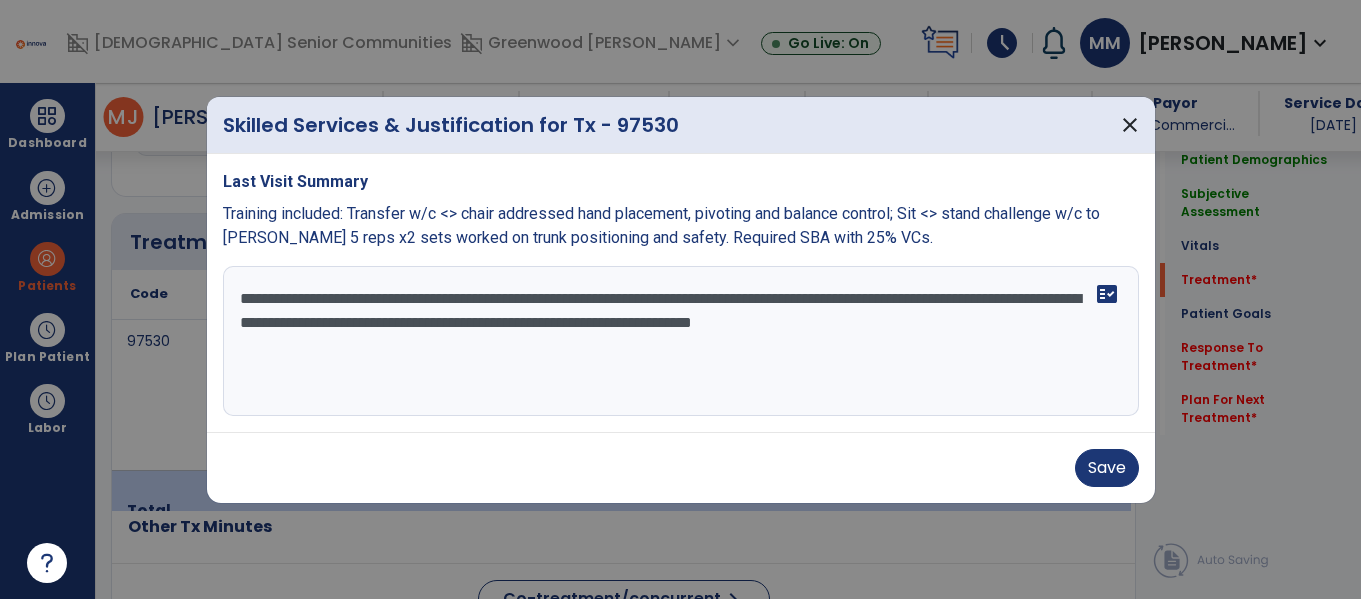 click on "Training included: Transfer w/c <> chair addressed hand placement, pivoting and balance control; Sit <> stand challenge w/c to walker 5 reps x2 sets worked on trunk positioning and safety. Required SBA with 25% VCs." at bounding box center [661, 225] 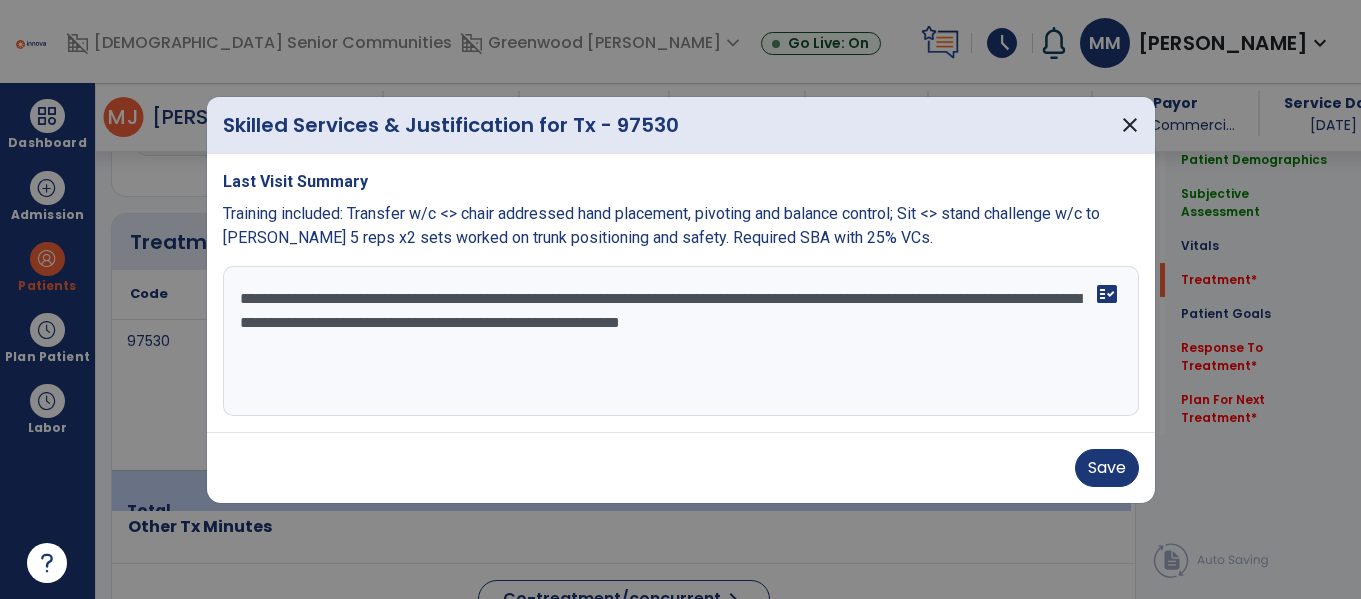 click on "**********" at bounding box center (681, 341) 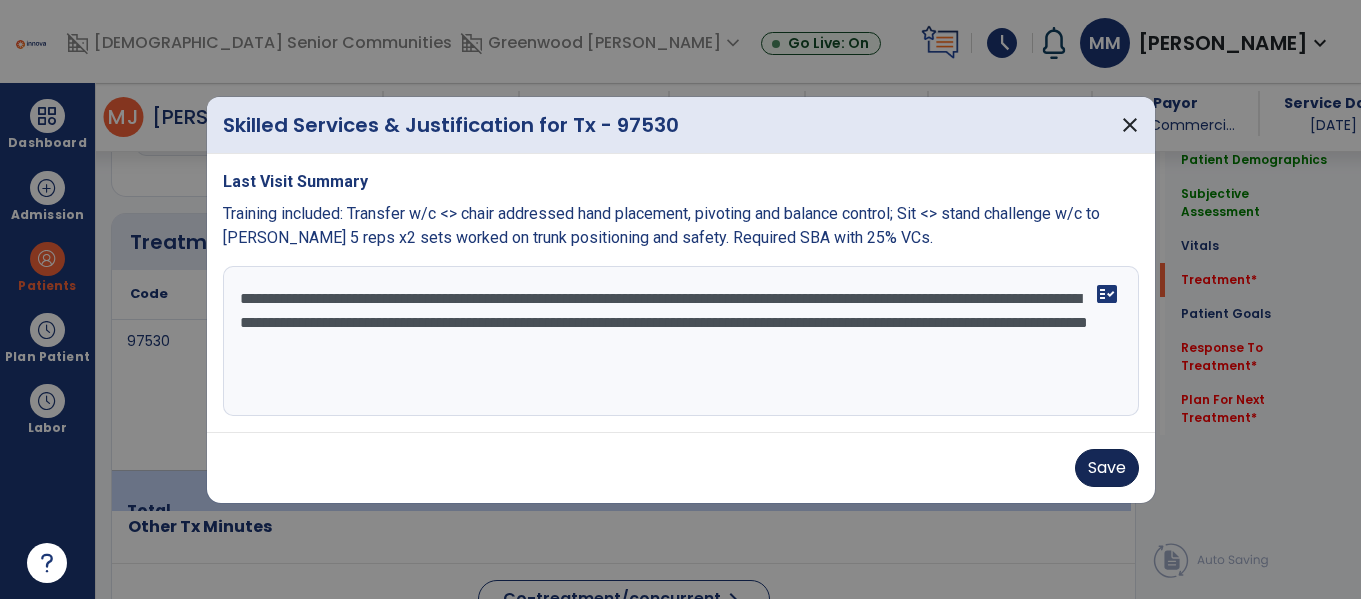 type on "**********" 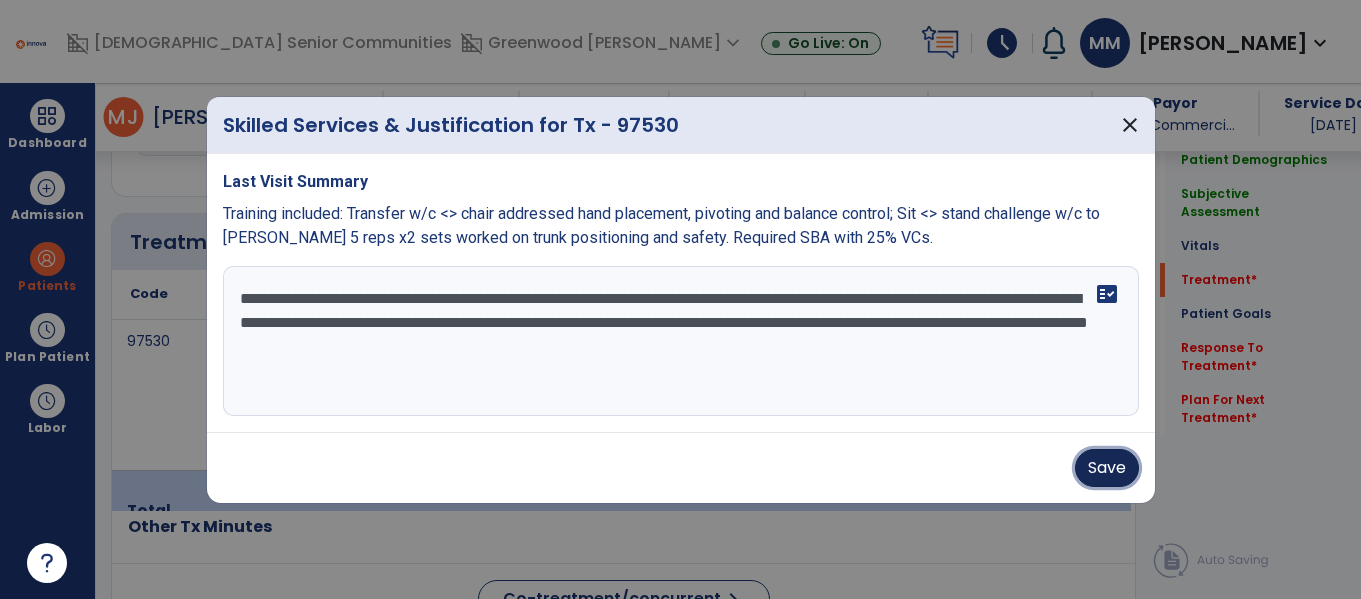 drag, startPoint x: 1101, startPoint y: 472, endPoint x: 866, endPoint y: 425, distance: 239.65392 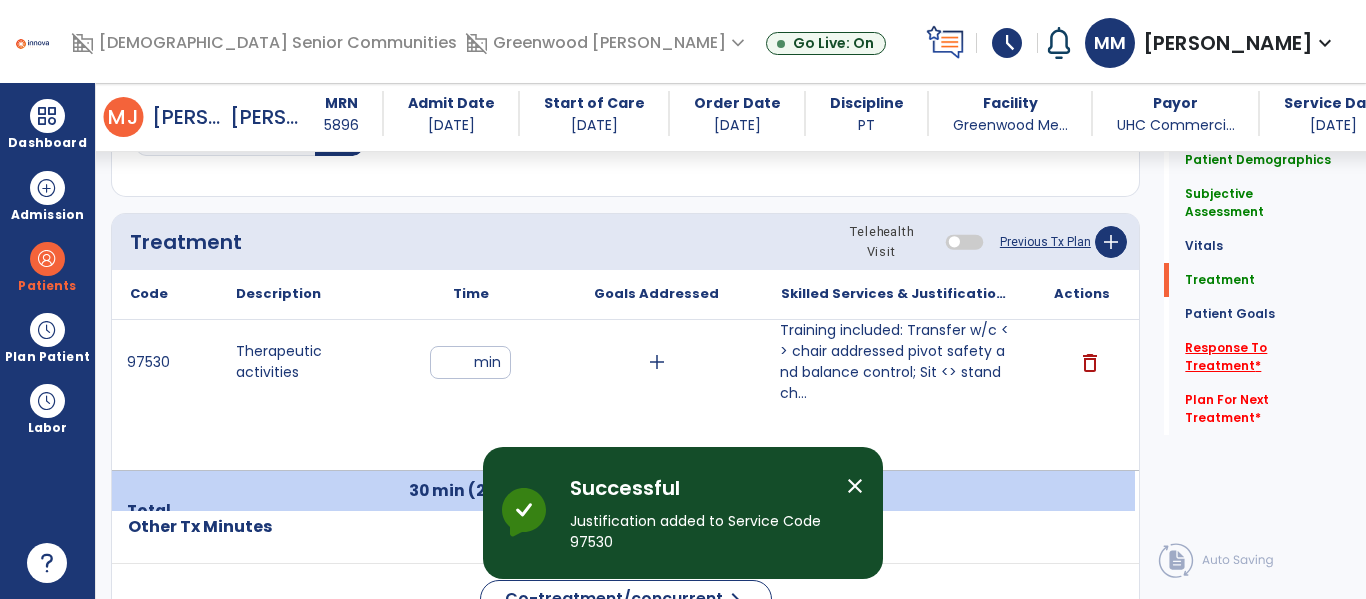 click on "Response To Treatment   *" 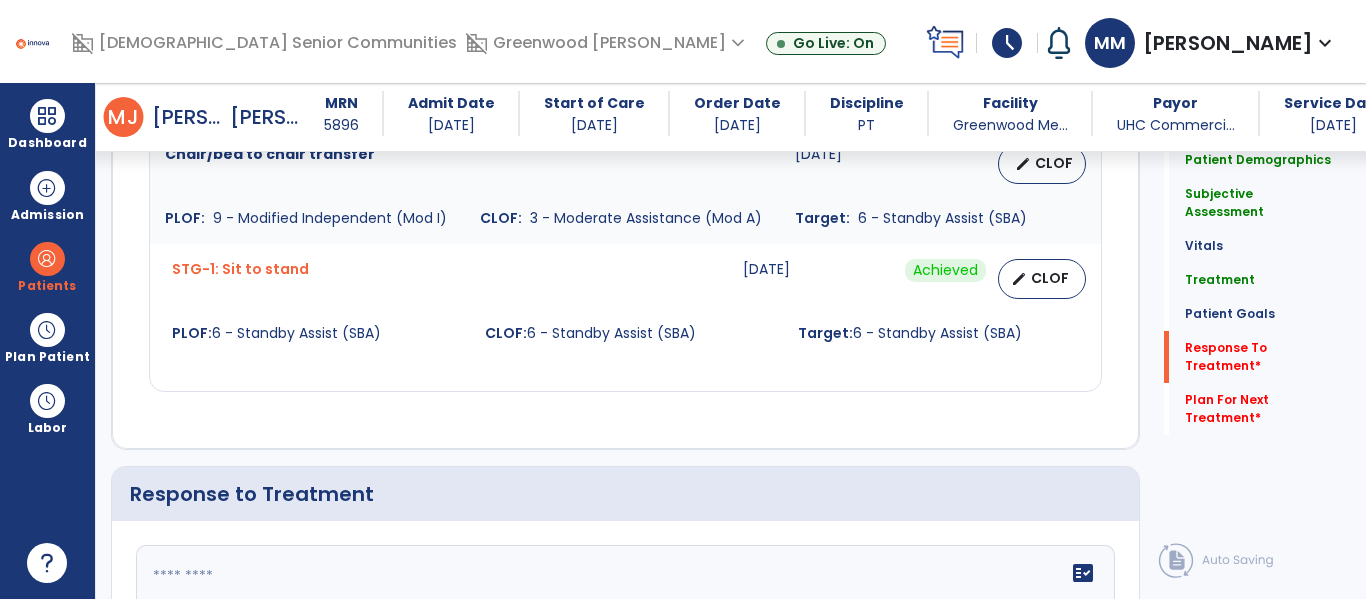 scroll, scrollTop: 2680, scrollLeft: 0, axis: vertical 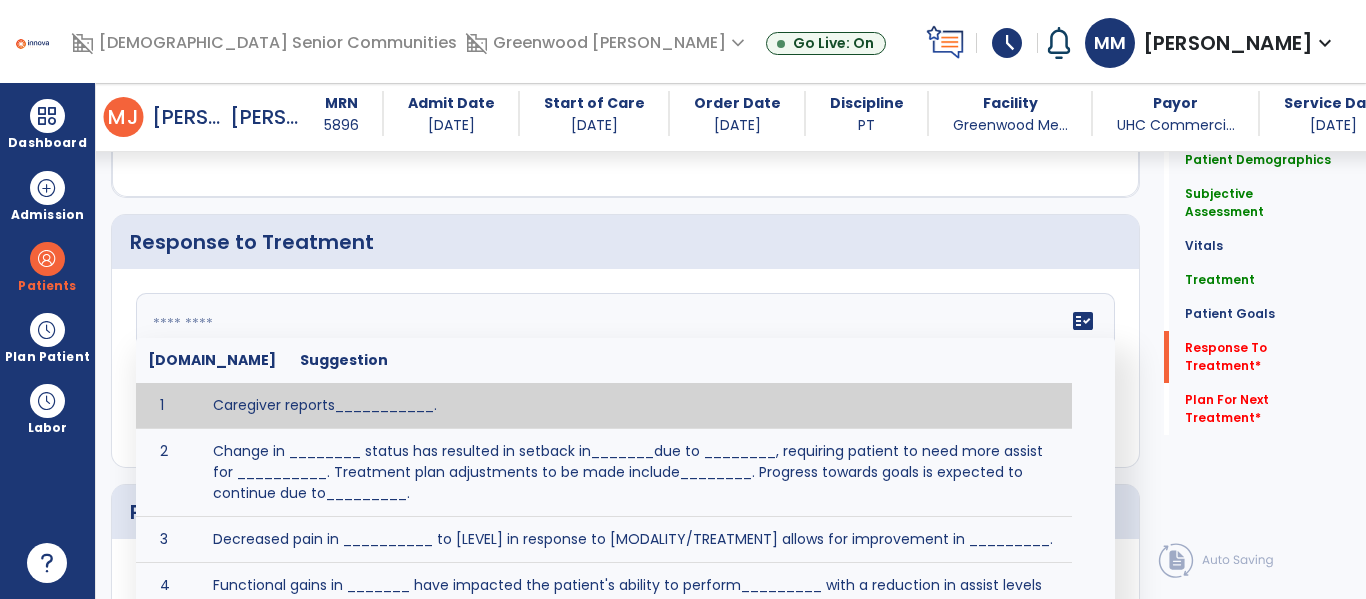 click on "fact_check  Sr.No Suggestion 1 Caregiver reports___________. 2 Change in ________ status has resulted in setback in_______due to ________, requiring patient to need more assist for __________.   Treatment plan adjustments to be made include________.  Progress towards goals is expected to continue due to_________. 3 Decreased pain in __________ to [LEVEL] in response to [MODALITY/TREATMENT] allows for improvement in _________. 4 Functional gains in _______ have impacted the patient's ability to perform_________ with a reduction in assist levels to_________. 5 Functional progress this week has been significant due to__________. 6 Gains in ________ have improved the patient's ability to perform ______with decreased levels of assist to___________. 7 Improvement in ________allows patient to tolerate higher levels of challenges in_________. 8 Pain in [AREA] has decreased to [LEVEL] in response to [TREATMENT/MODALITY], allowing fore ease in completing__________. 9 10 11 12 13 14 15 16 17 18 19 20 21" 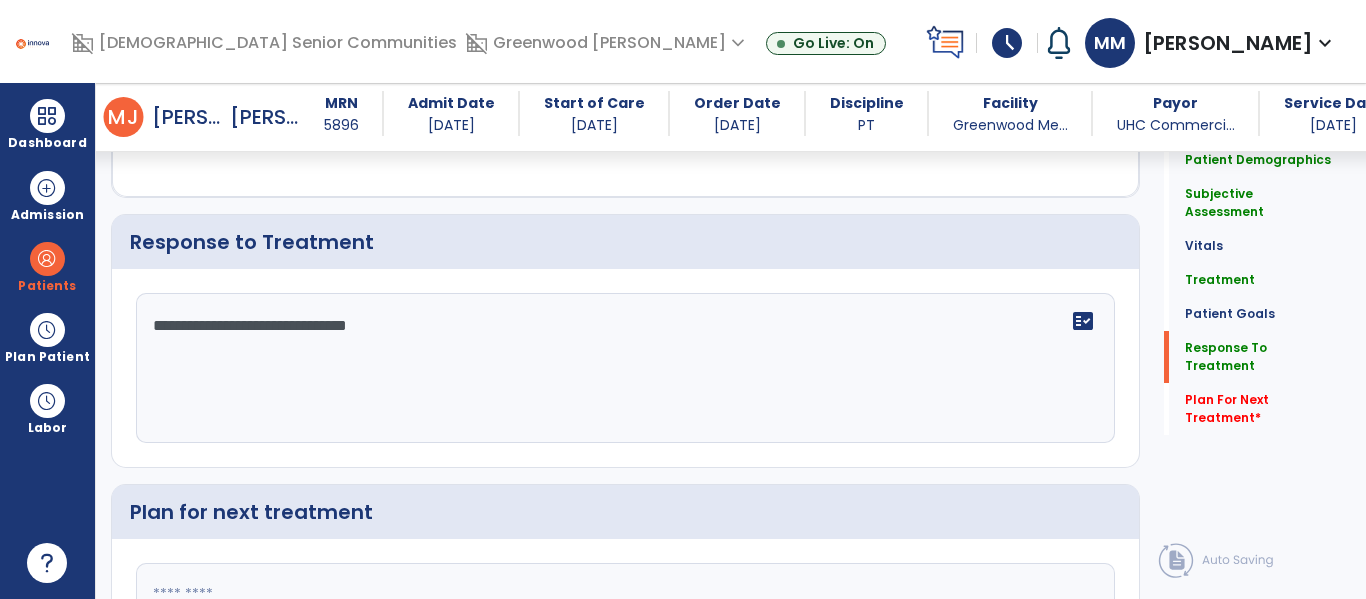 scroll, scrollTop: 2733, scrollLeft: 0, axis: vertical 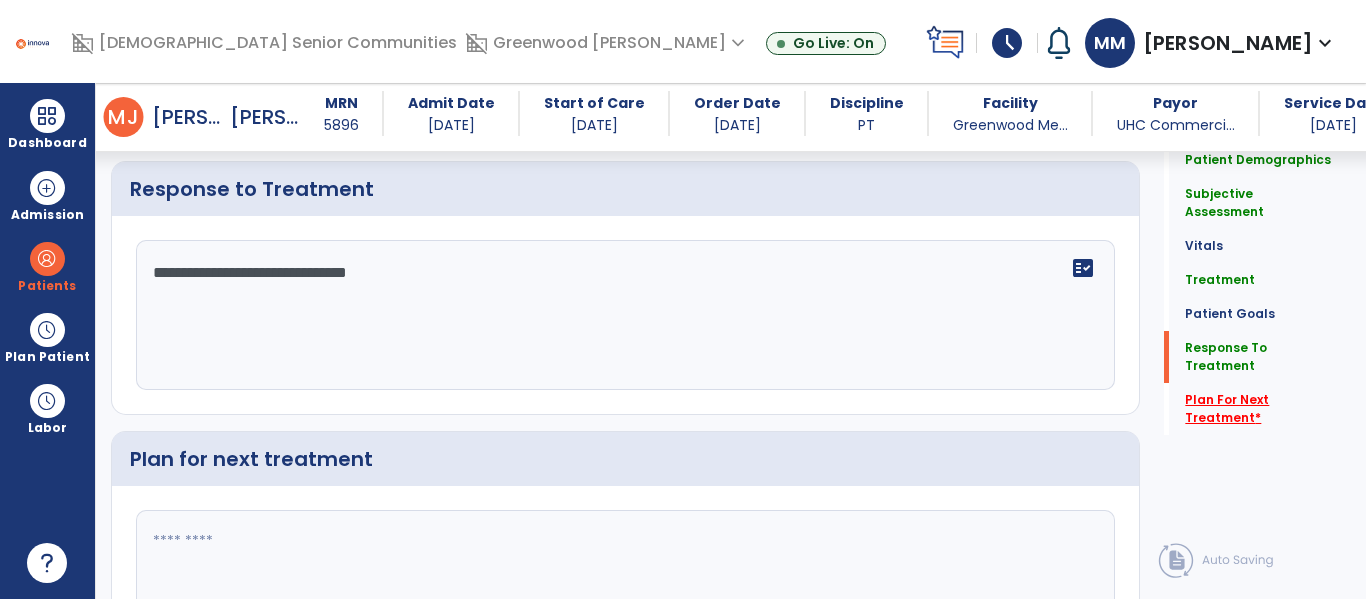 type on "**********" 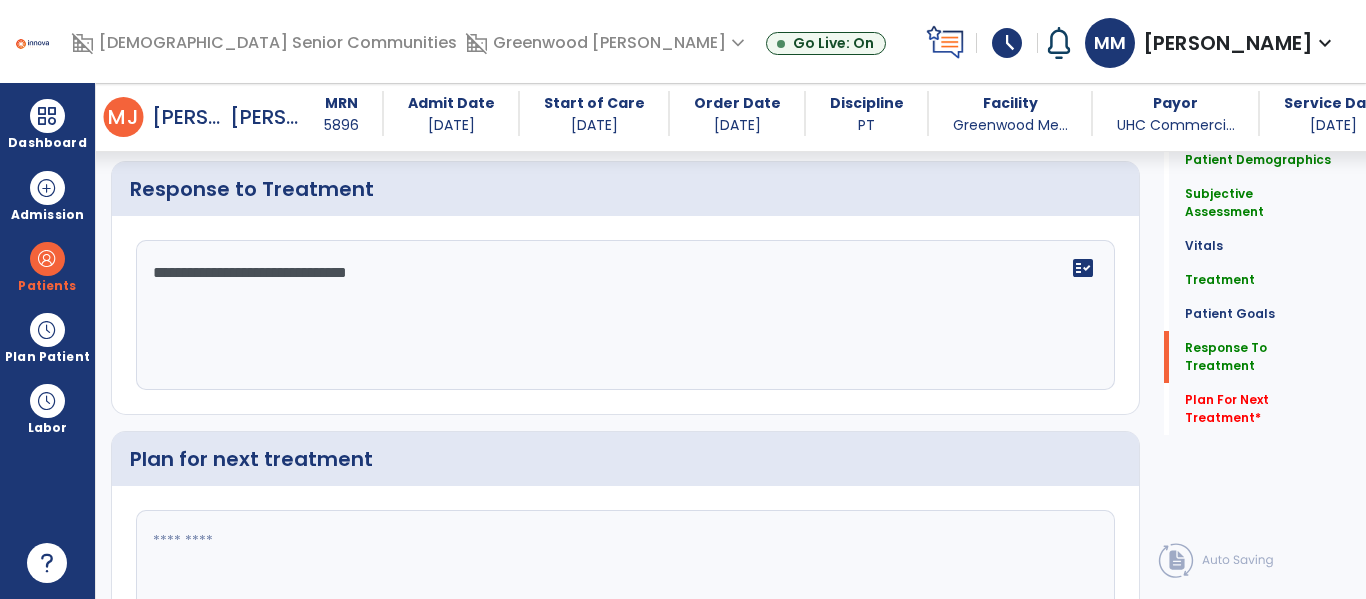 drag, startPoint x: 1214, startPoint y: 364, endPoint x: 851, endPoint y: 369, distance: 363.03442 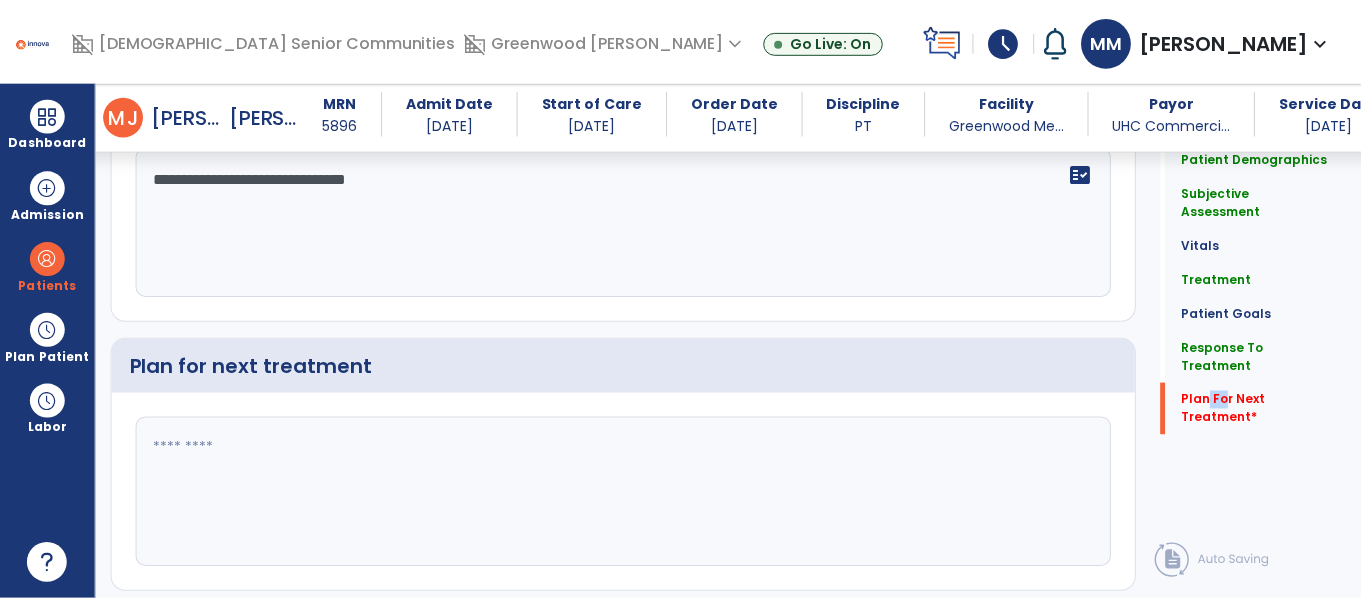 scroll, scrollTop: 2885, scrollLeft: 0, axis: vertical 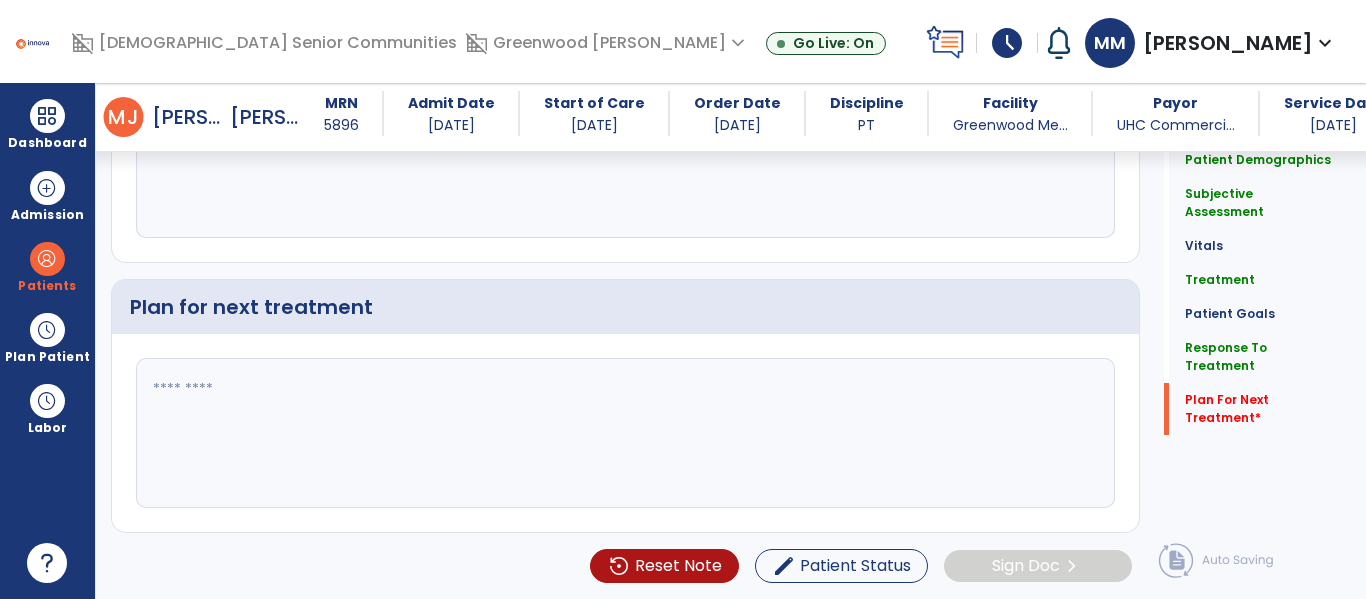click 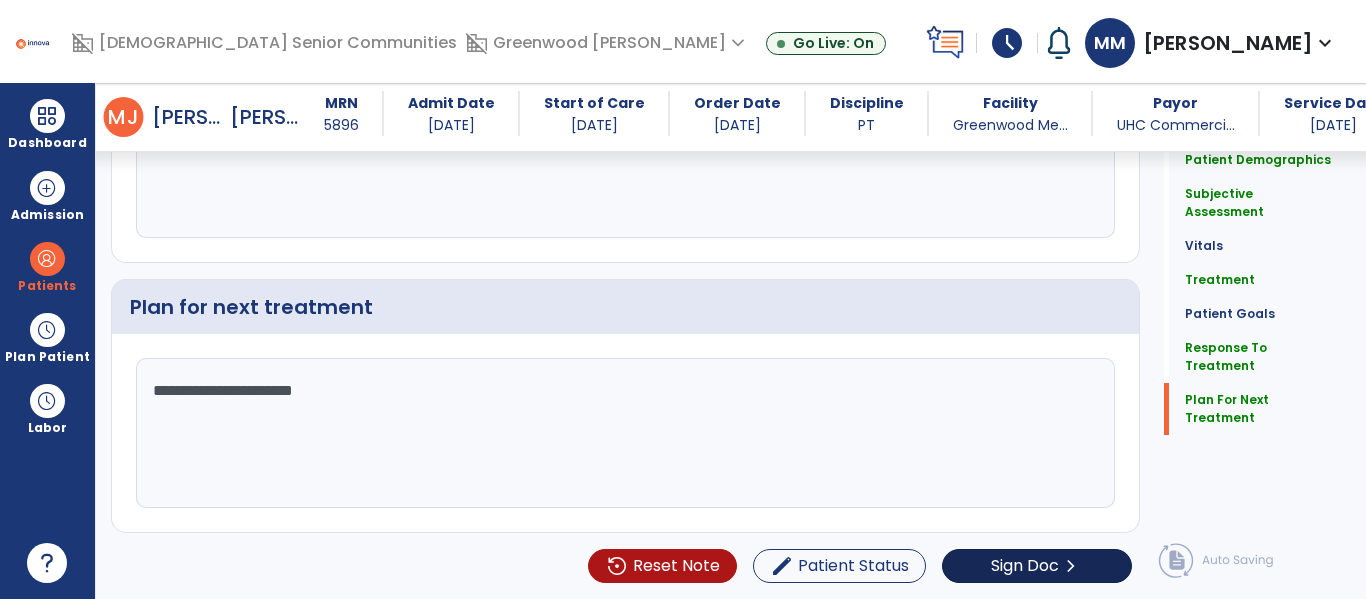 type on "**********" 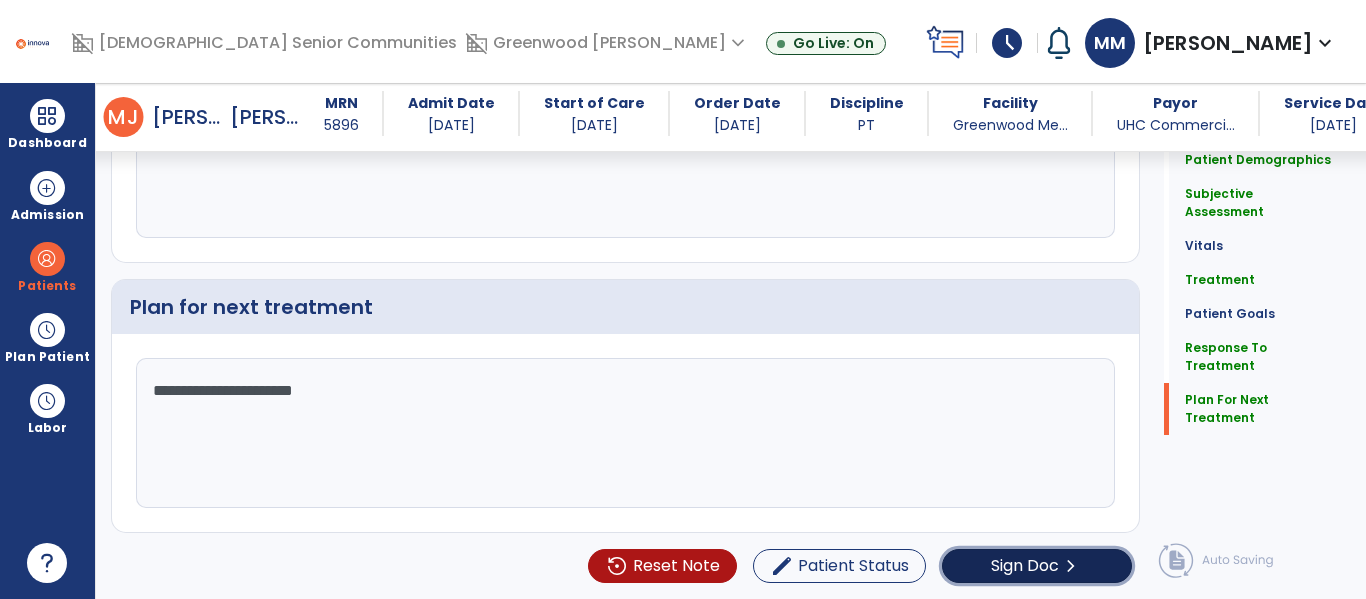click on "Sign Doc" 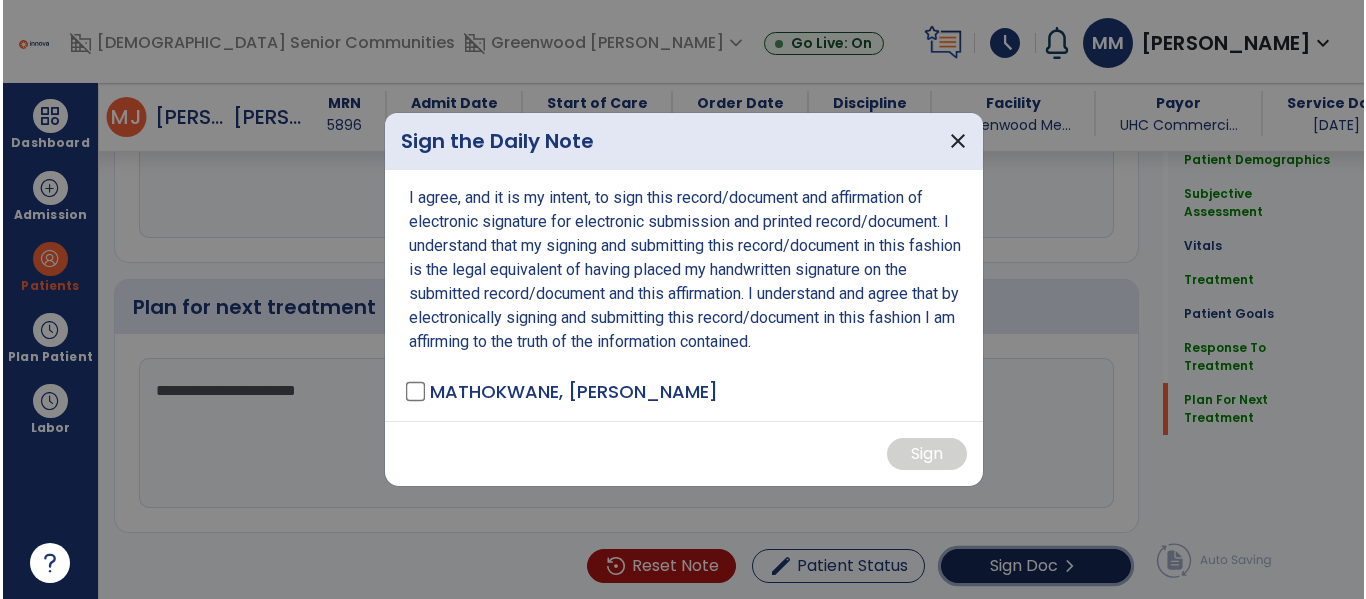 scroll, scrollTop: 2885, scrollLeft: 0, axis: vertical 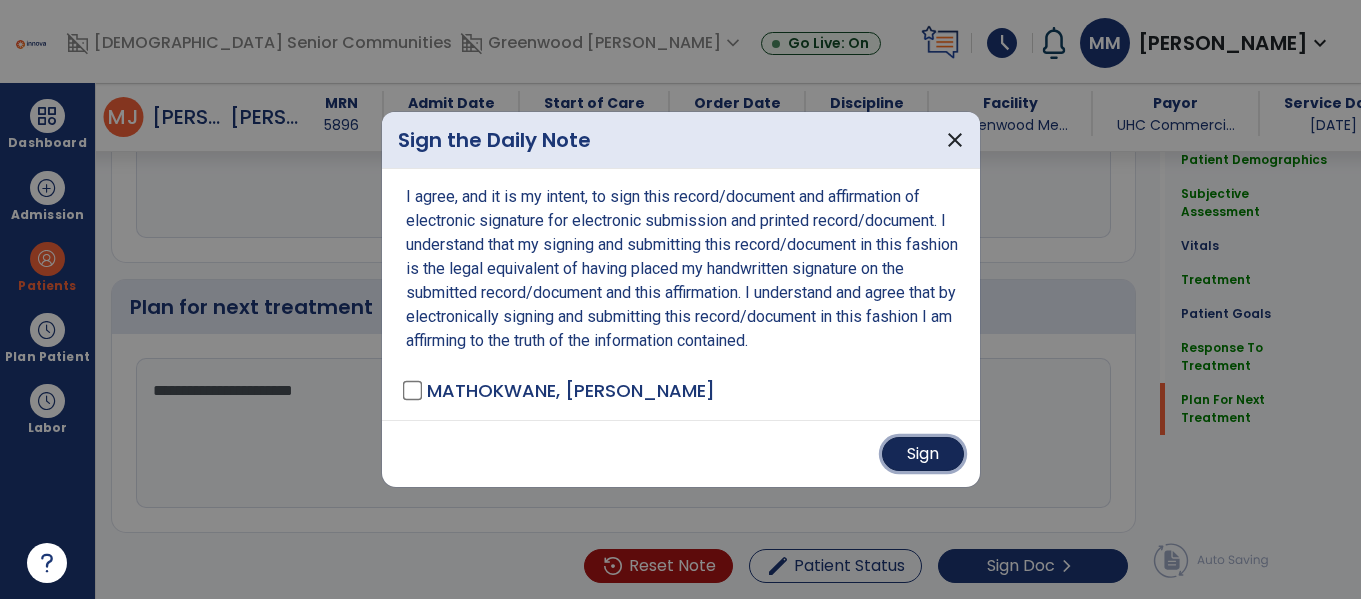 drag, startPoint x: 944, startPoint y: 453, endPoint x: 890, endPoint y: 439, distance: 55.7853 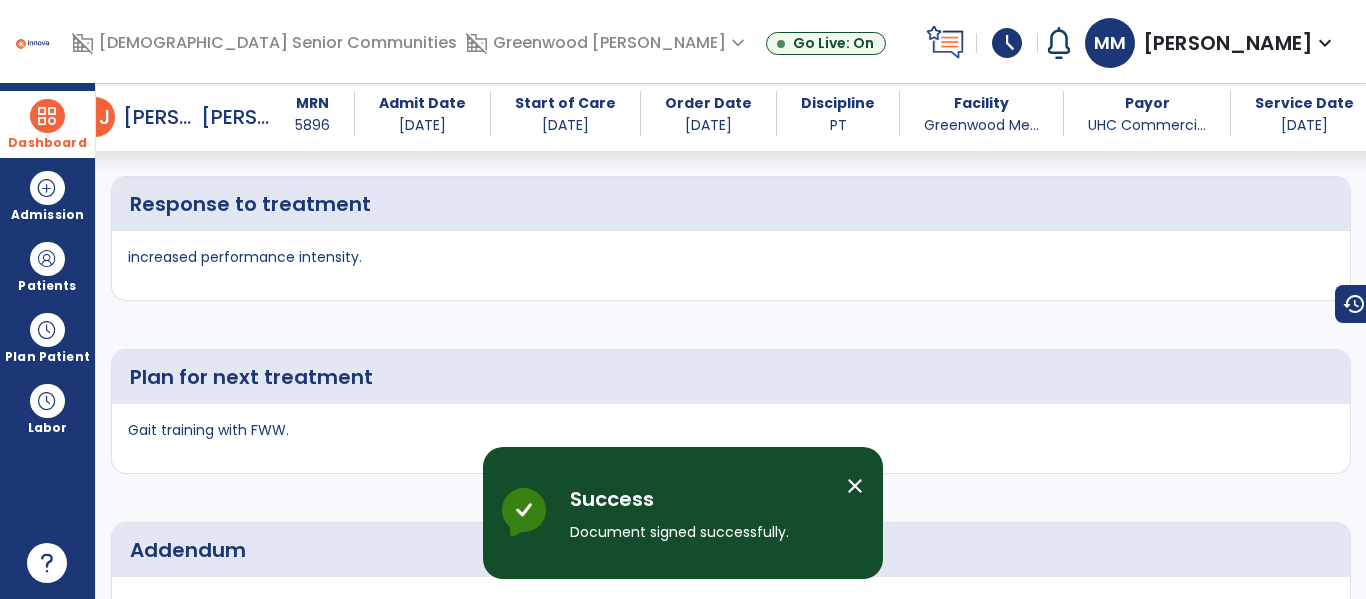 scroll, scrollTop: 4281, scrollLeft: 0, axis: vertical 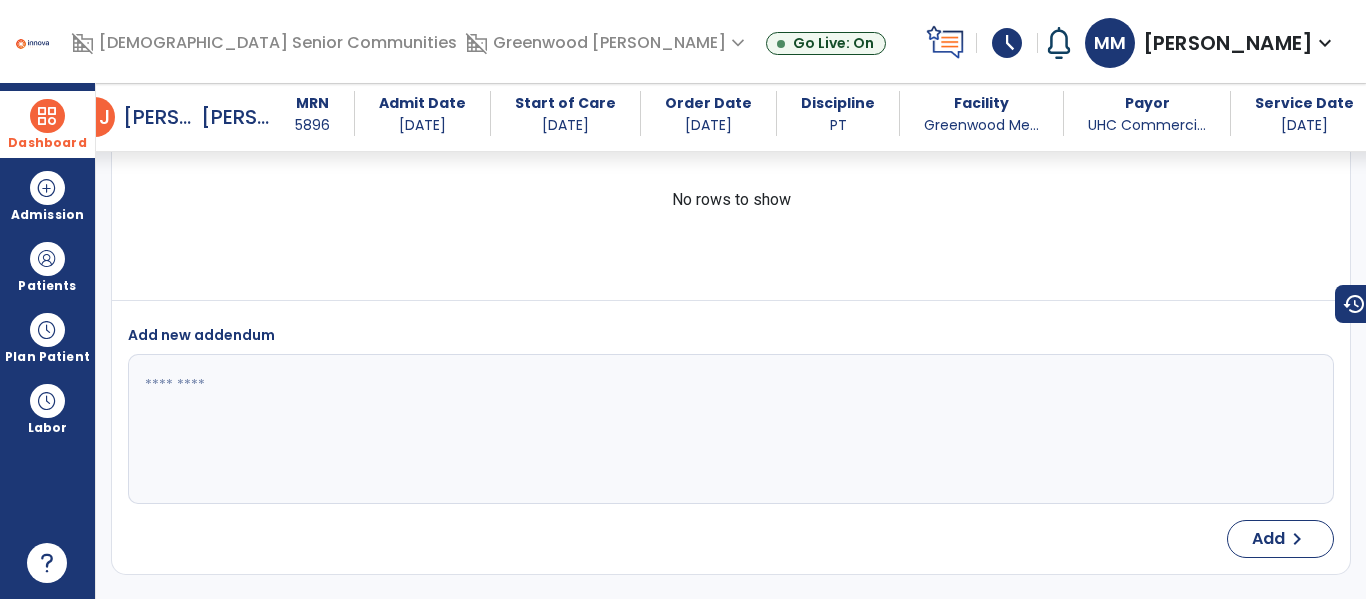 click on "Dashboard" at bounding box center (47, 143) 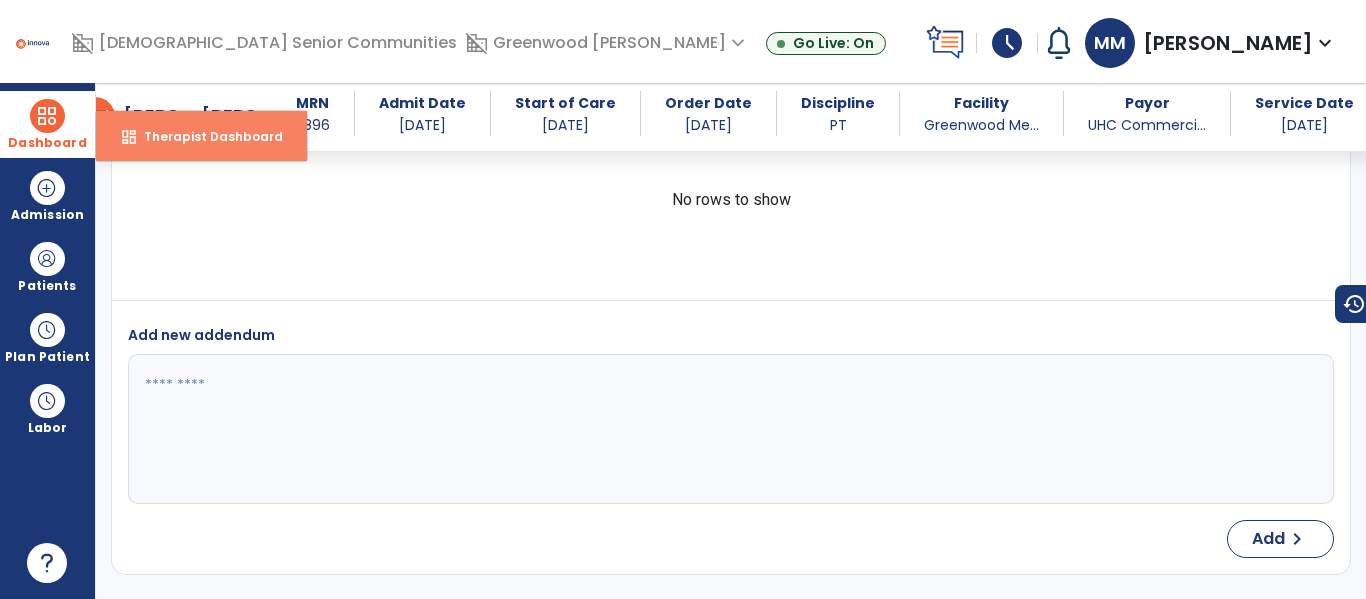 drag, startPoint x: 171, startPoint y: 137, endPoint x: 272, endPoint y: 144, distance: 101.24229 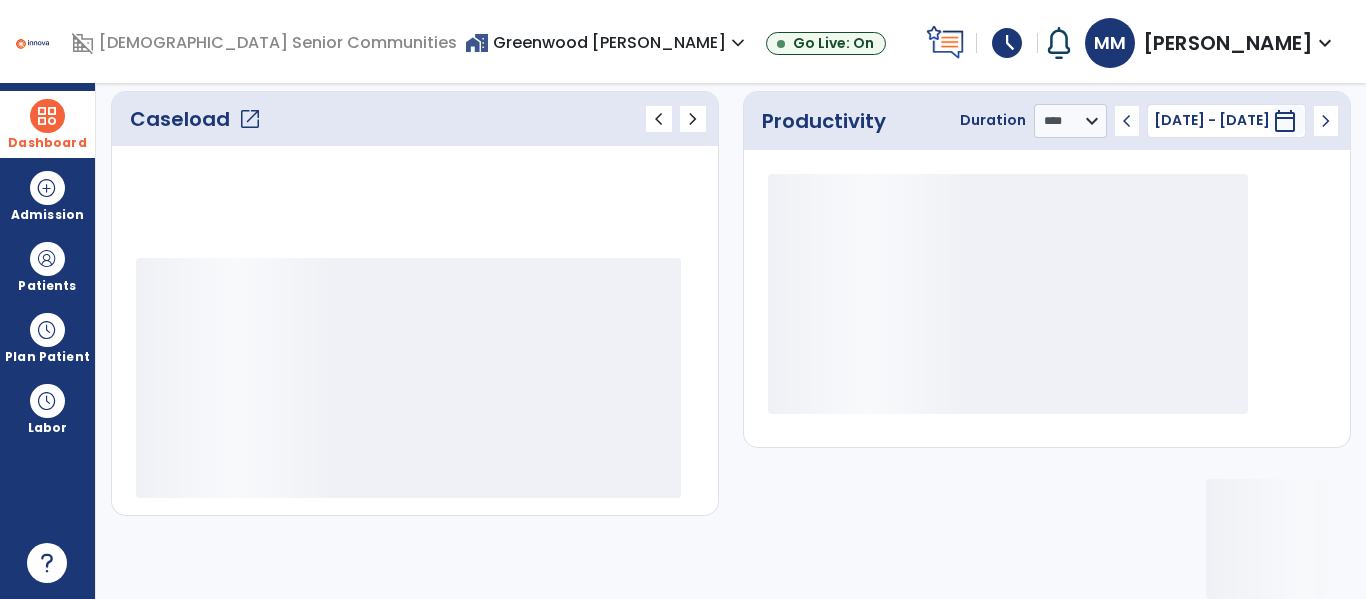 scroll, scrollTop: 276, scrollLeft: 0, axis: vertical 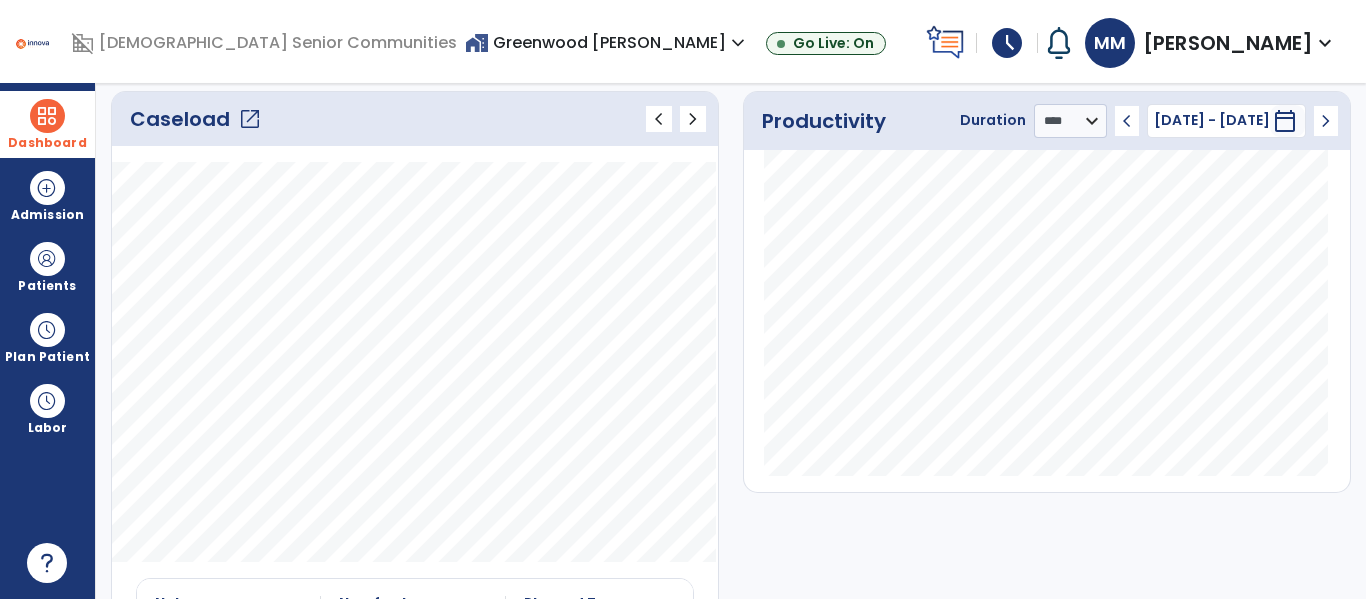 click on "open_in_new" 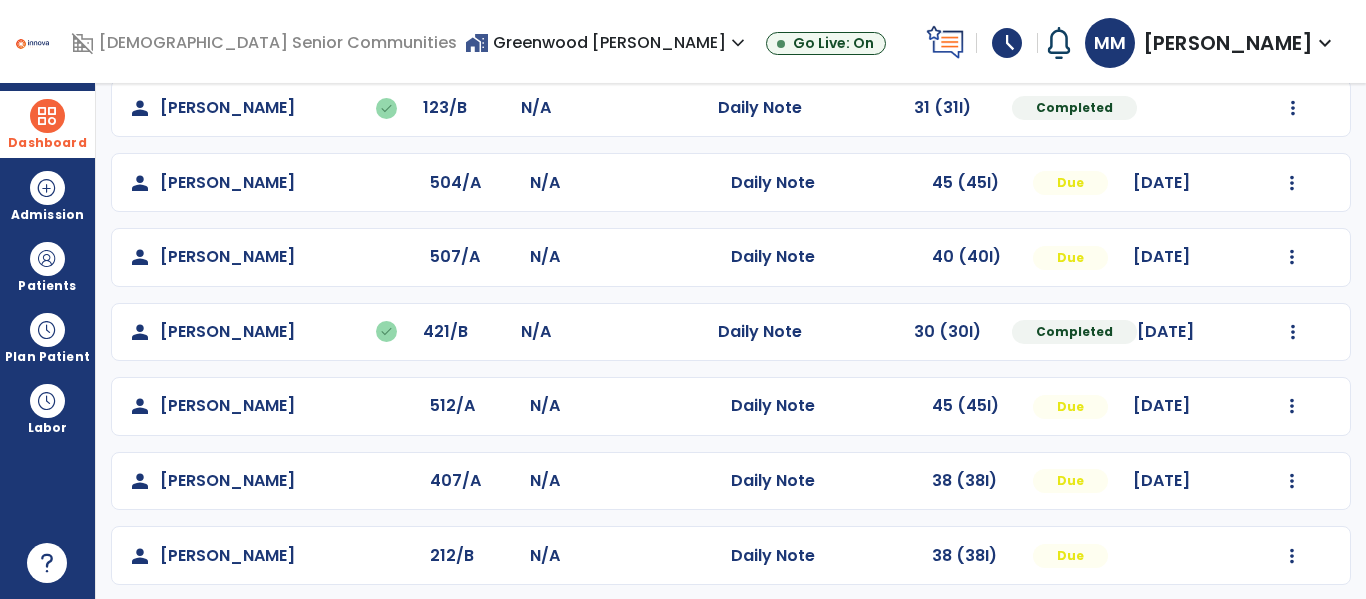 scroll, scrollTop: 334, scrollLeft: 0, axis: vertical 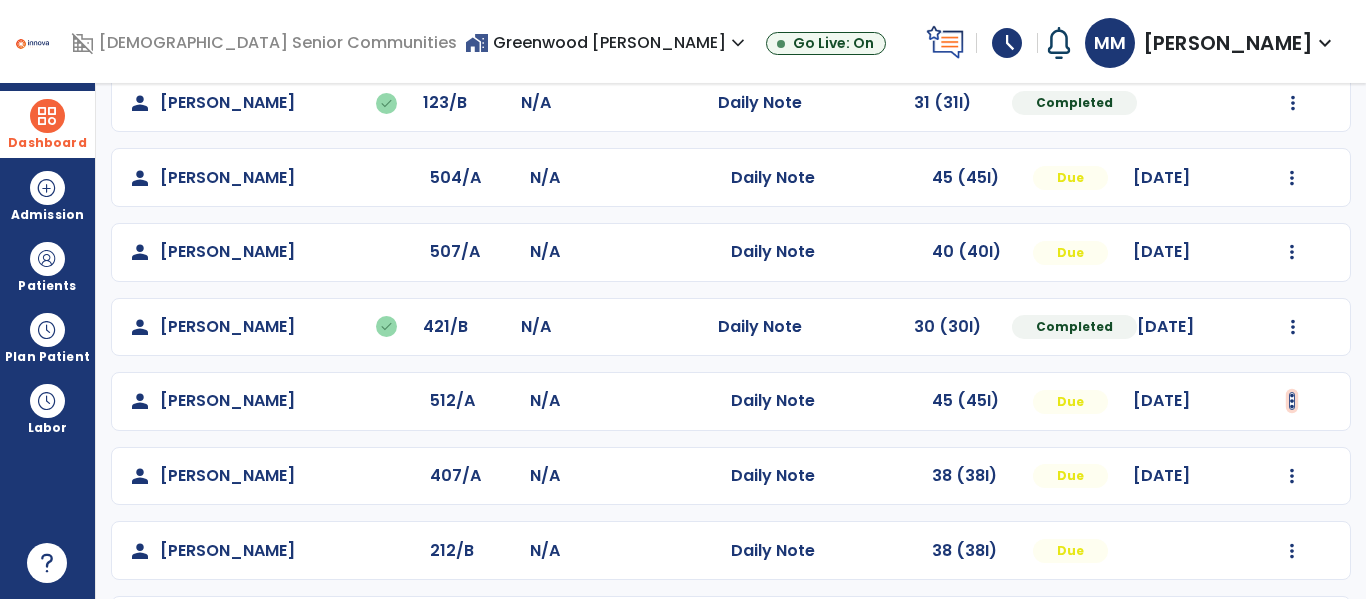 click at bounding box center [1293, -46] 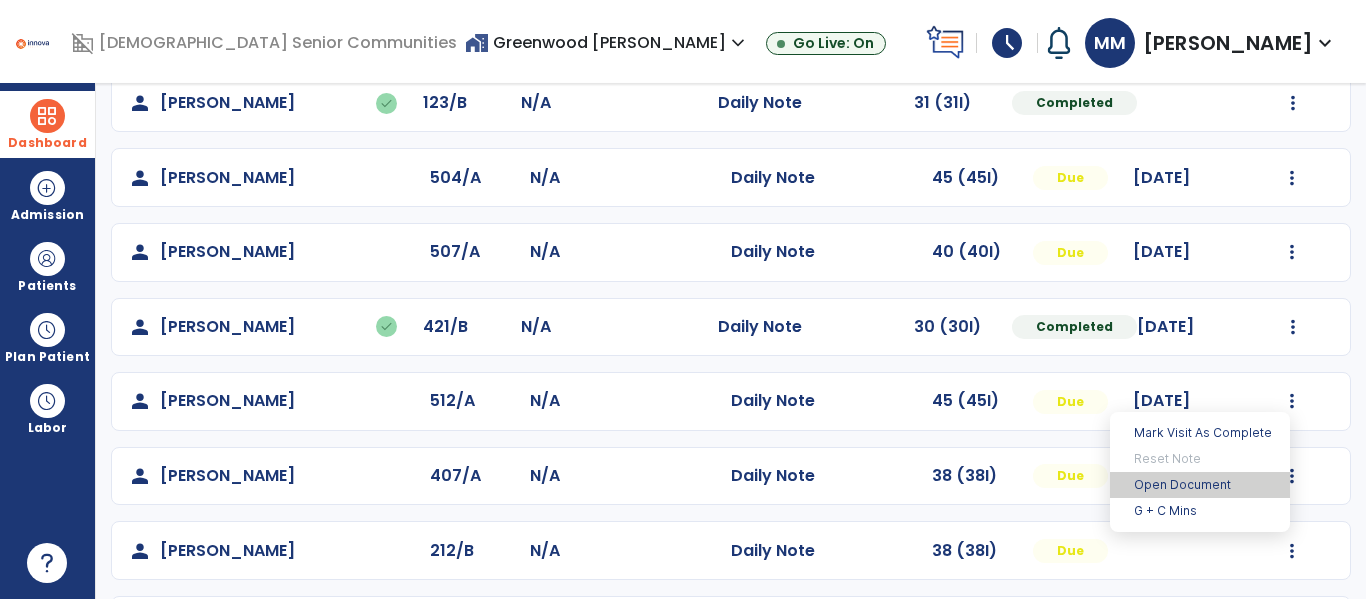 click on "Open Document" at bounding box center (1200, 485) 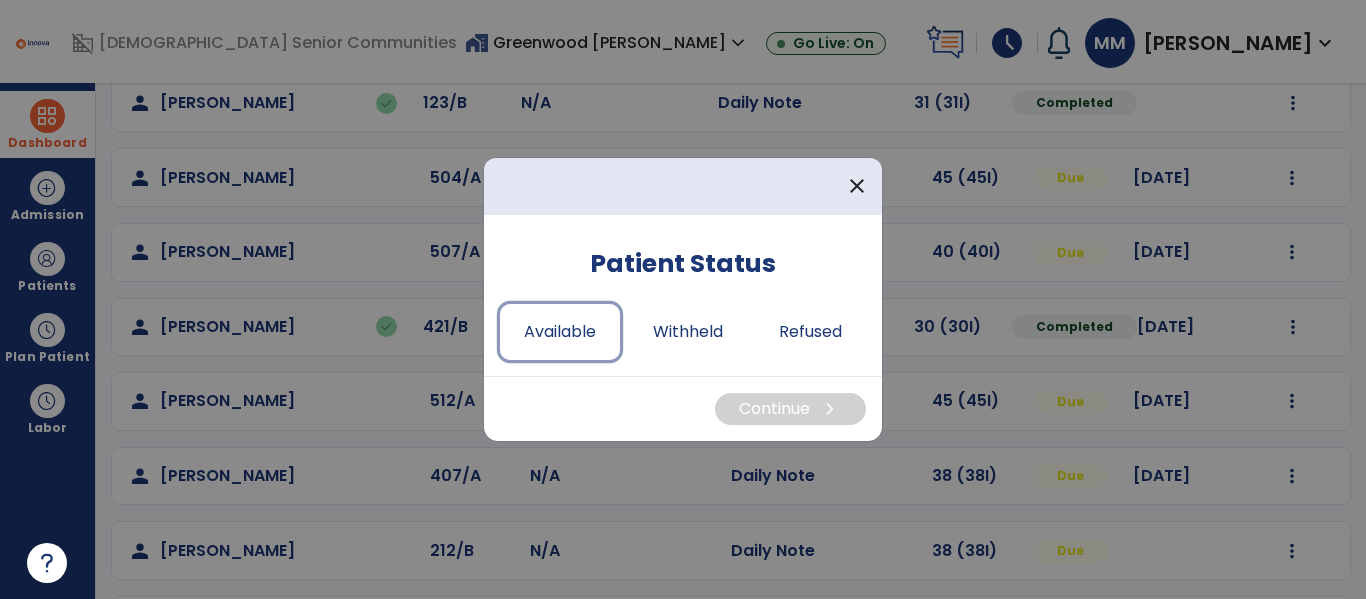drag, startPoint x: 562, startPoint y: 335, endPoint x: 669, endPoint y: 388, distance: 119.40687 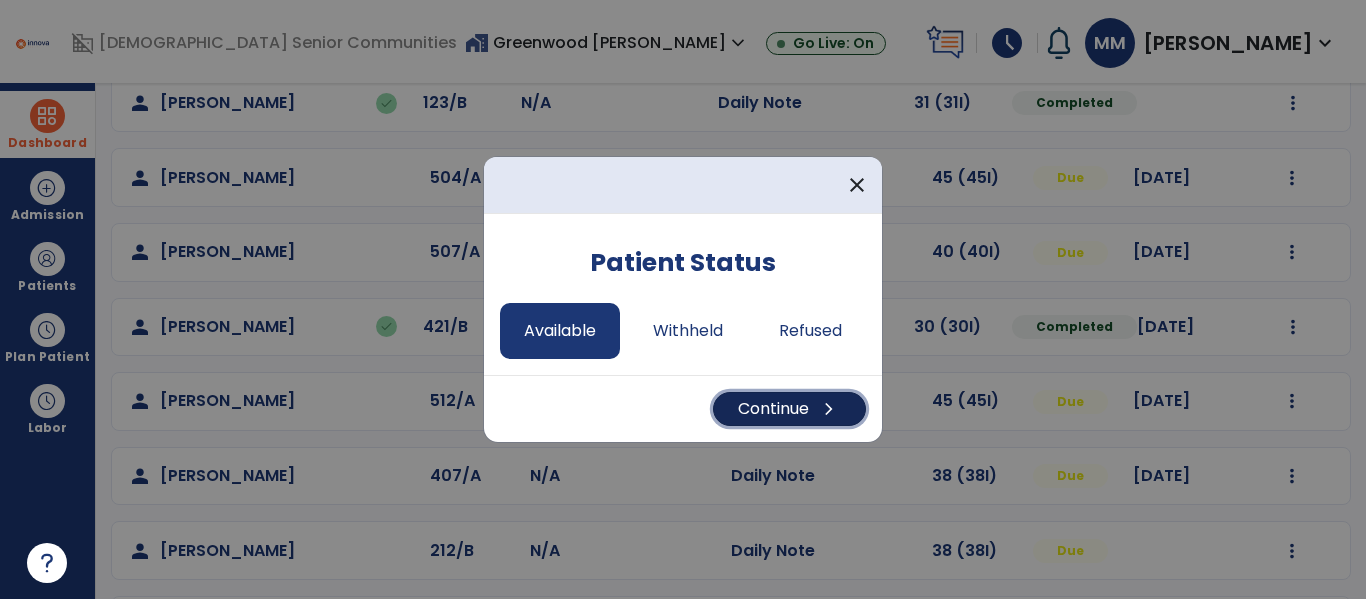 click on "Continue   chevron_right" at bounding box center (789, 409) 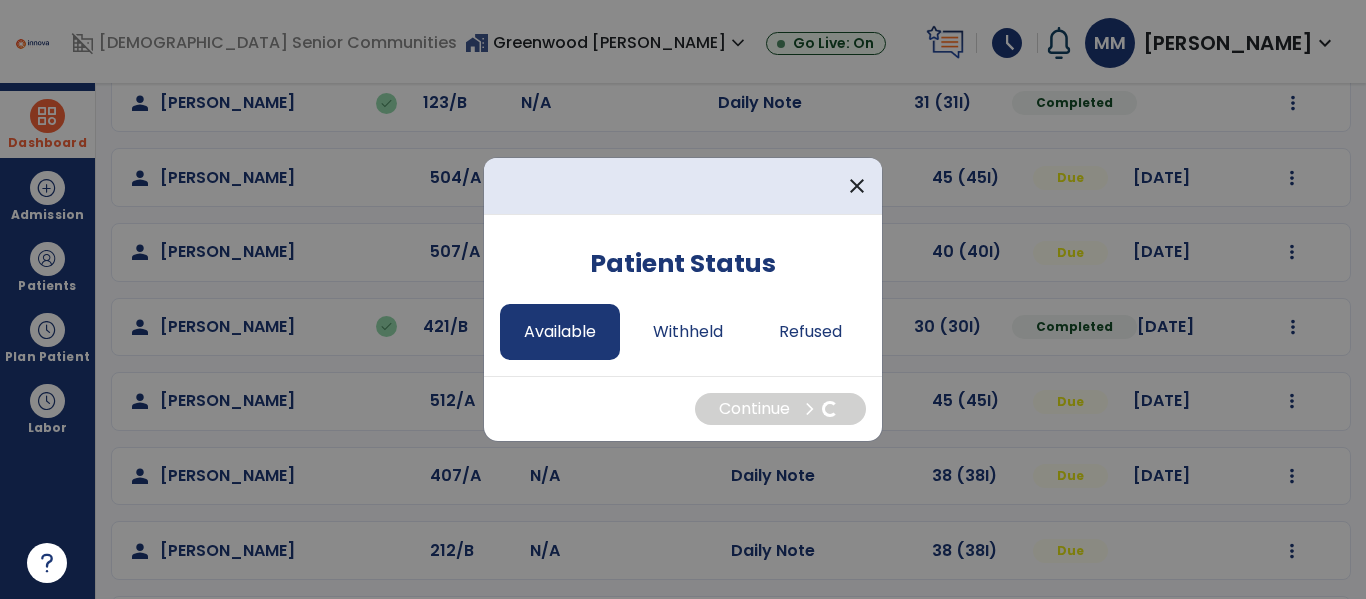 select on "*" 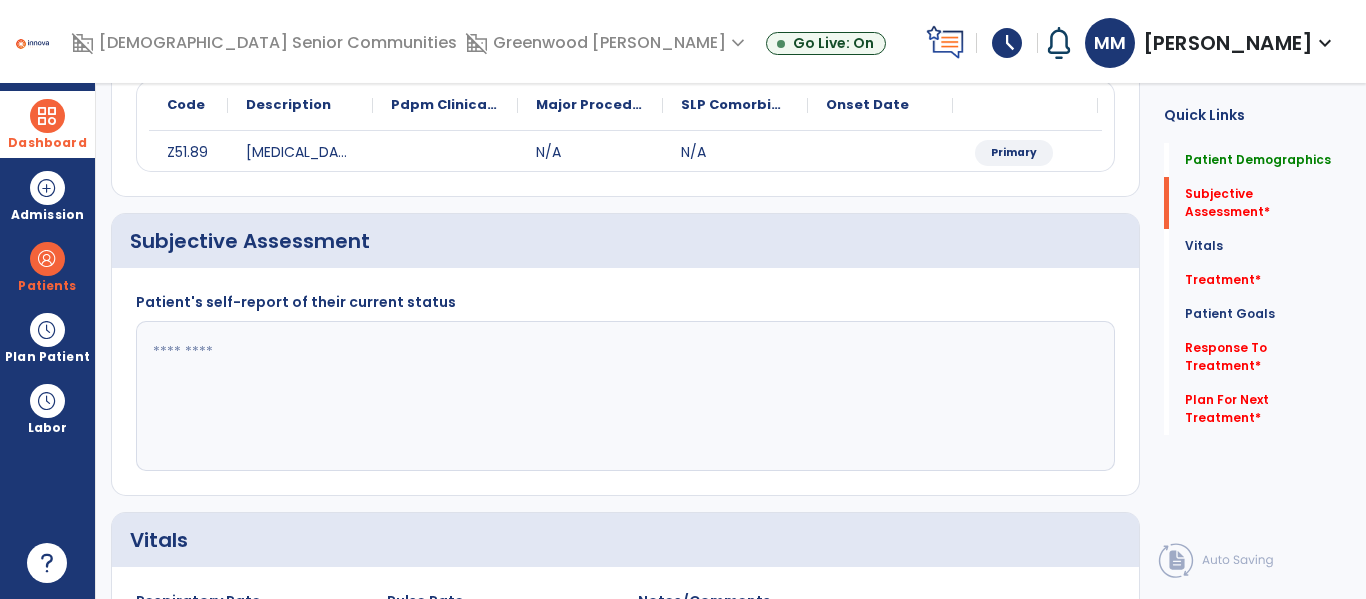 click 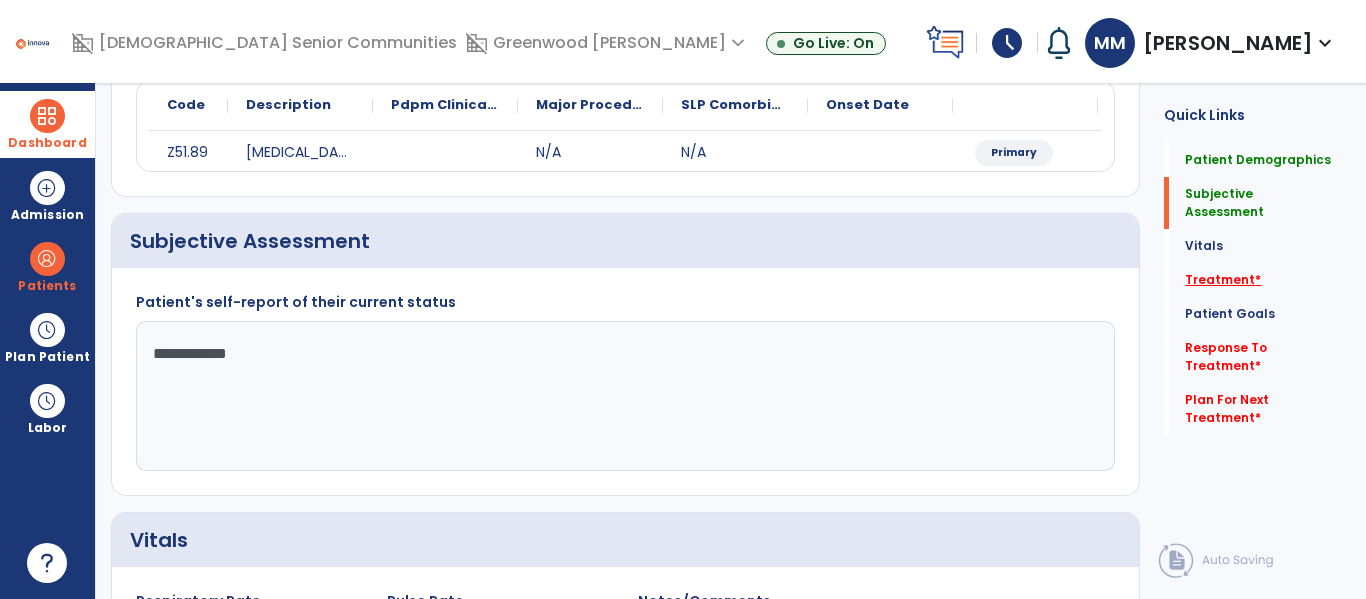 click on "Treatment   *" 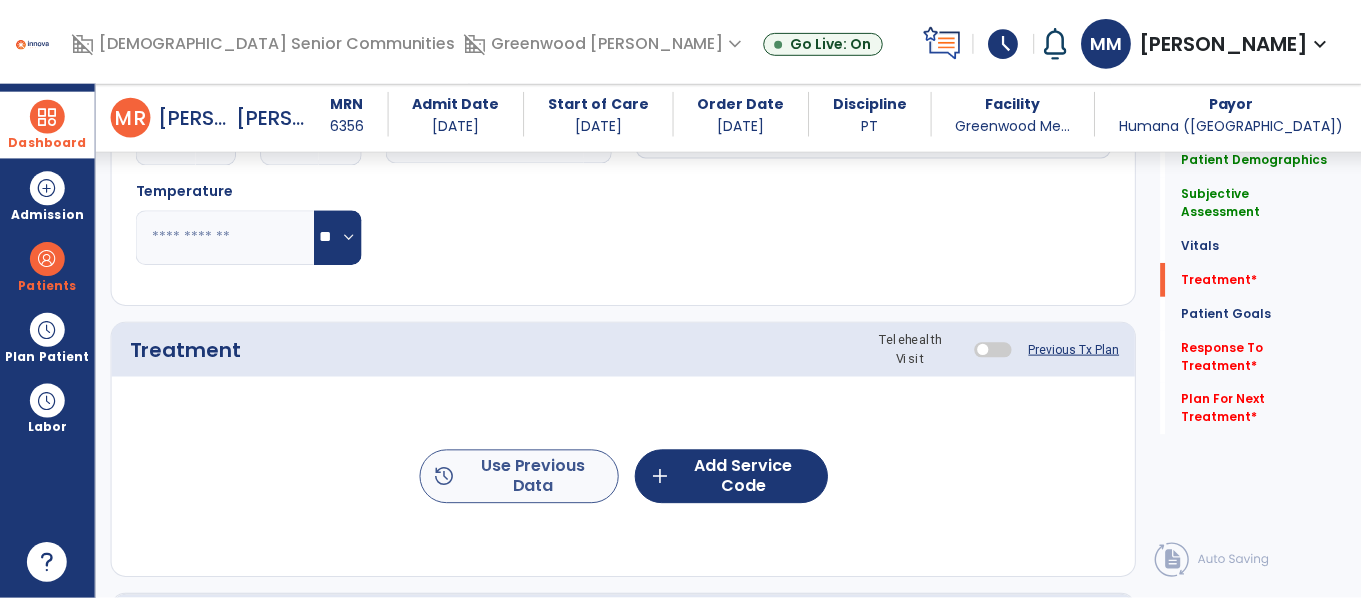 scroll, scrollTop: 1055, scrollLeft: 0, axis: vertical 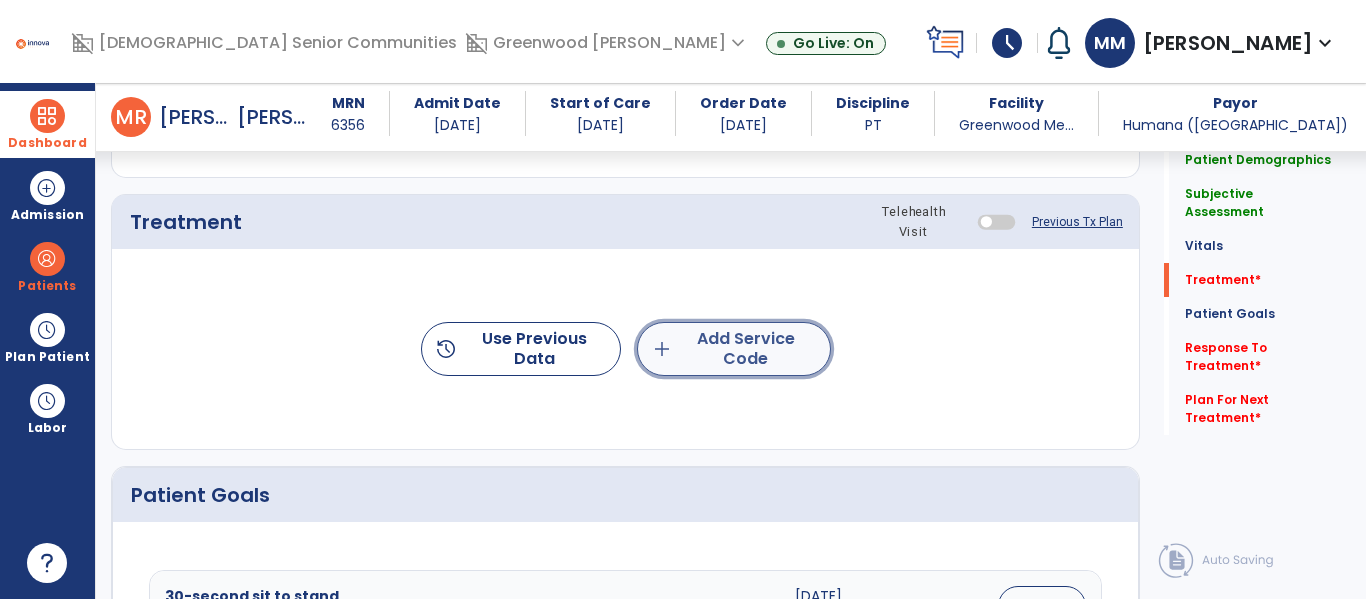 click on "add  Add Service Code" 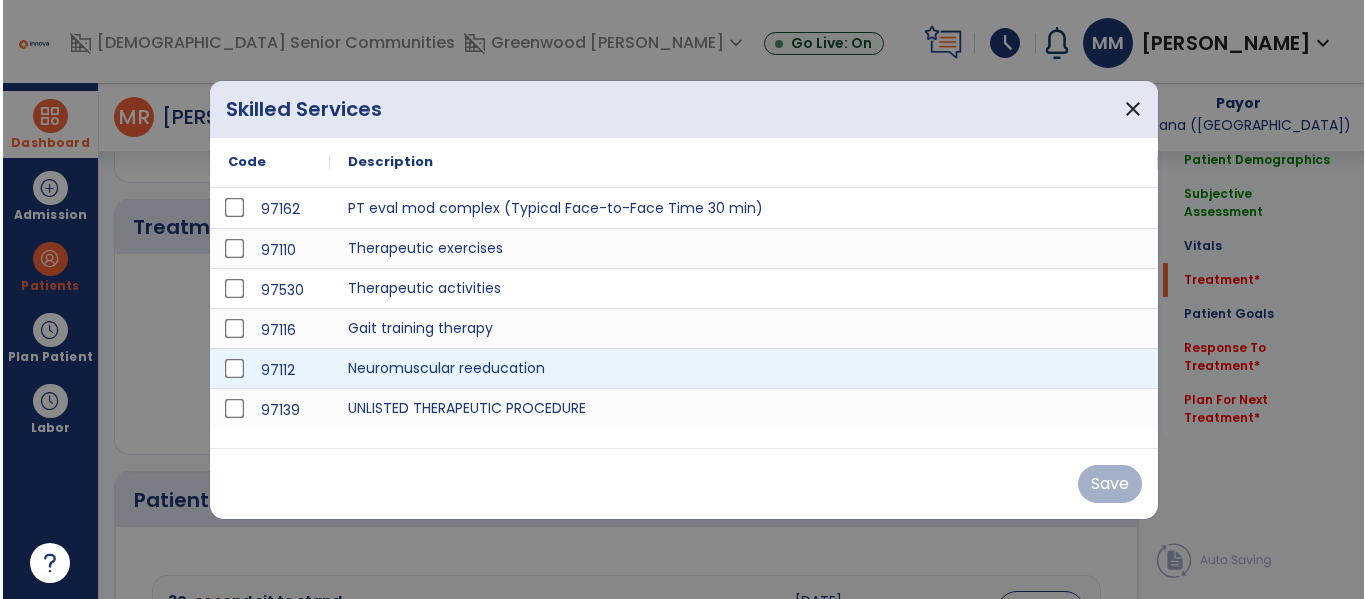 scroll, scrollTop: 1055, scrollLeft: 0, axis: vertical 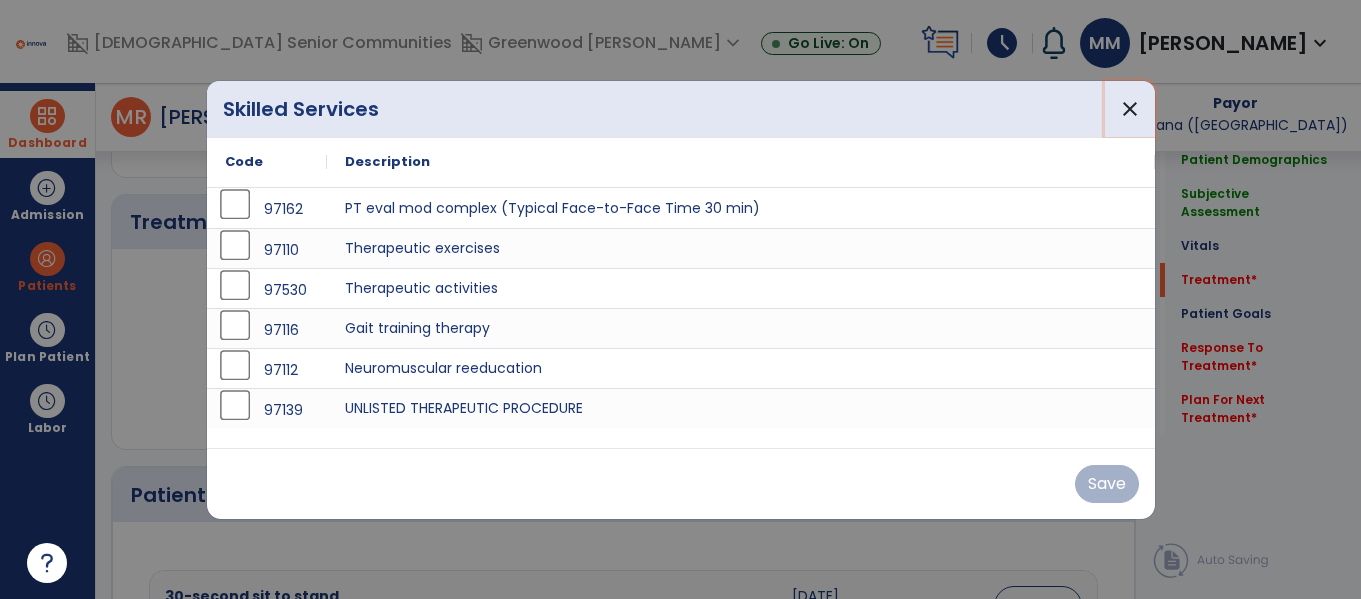 drag, startPoint x: 1134, startPoint y: 113, endPoint x: 1138, endPoint y: 158, distance: 45.17743 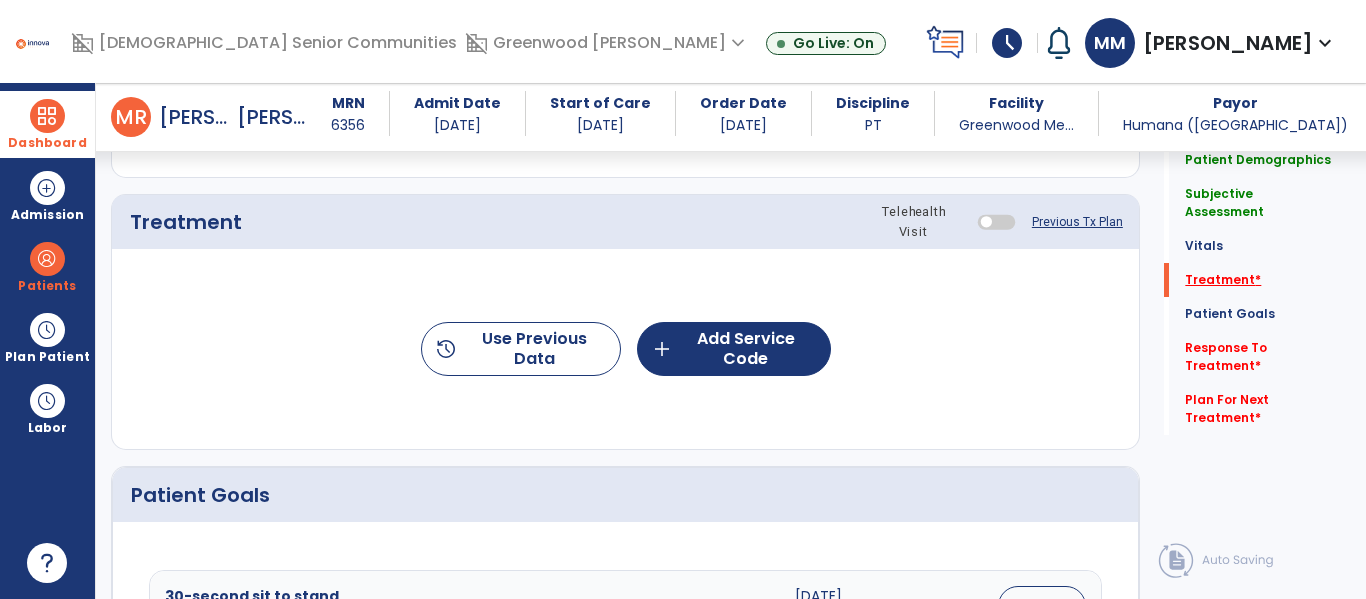 click on "Treatment   *" 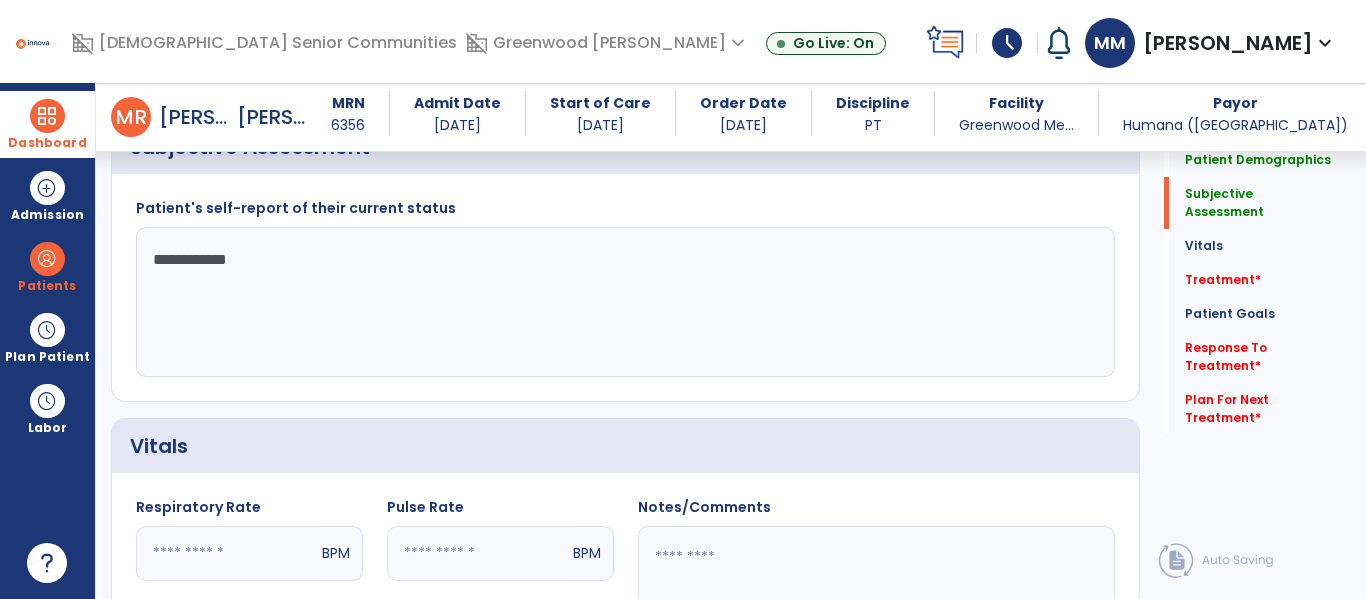 scroll, scrollTop: 396, scrollLeft: 0, axis: vertical 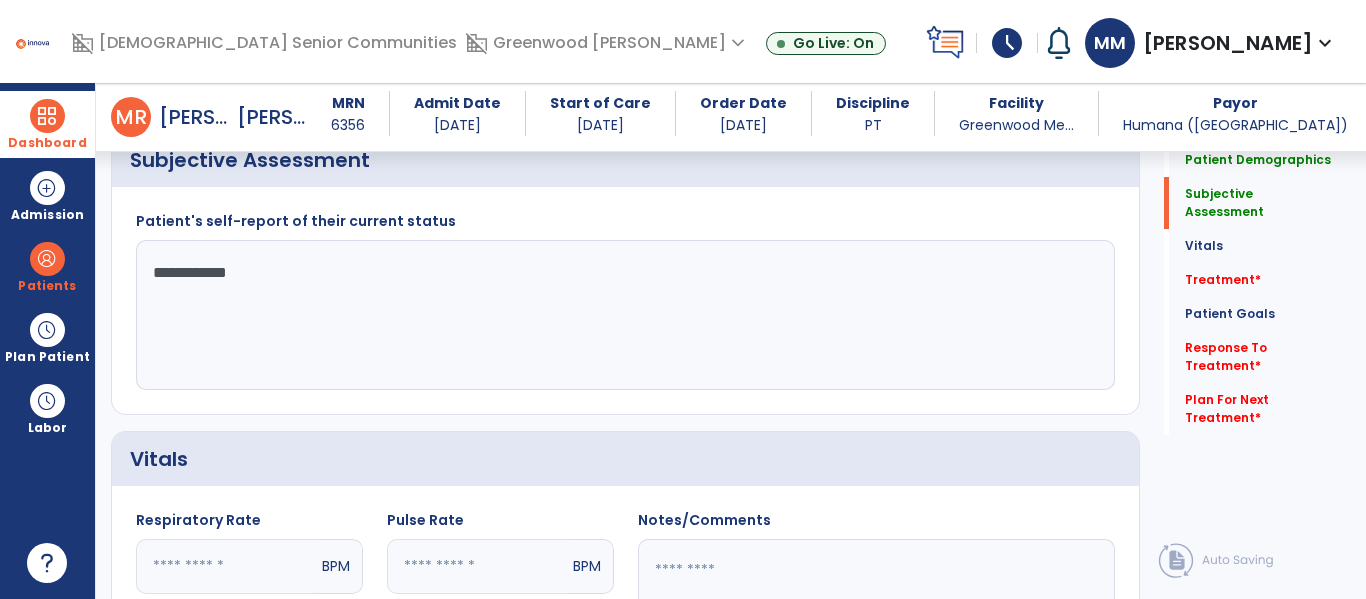 click on "**********" 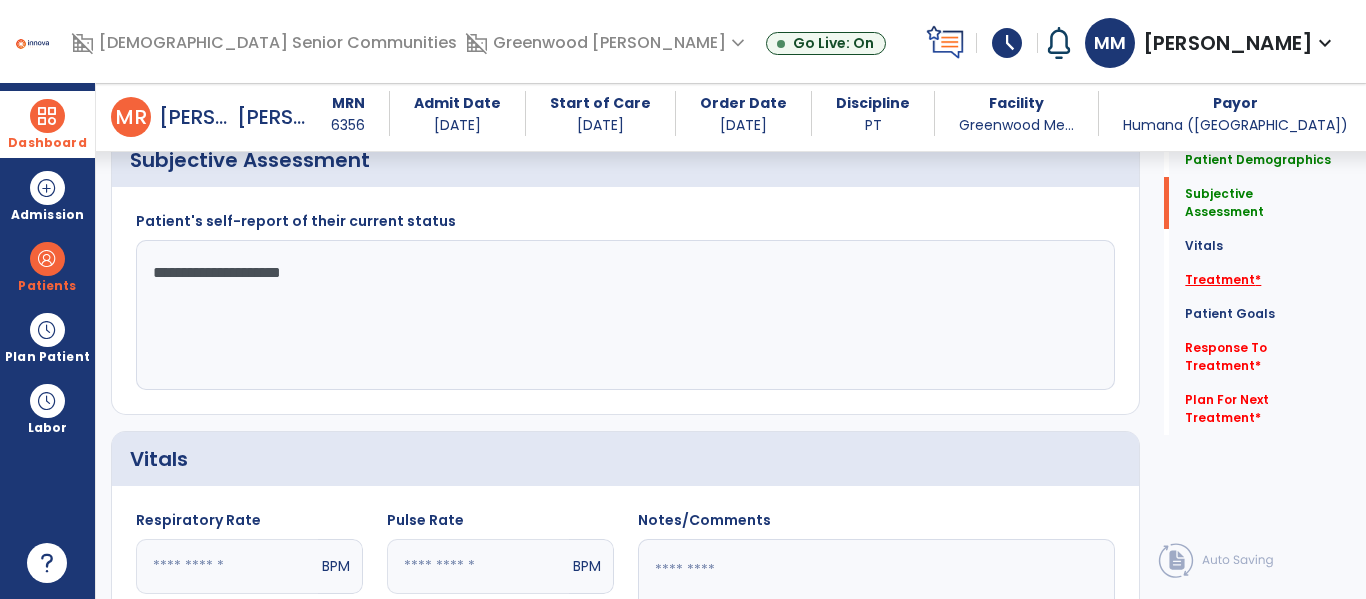 type on "**********" 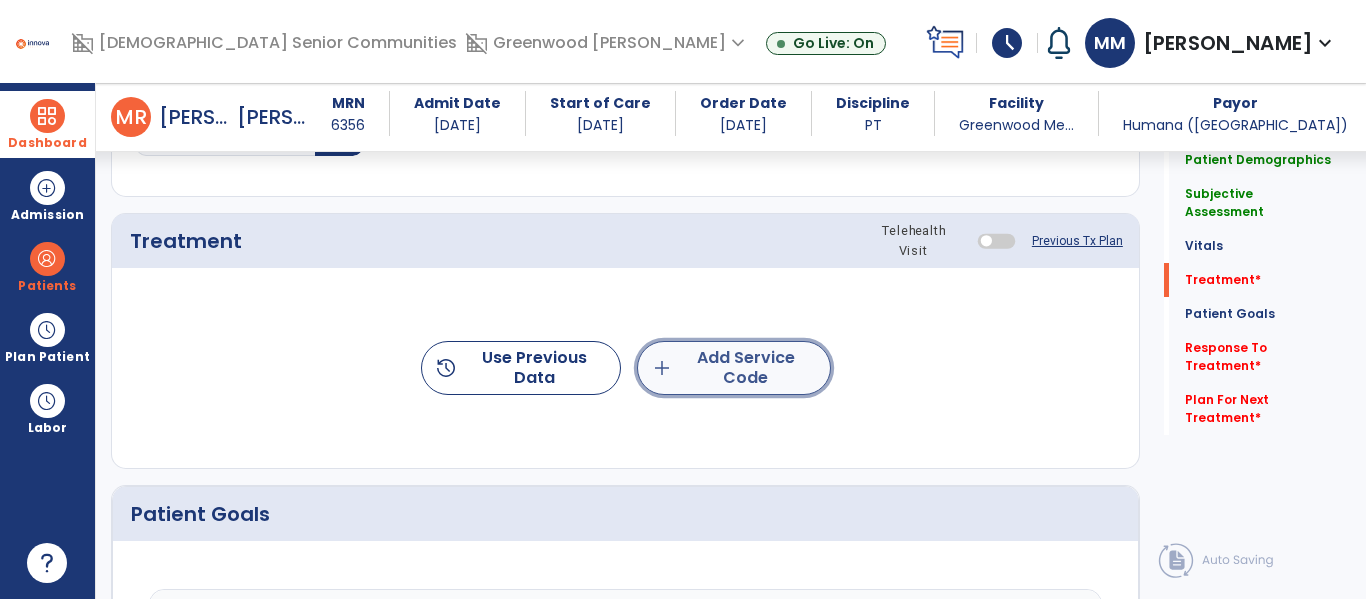 click on "add  Add Service Code" 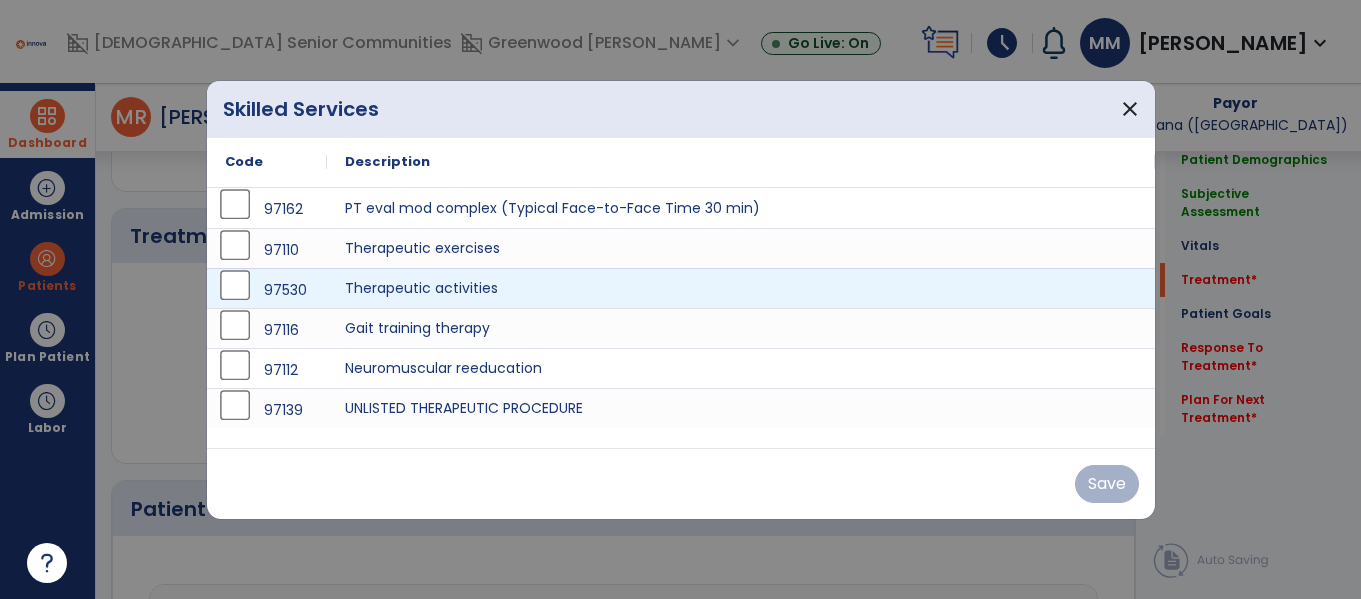 scroll, scrollTop: 1036, scrollLeft: 0, axis: vertical 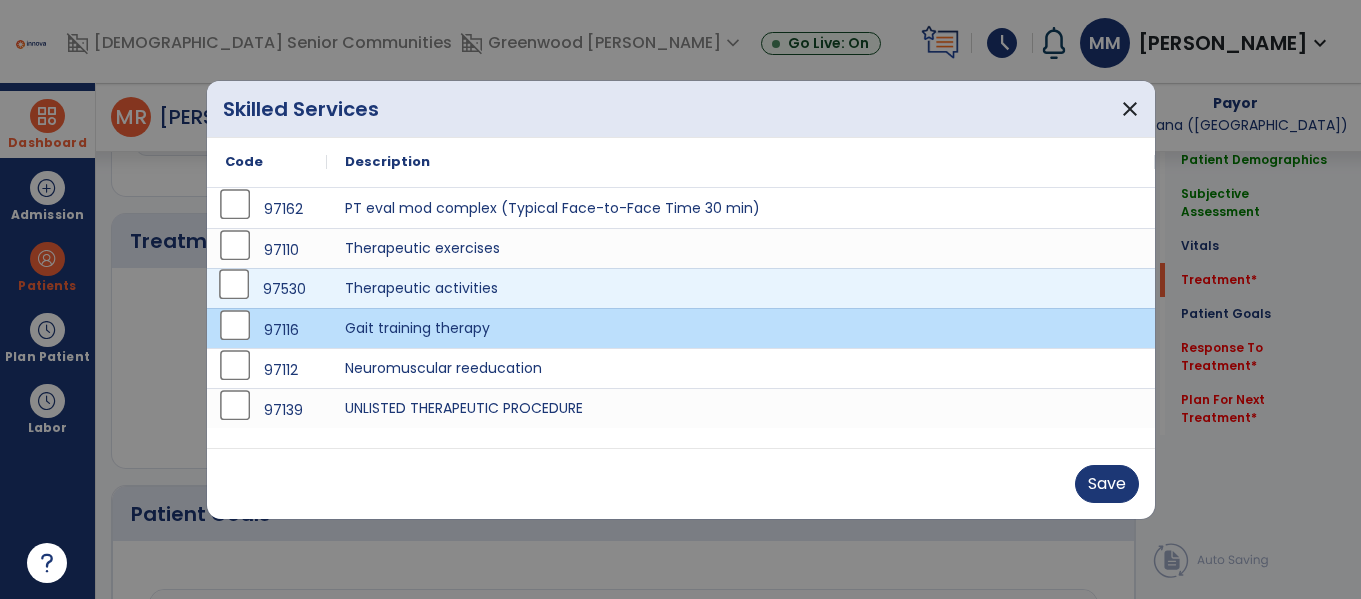 click on "97530" at bounding box center [267, 289] 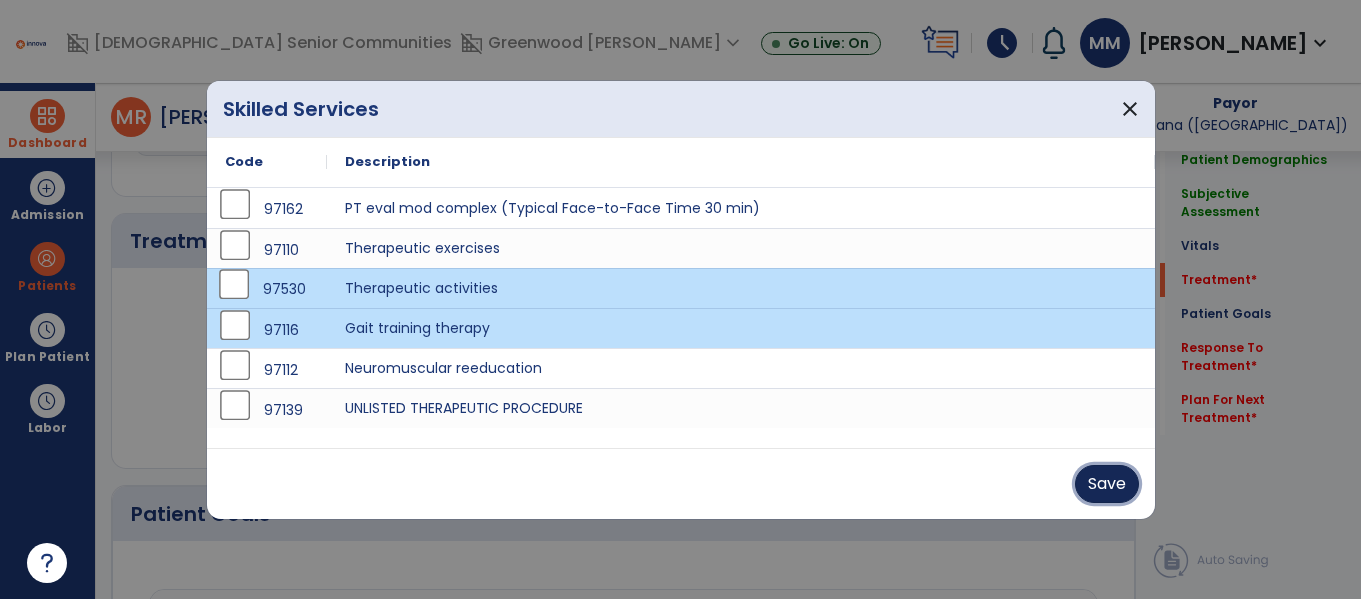 click on "Save" at bounding box center (1107, 484) 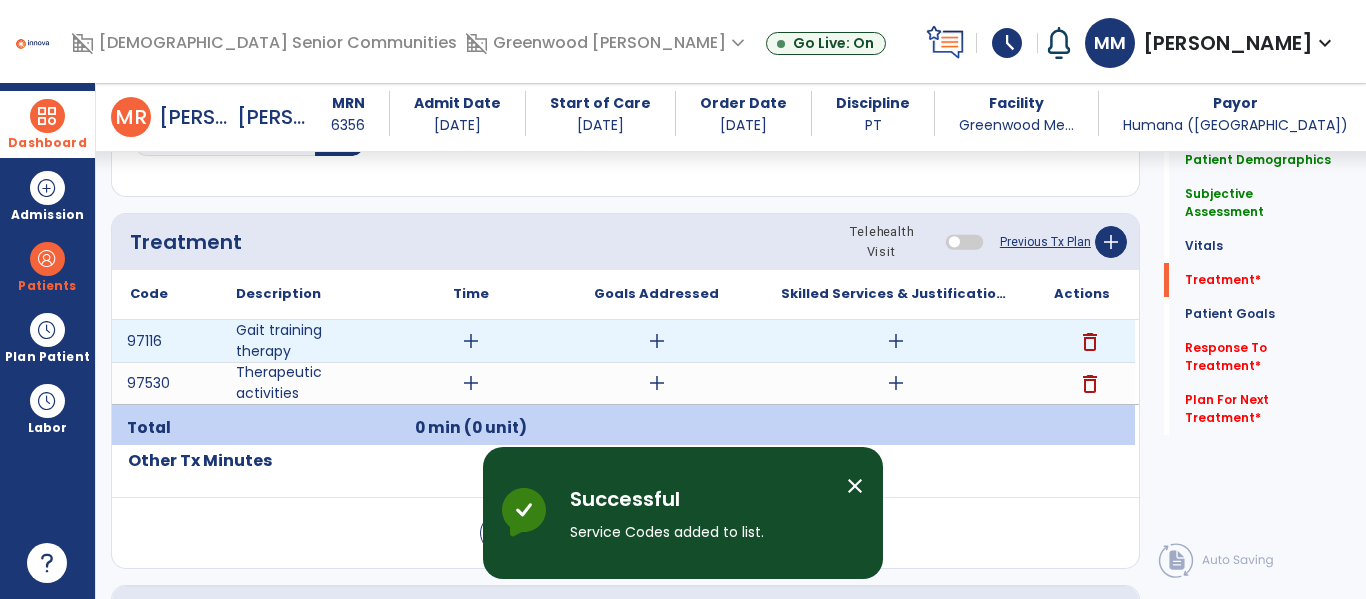 click on "add" at bounding box center [471, 341] 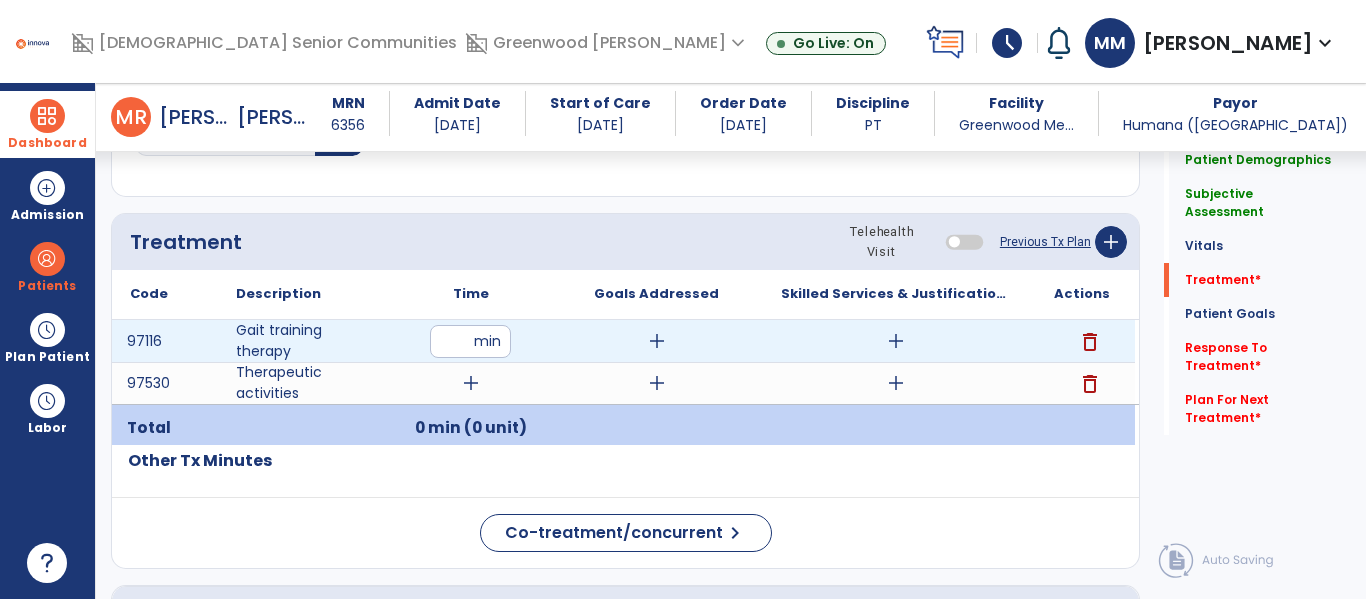 type on "**" 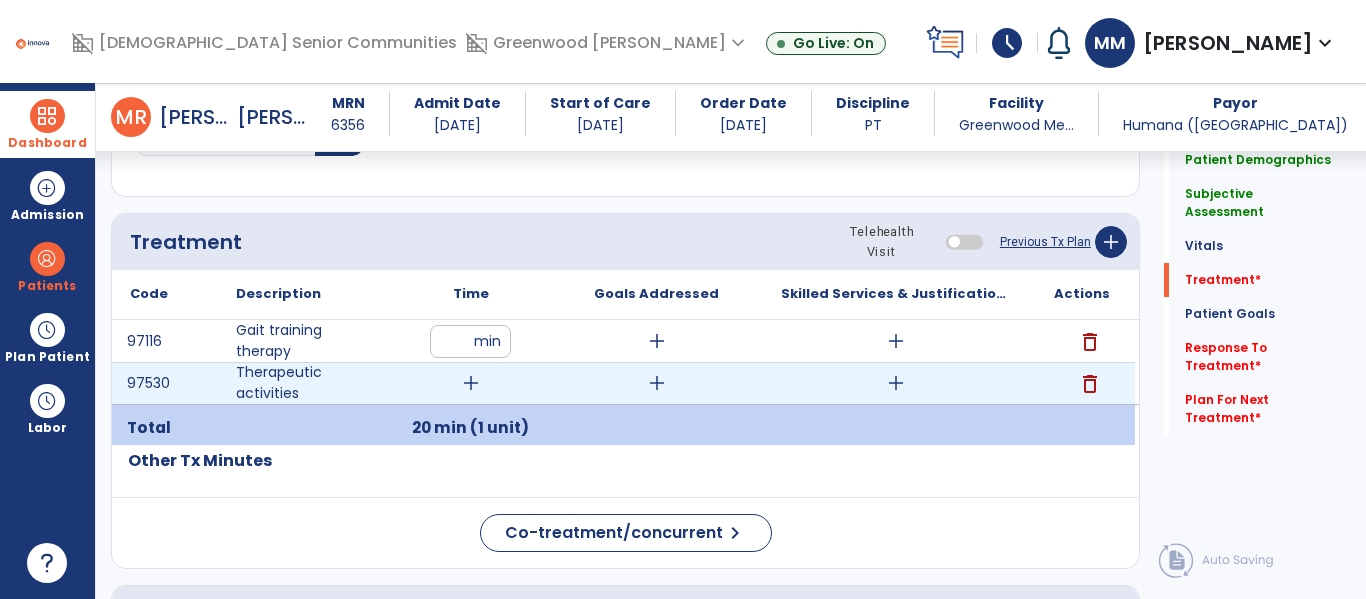 click on "add" at bounding box center [471, 383] 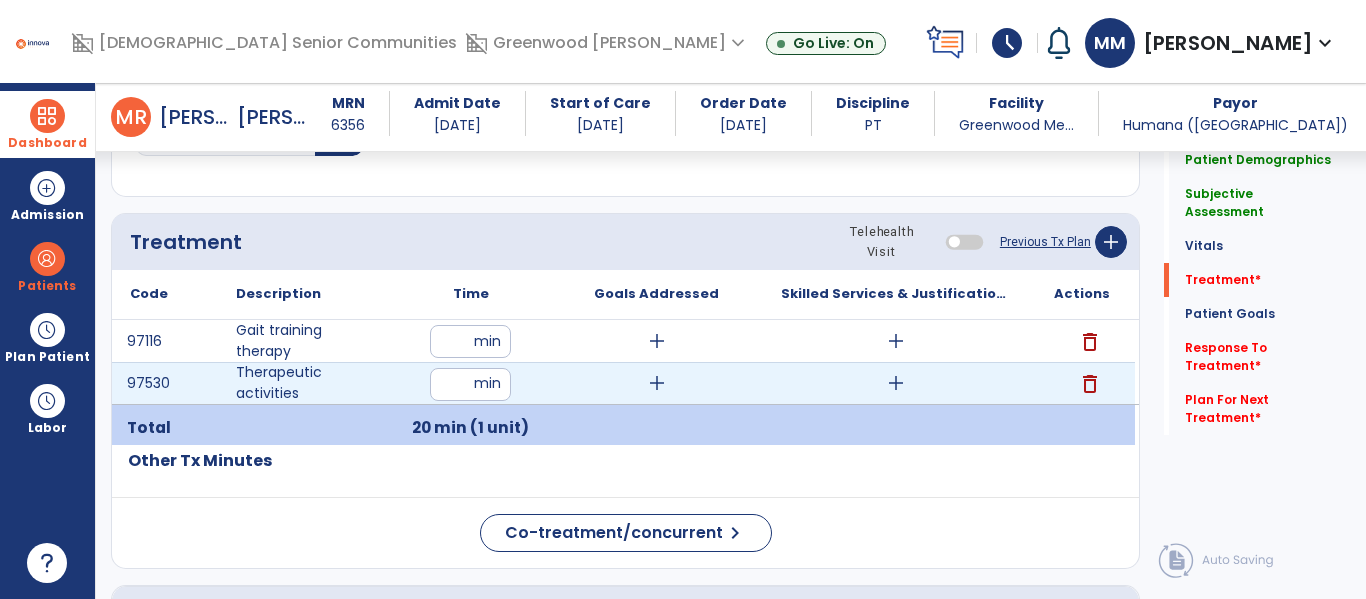 type on "**" 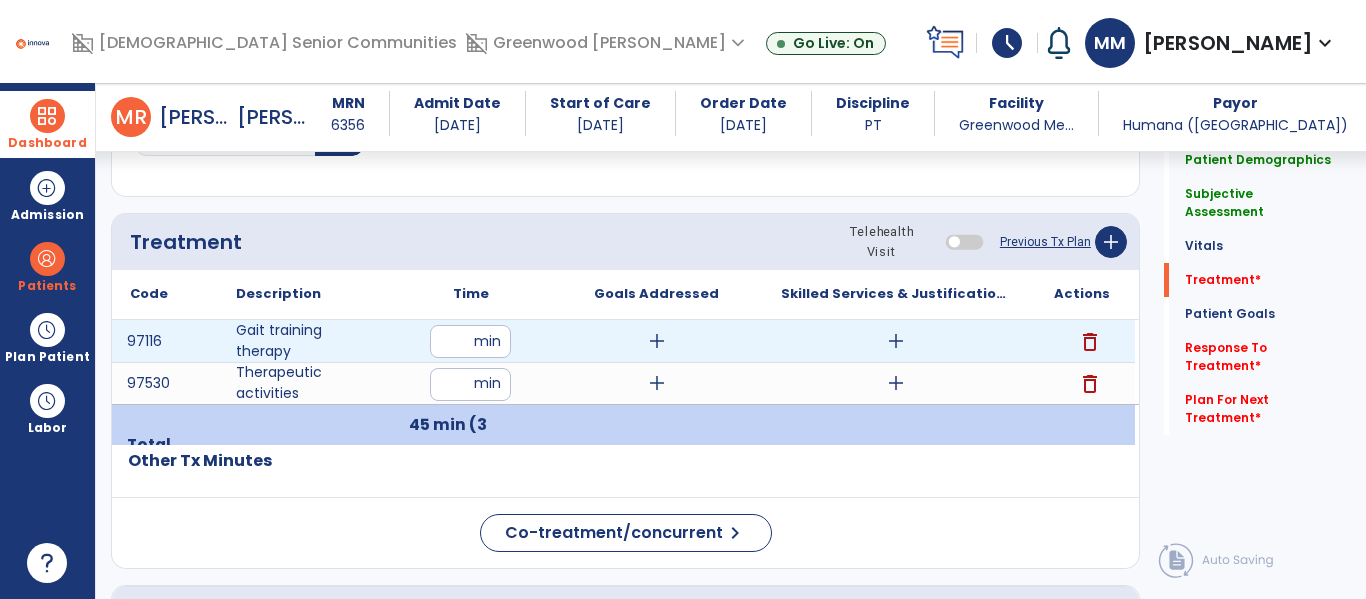 click on "add" at bounding box center (896, 341) 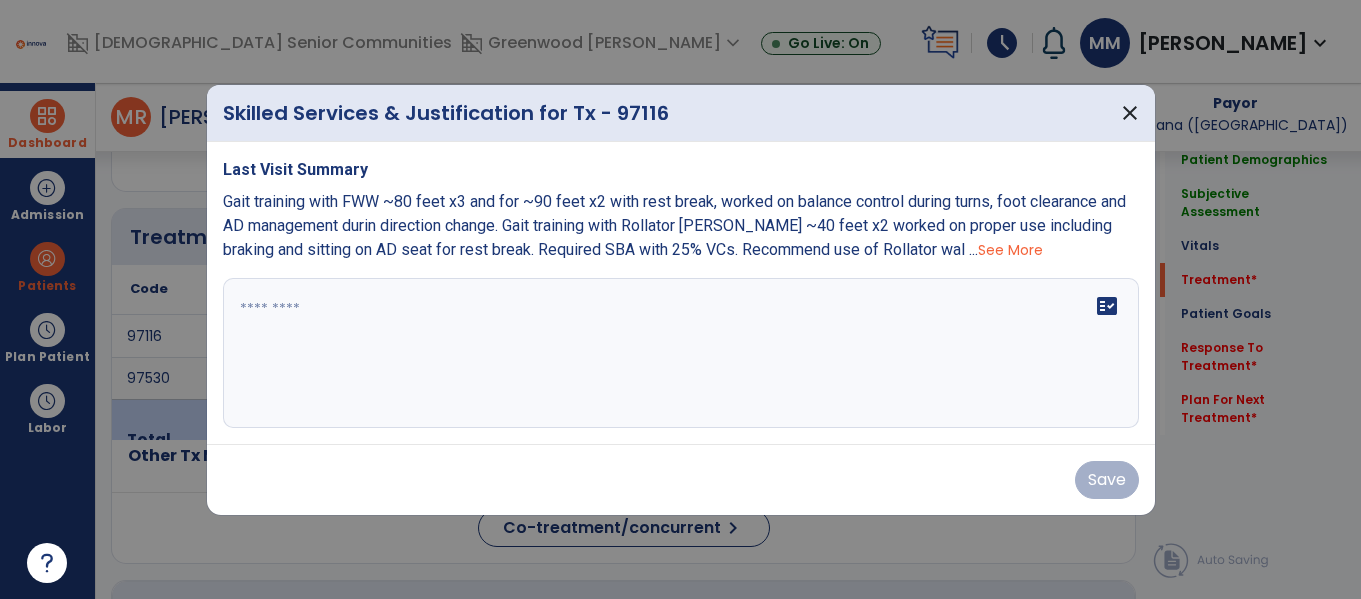 scroll, scrollTop: 1036, scrollLeft: 0, axis: vertical 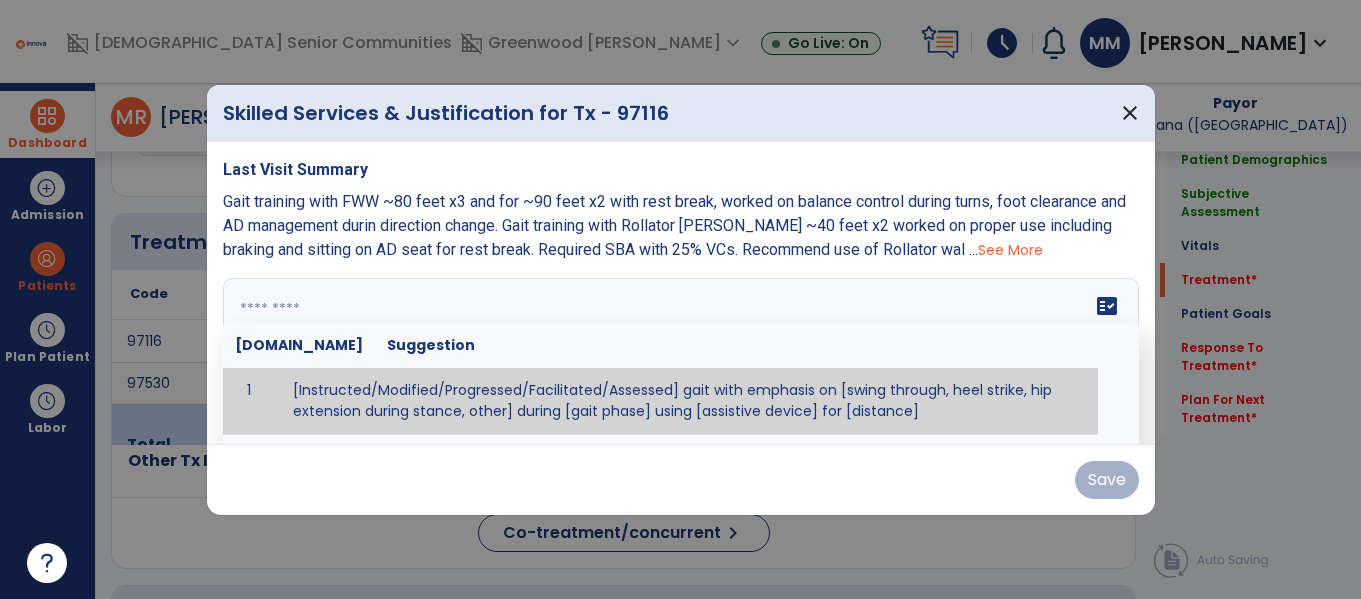 click at bounding box center (681, 353) 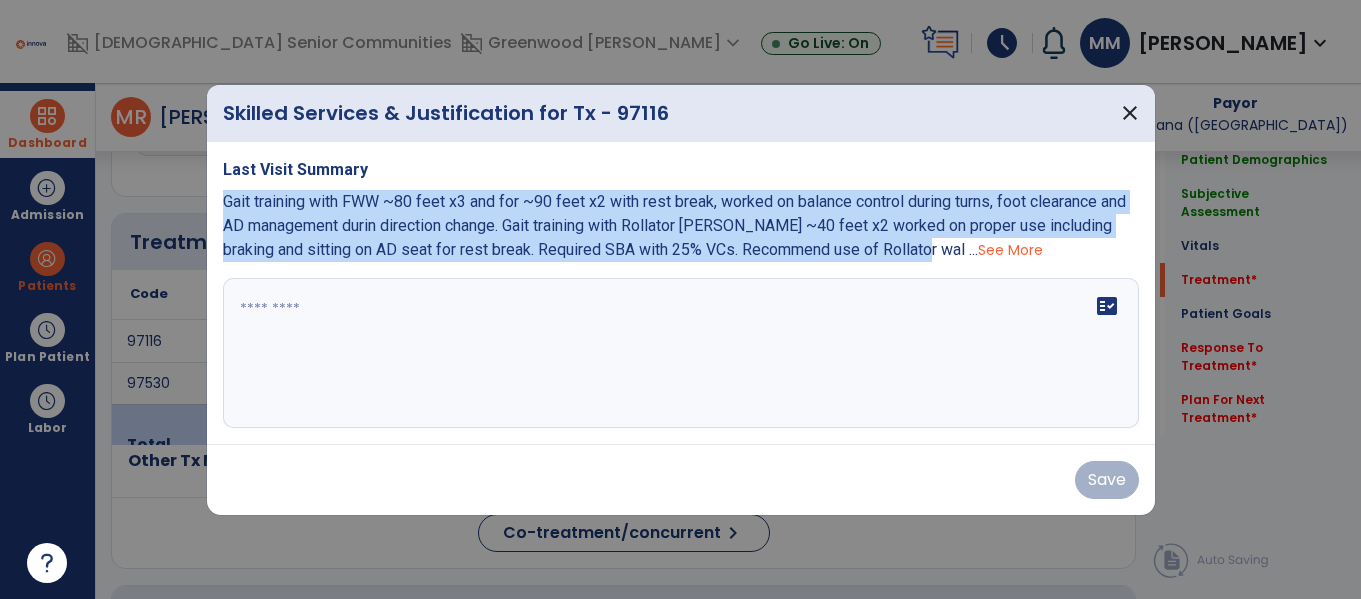 drag, startPoint x: 221, startPoint y: 196, endPoint x: 960, endPoint y: 239, distance: 740.24994 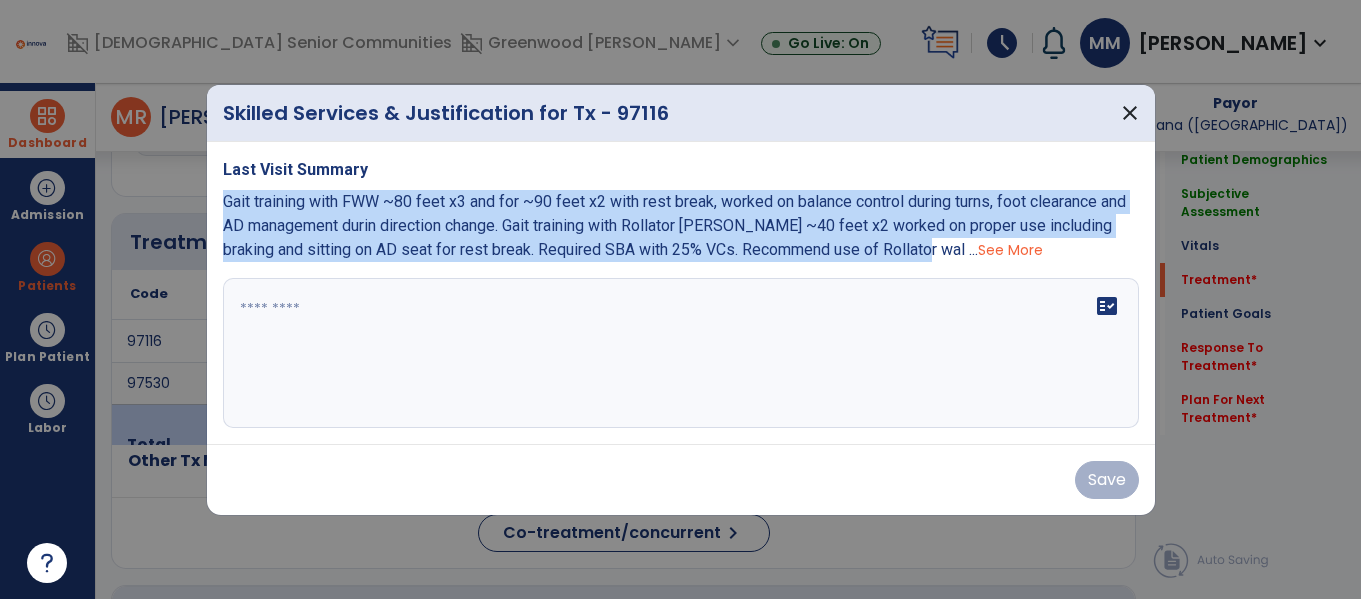 click on "Gait training with FWW ~80 feet x3 and for ~90 feet x2 with rest break, worked on balance control during turns, foot clearance and AD management durin direction change. Gait training with Rollator walker ~40 feet x2 worked on proper use including braking and sitting on AD seat for rest break. Required SBA with 25% VCs.
Recommend use of Rollator wal ..." at bounding box center (674, 225) 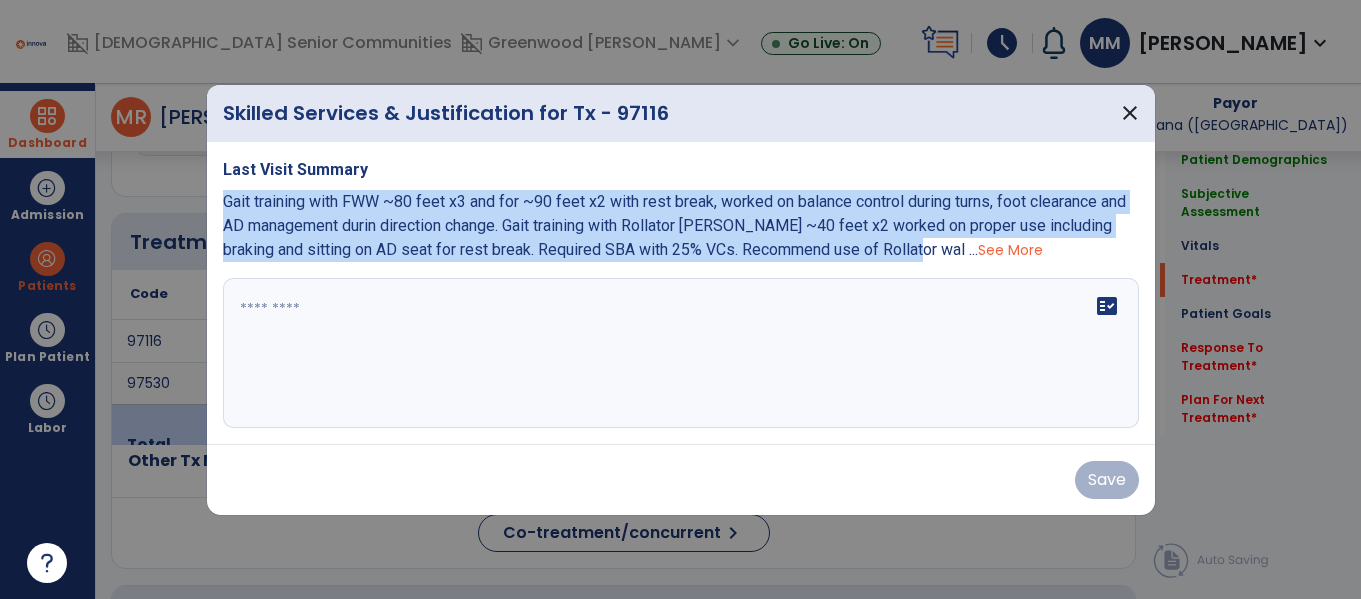 copy on "Gait training with FWW ~80 feet x3 and for ~90 feet x2 with rest break, worked on balance control during turns, foot clearance and AD management durin direction change. Gait training with Rollator walker ~40 feet x2 worked on proper use including braking and sitting on AD seat for rest break. Required SBA with 25% VCs.
Recommend use of Rollator wal" 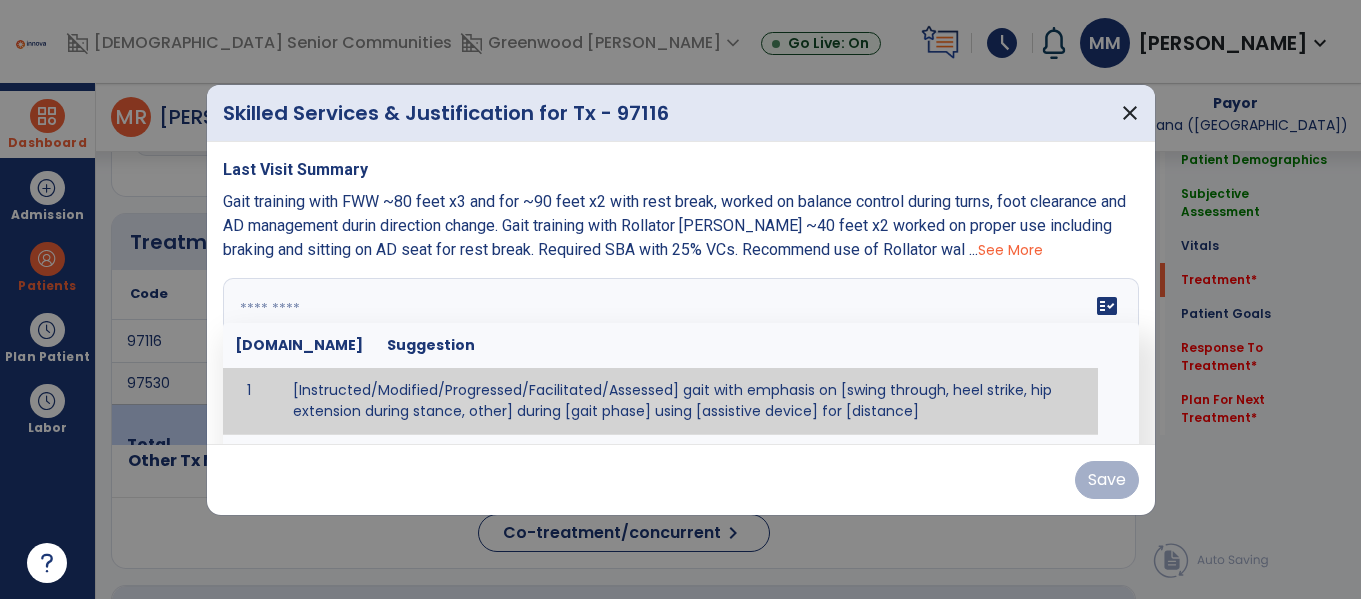 click at bounding box center (678, 353) 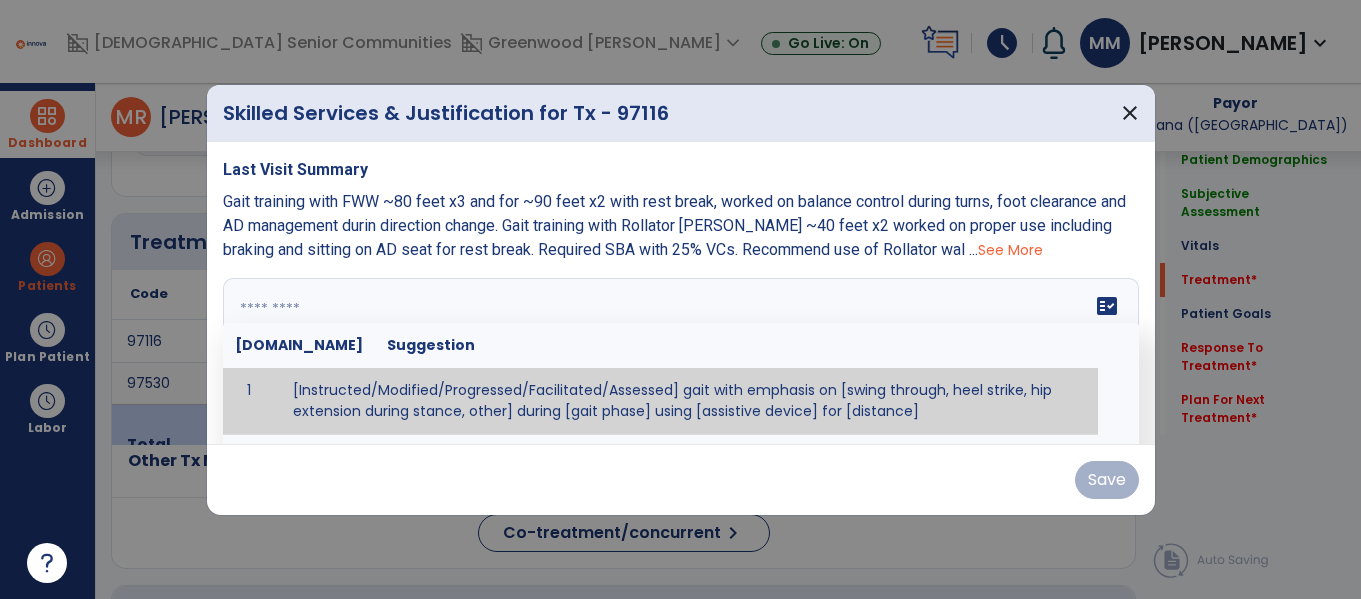paste on "**********" 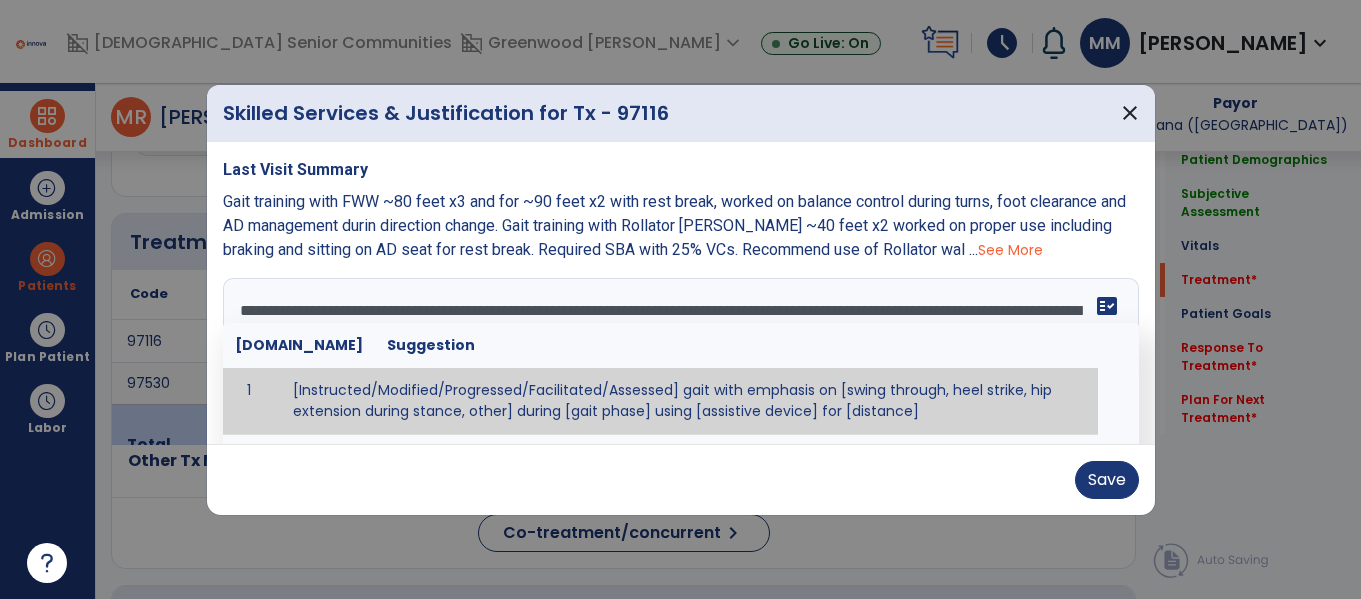 drag, startPoint x: 492, startPoint y: 204, endPoint x: 495, endPoint y: 218, distance: 14.3178215 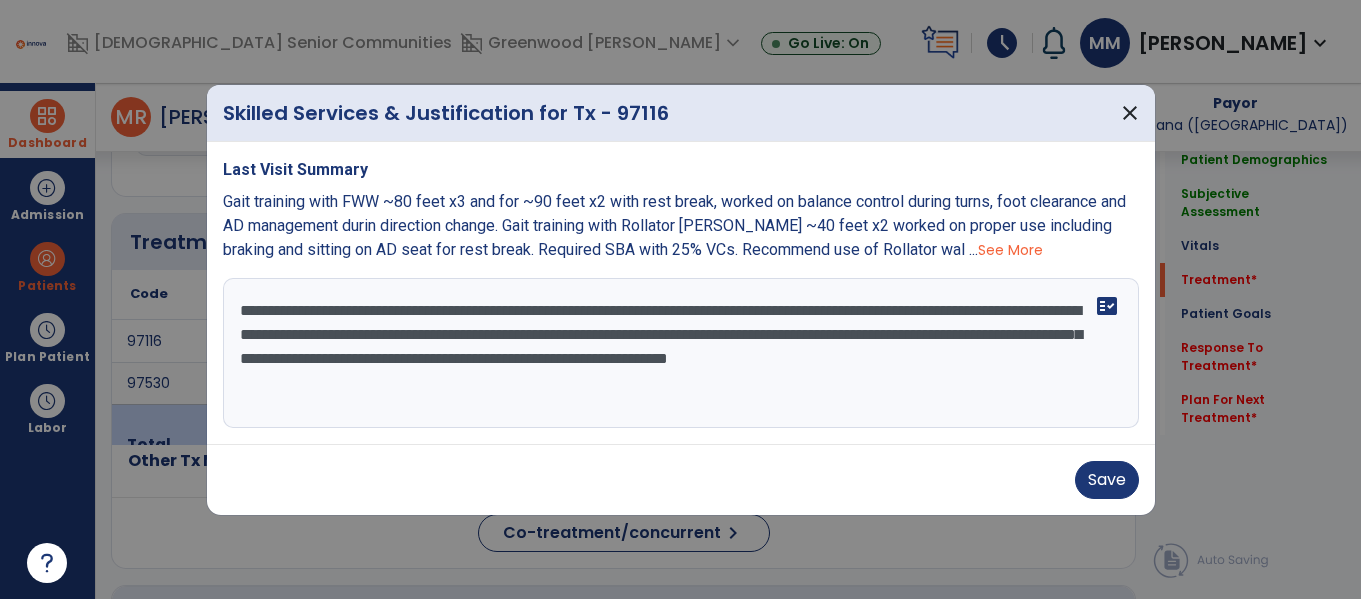 click on "**********" at bounding box center (681, 353) 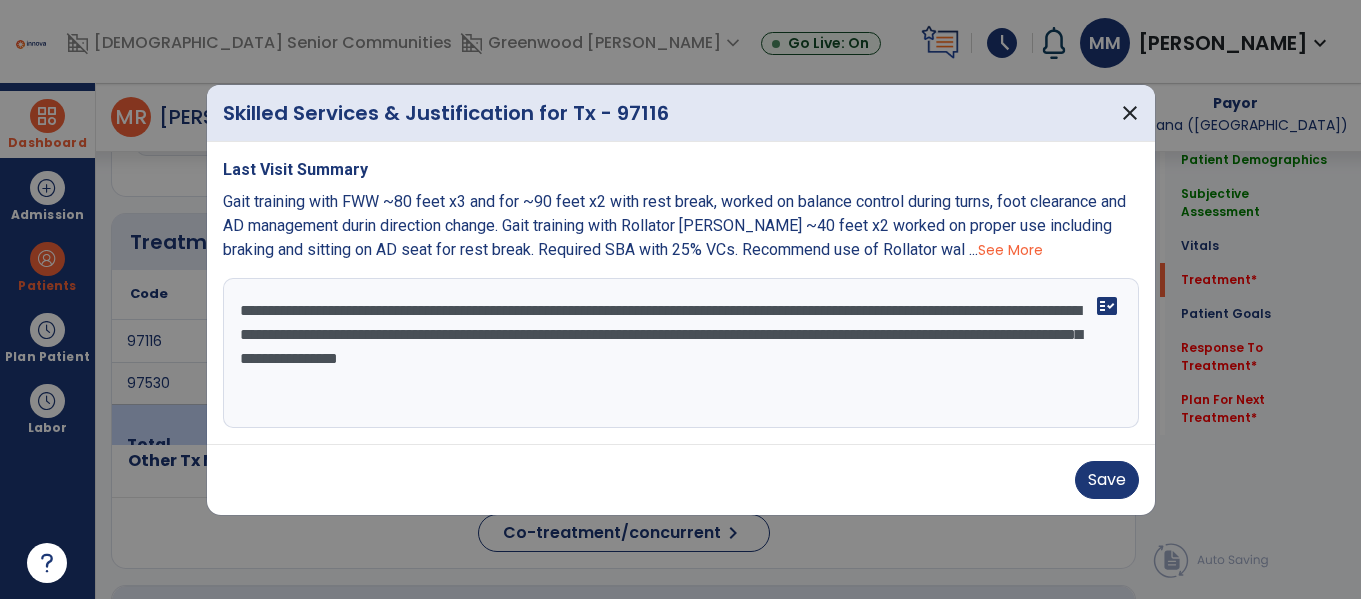 click on "**********" at bounding box center (681, 353) 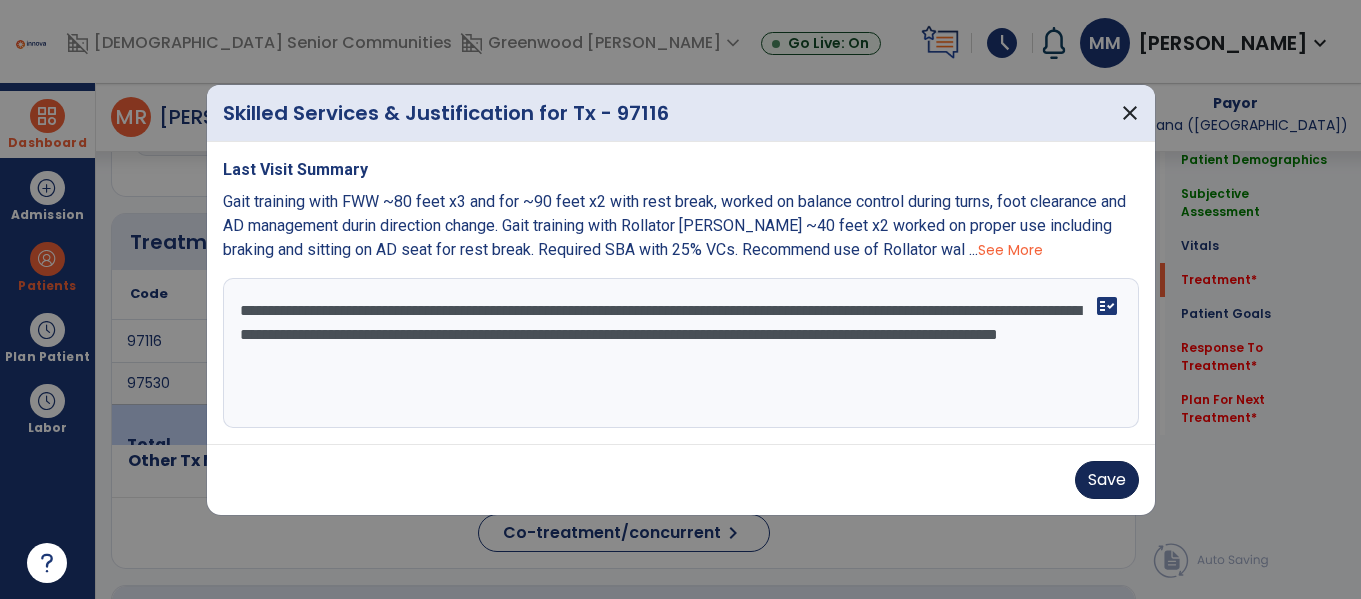 type on "**********" 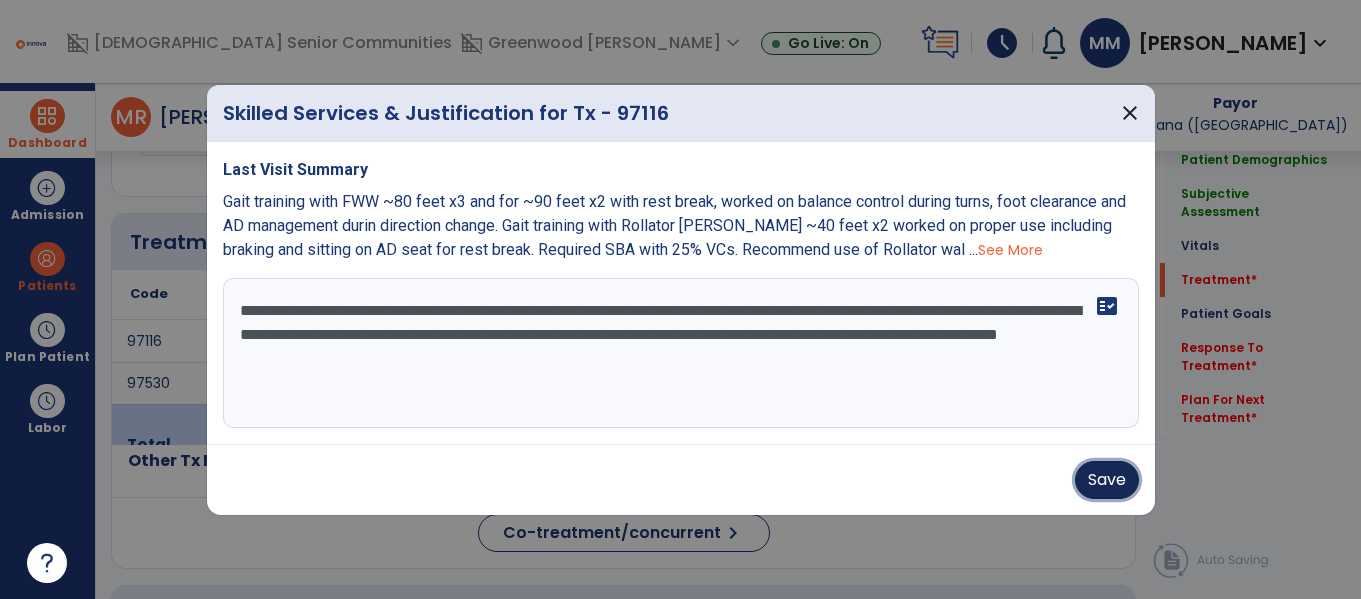 drag, startPoint x: 1116, startPoint y: 475, endPoint x: 1167, endPoint y: 312, distance: 170.79227 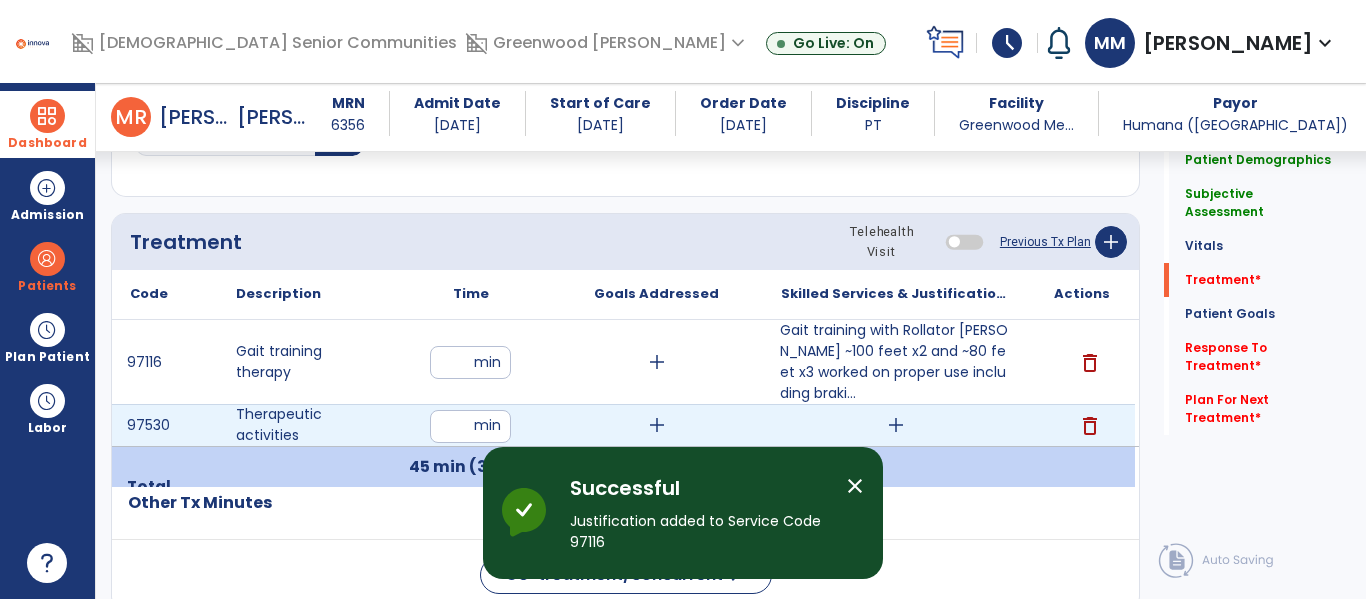 click on "add" at bounding box center (896, 425) 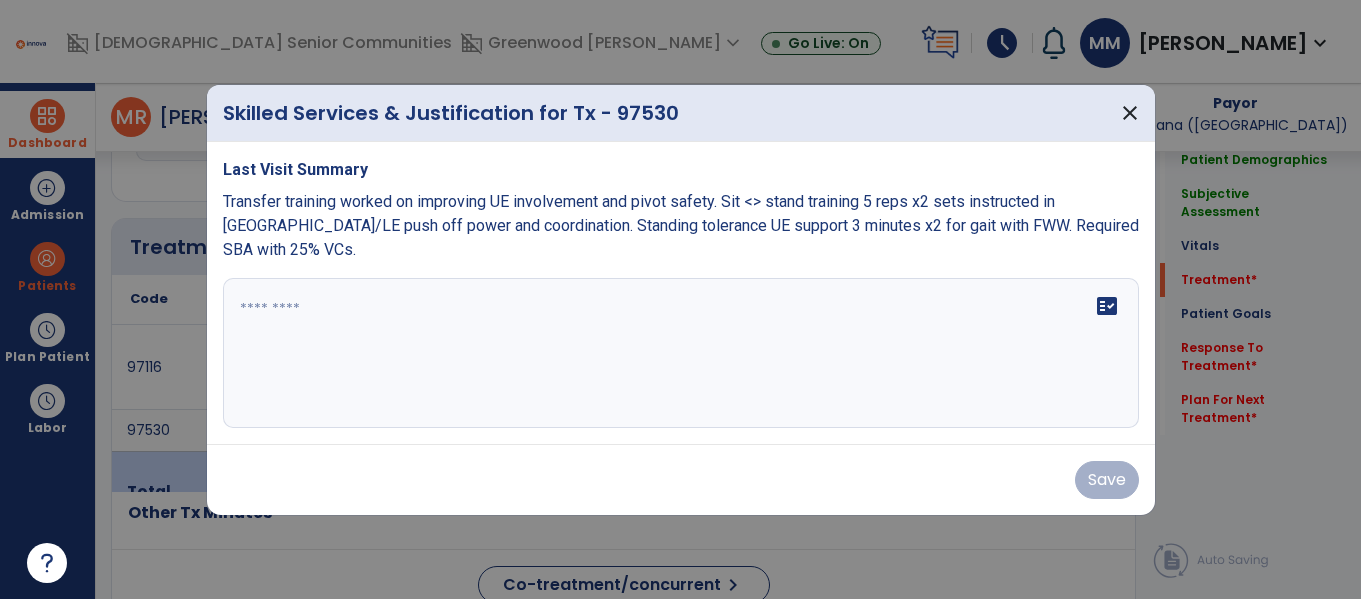 scroll, scrollTop: 1036, scrollLeft: 0, axis: vertical 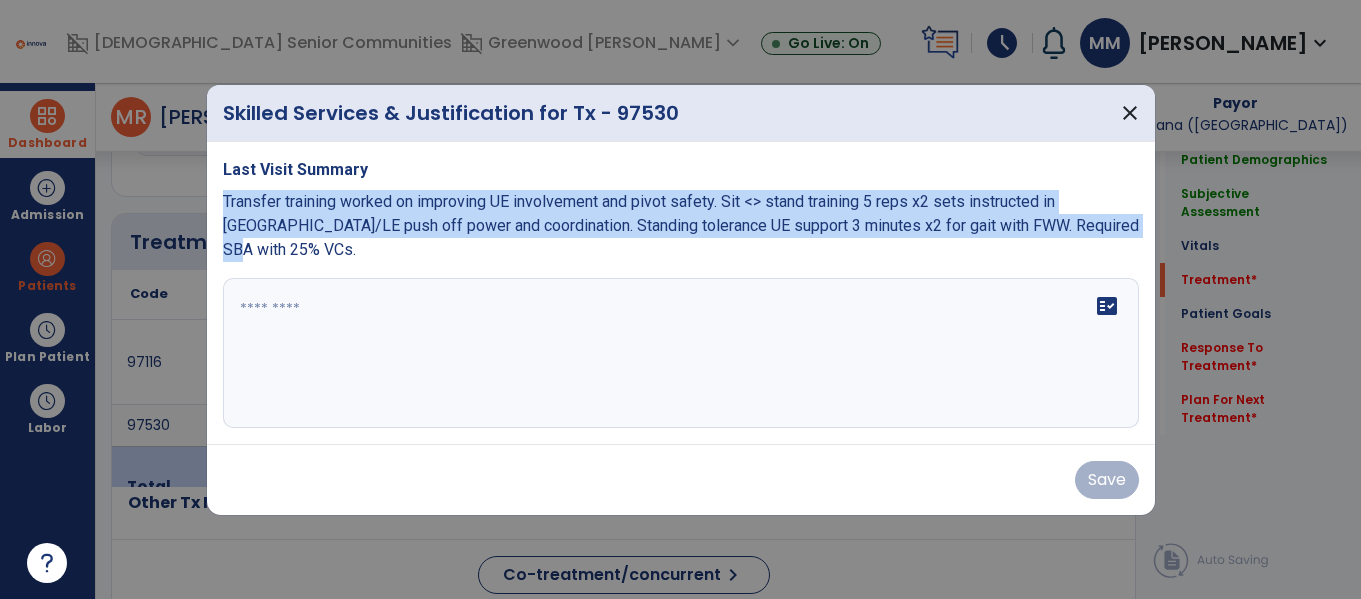 drag, startPoint x: 221, startPoint y: 208, endPoint x: 1117, endPoint y: 233, distance: 896.3487 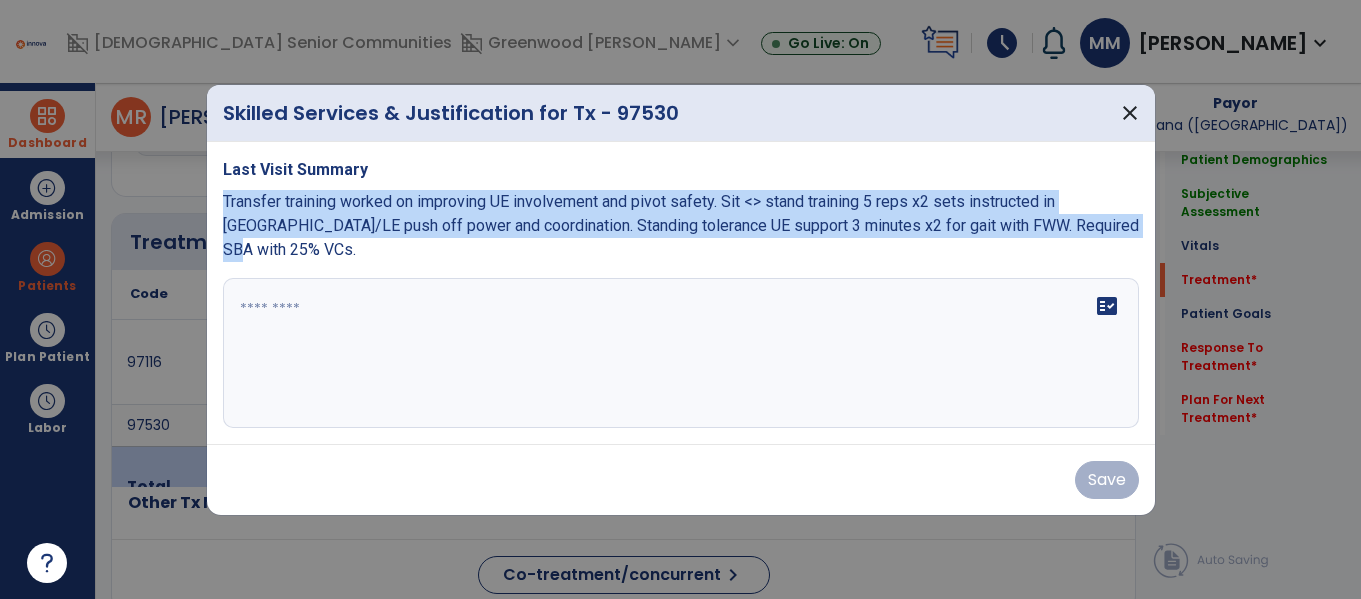 click on "Transfer training worked on improving UE involvement and pivot safety. Sit <> stand training 5 reps x2 sets instructed in UE/LE push off power and coordination. Standing tolerance UE support 3 minutes  x2 for gait with FWW. Required SBA with 25% VCs." at bounding box center (681, 226) 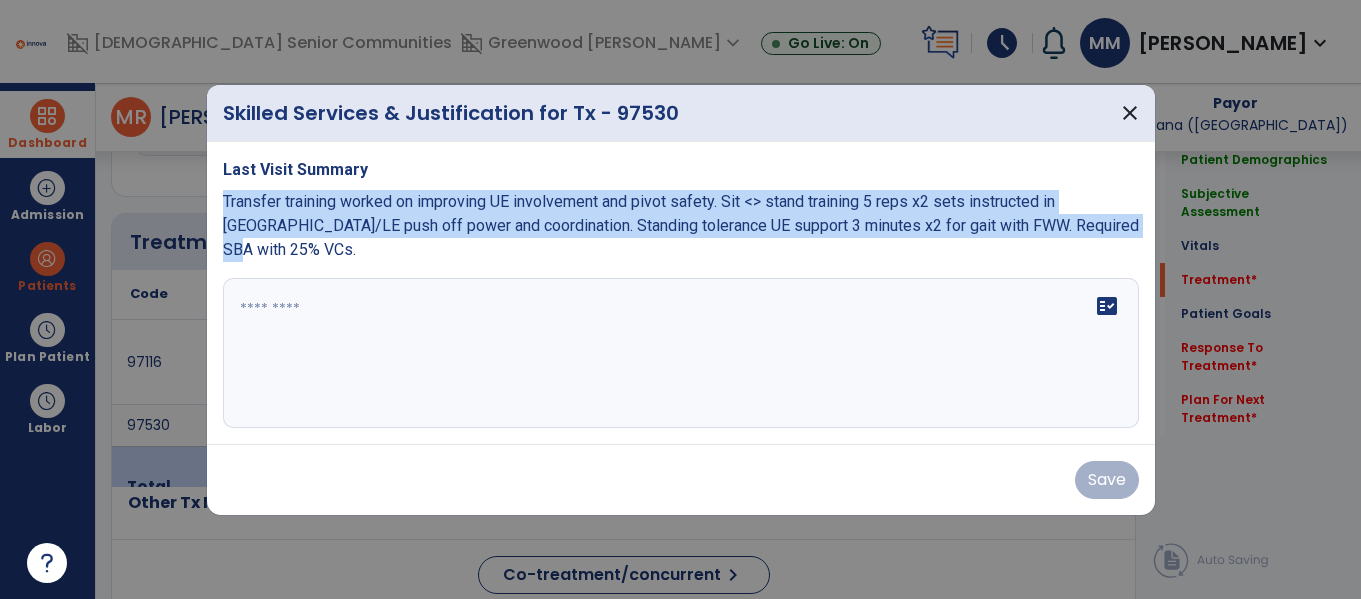 copy on "Transfer training worked on improving UE involvement and pivot safety. Sit <> stand training 5 reps x2 sets instructed in UE/LE push off power and coordination. Standing tolerance UE support 3 minutes  x2 for gait with FWW. Required SBA with 25% VCs." 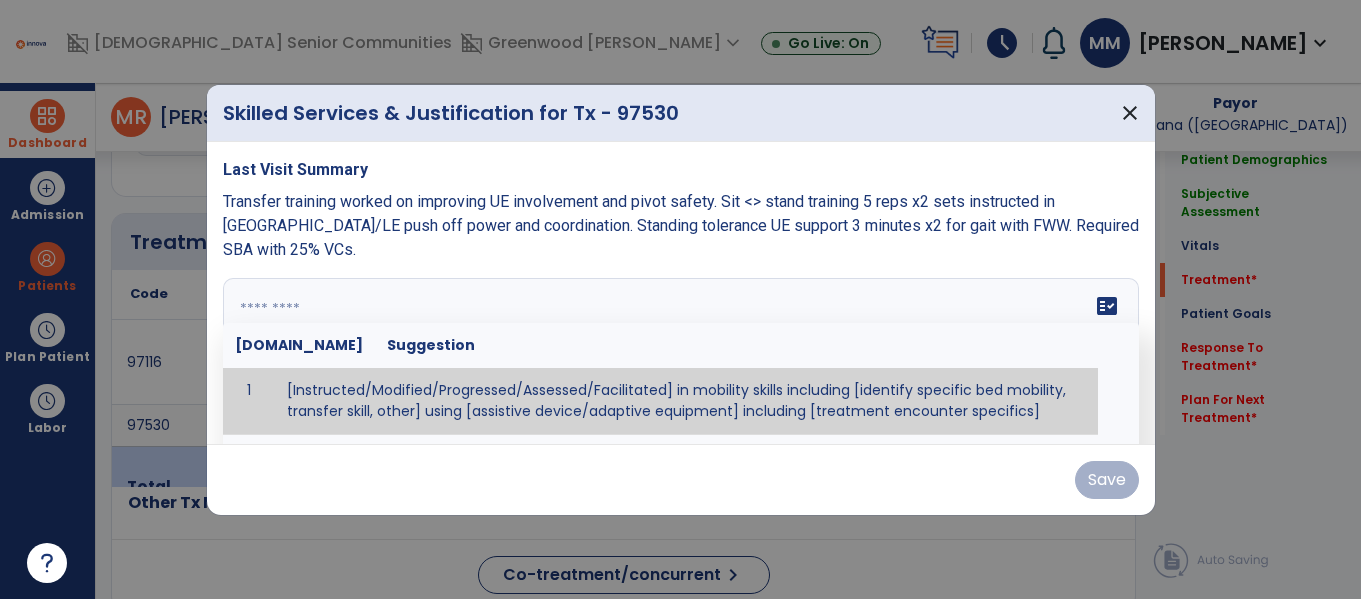 click at bounding box center (678, 353) 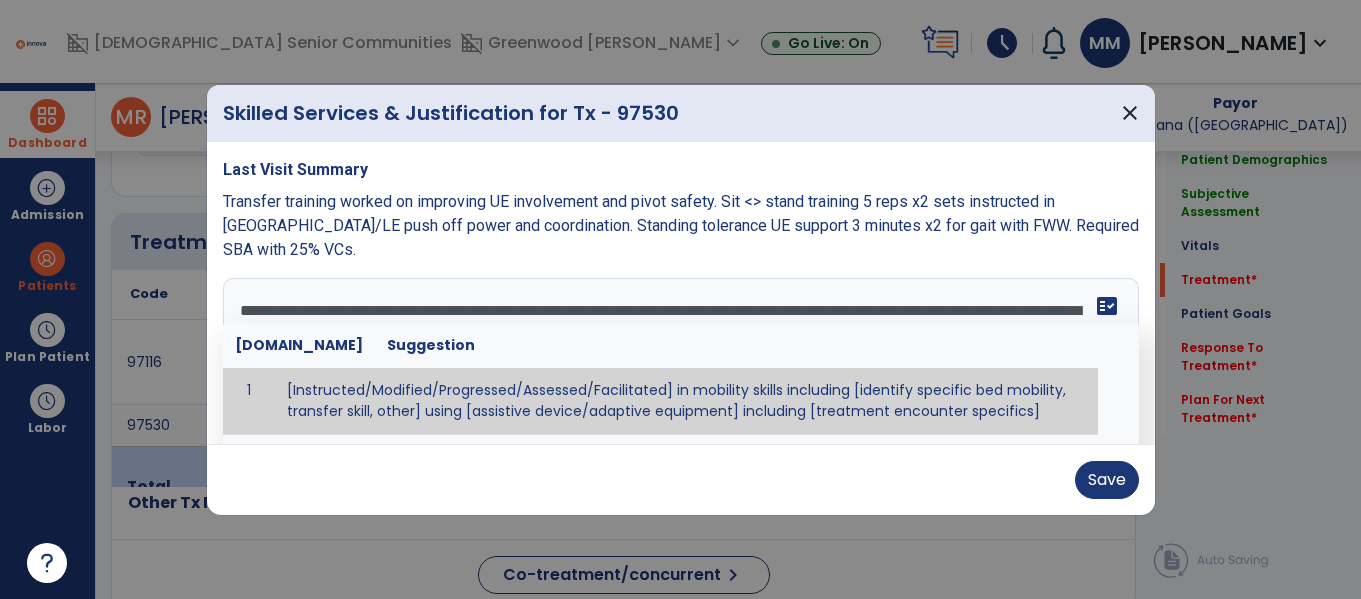 drag, startPoint x: 539, startPoint y: 237, endPoint x: 539, endPoint y: 253, distance: 16 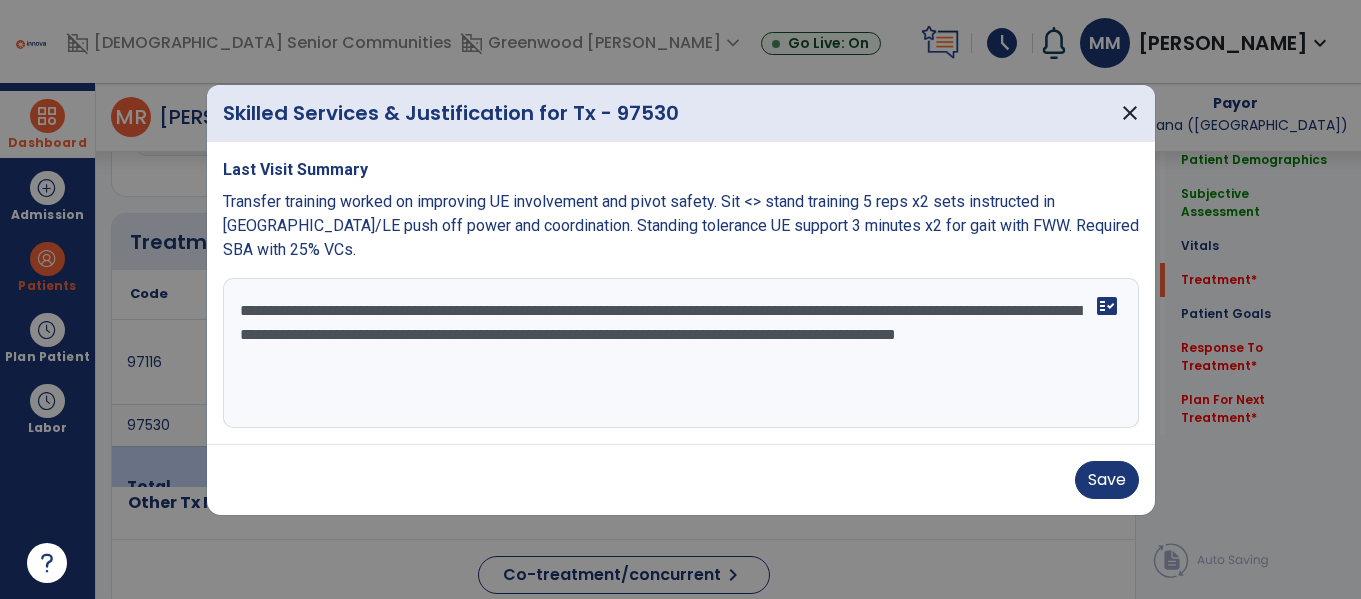 click on "**********" at bounding box center [681, 353] 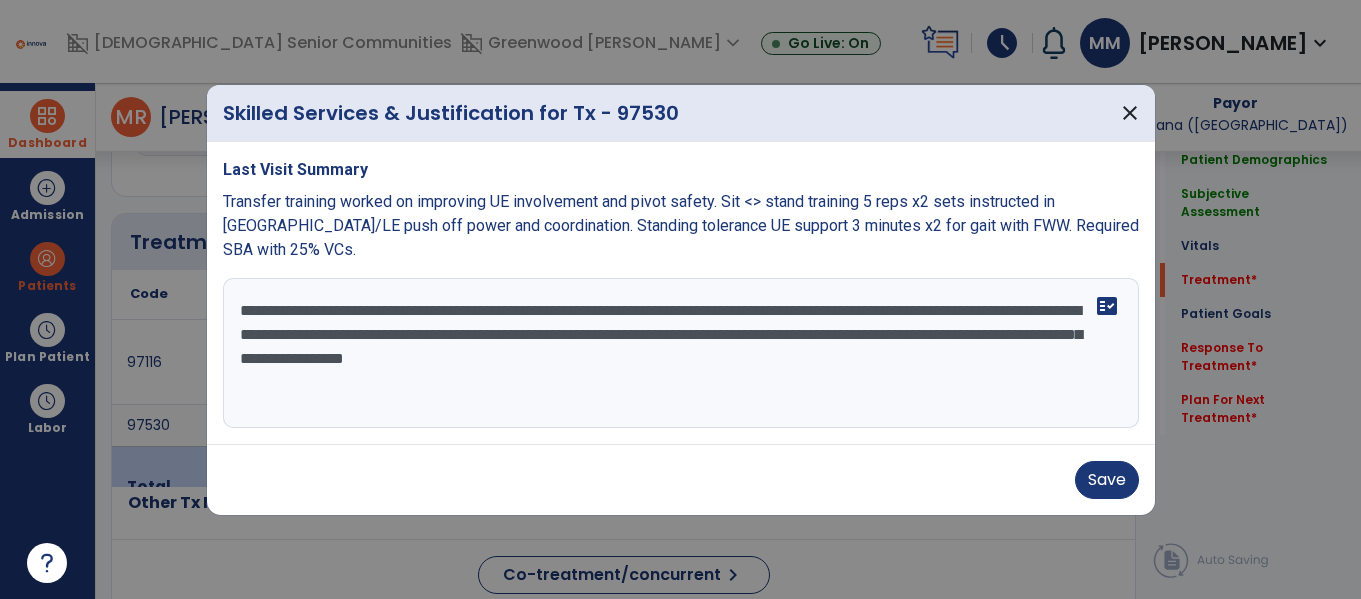 click on "**********" at bounding box center (681, 353) 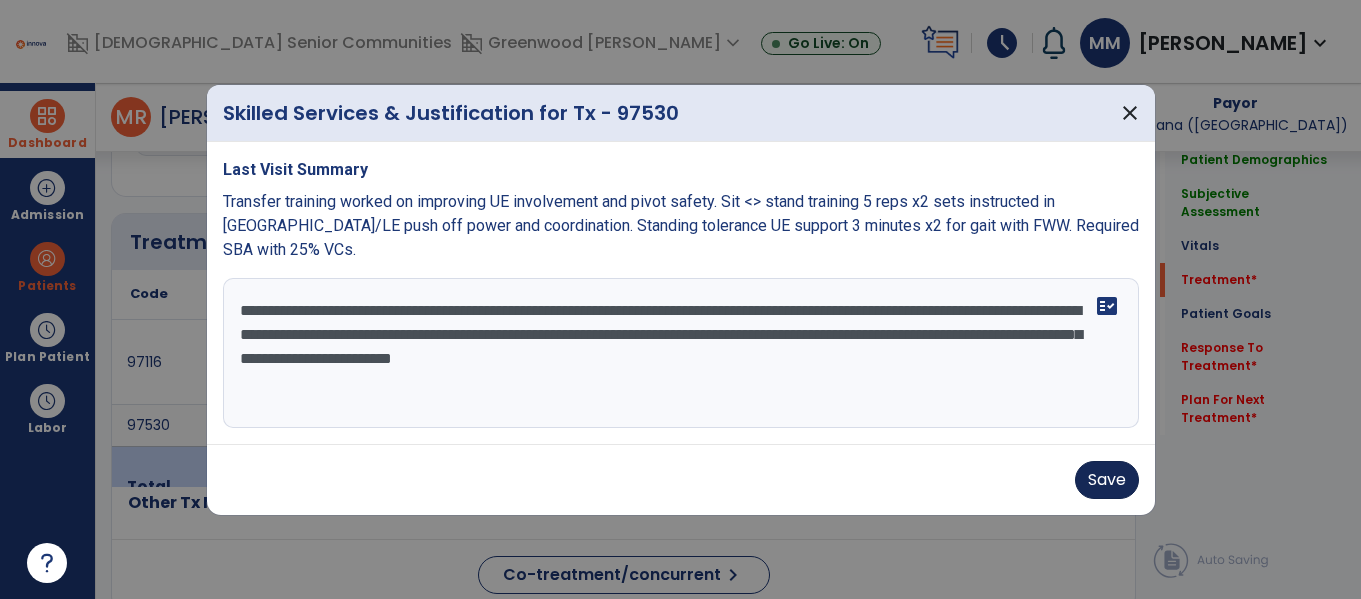 type on "**********" 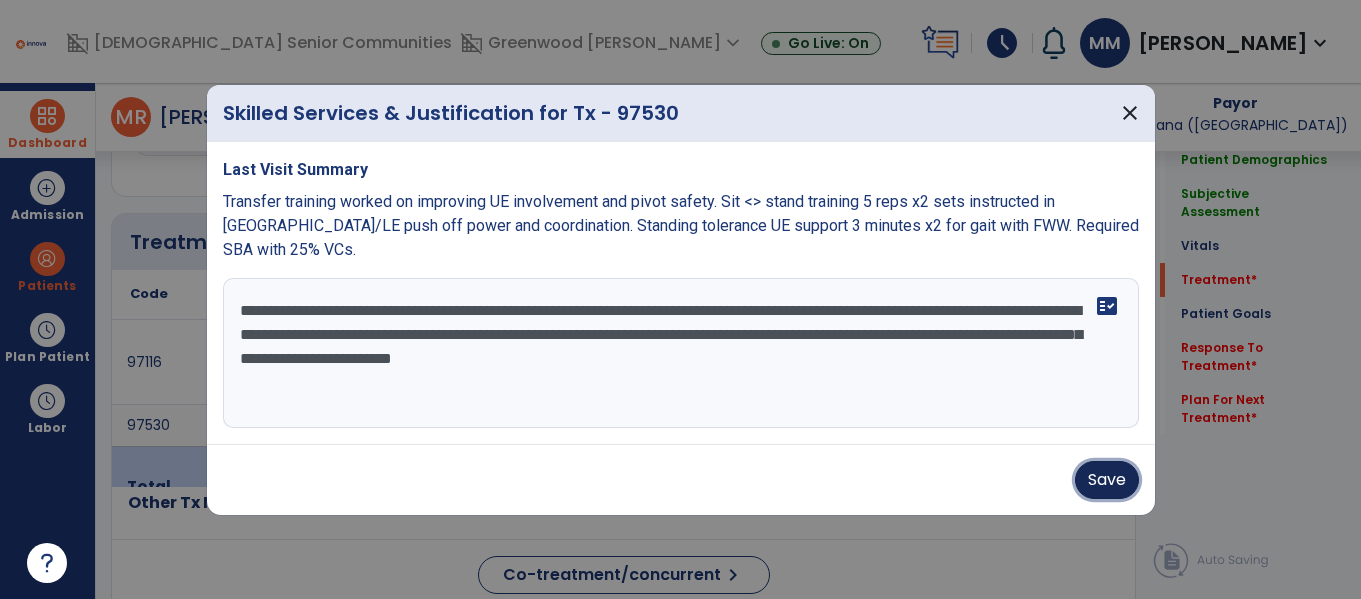 drag, startPoint x: 1101, startPoint y: 470, endPoint x: 1167, endPoint y: 313, distance: 170.30855 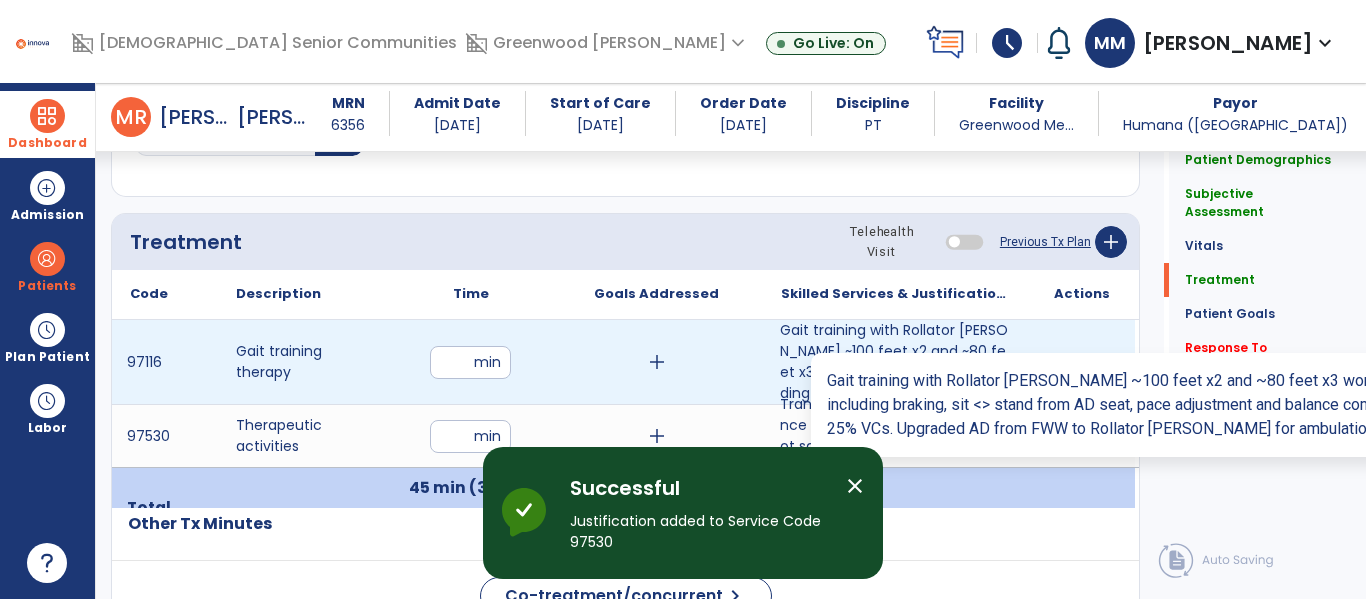 click on "Gait training with Rollator walker ~100 feet x2 and ~80 feet x3 worked on proper use including braki..." at bounding box center (896, 362) 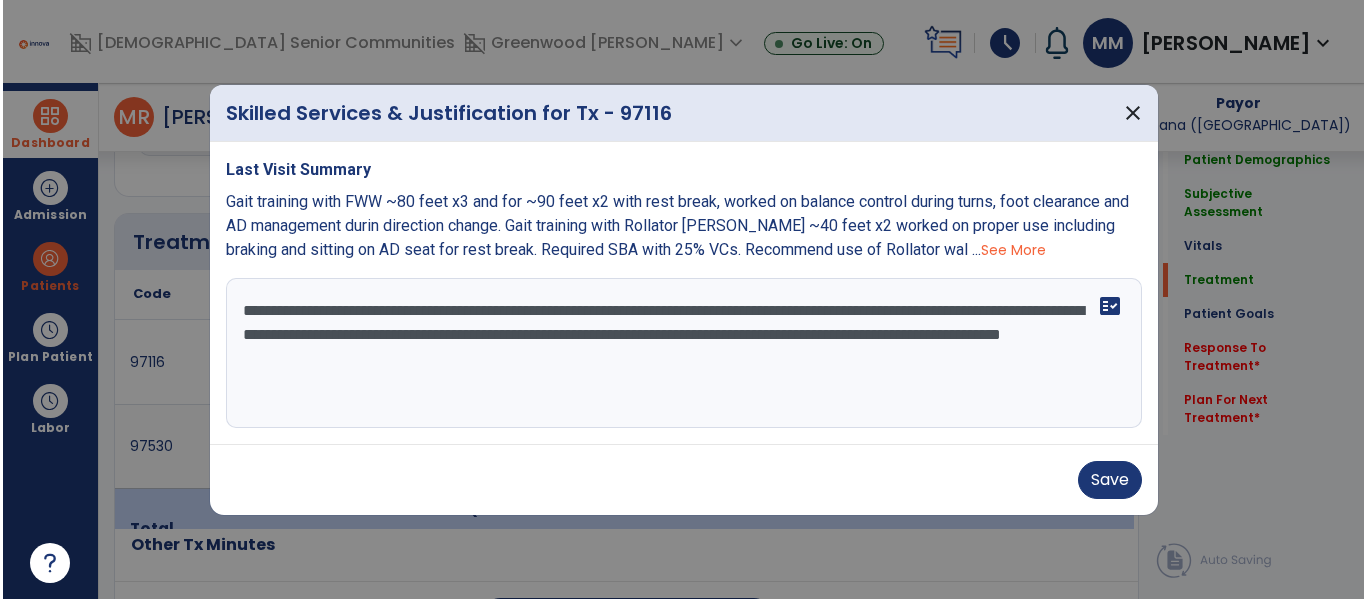 scroll, scrollTop: 1036, scrollLeft: 0, axis: vertical 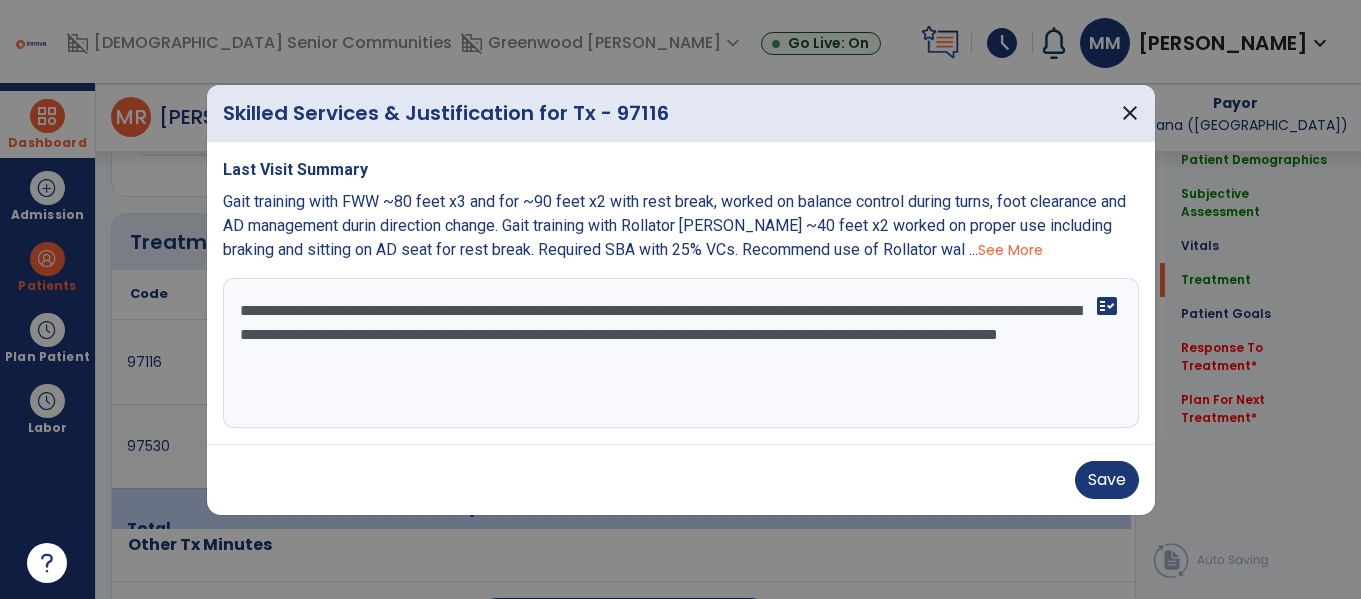 click on "**********" at bounding box center (681, 353) 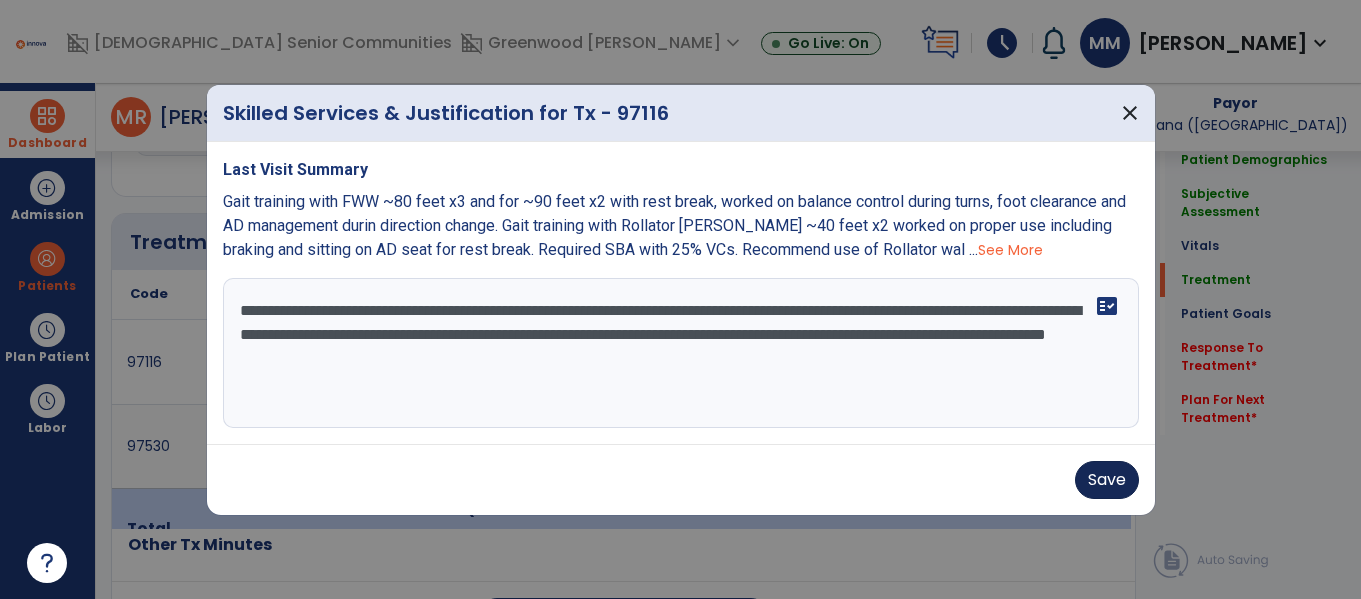 type on "**********" 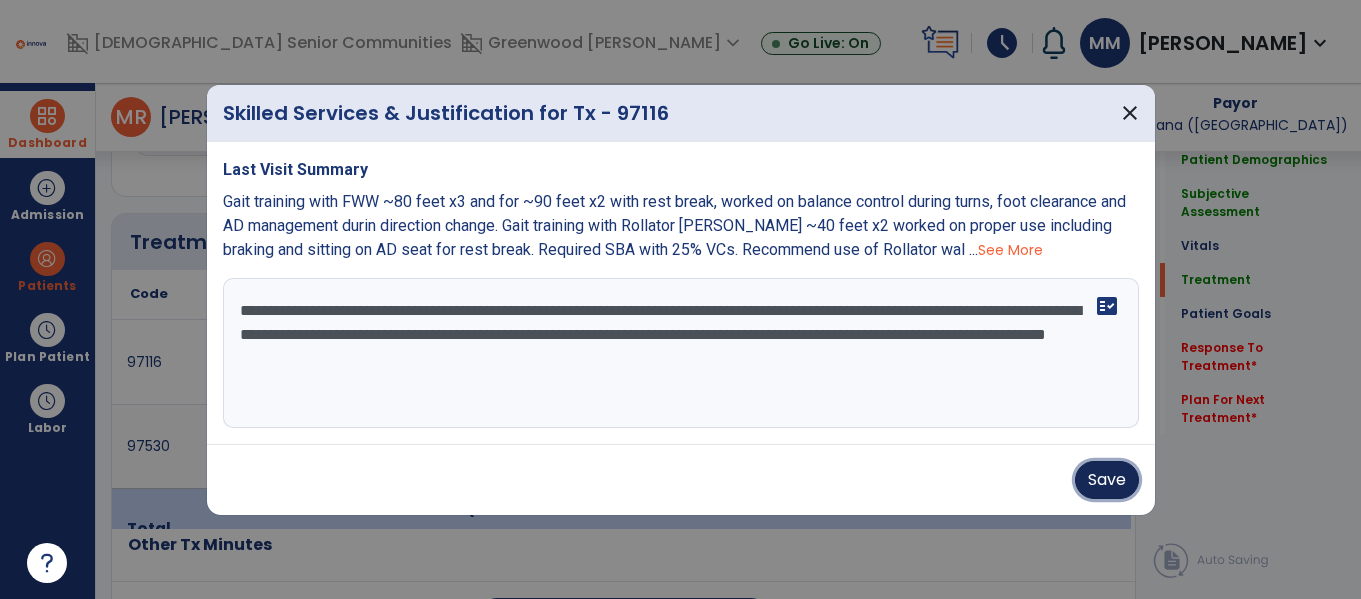 drag, startPoint x: 1123, startPoint y: 484, endPoint x: 1104, endPoint y: 466, distance: 26.172504 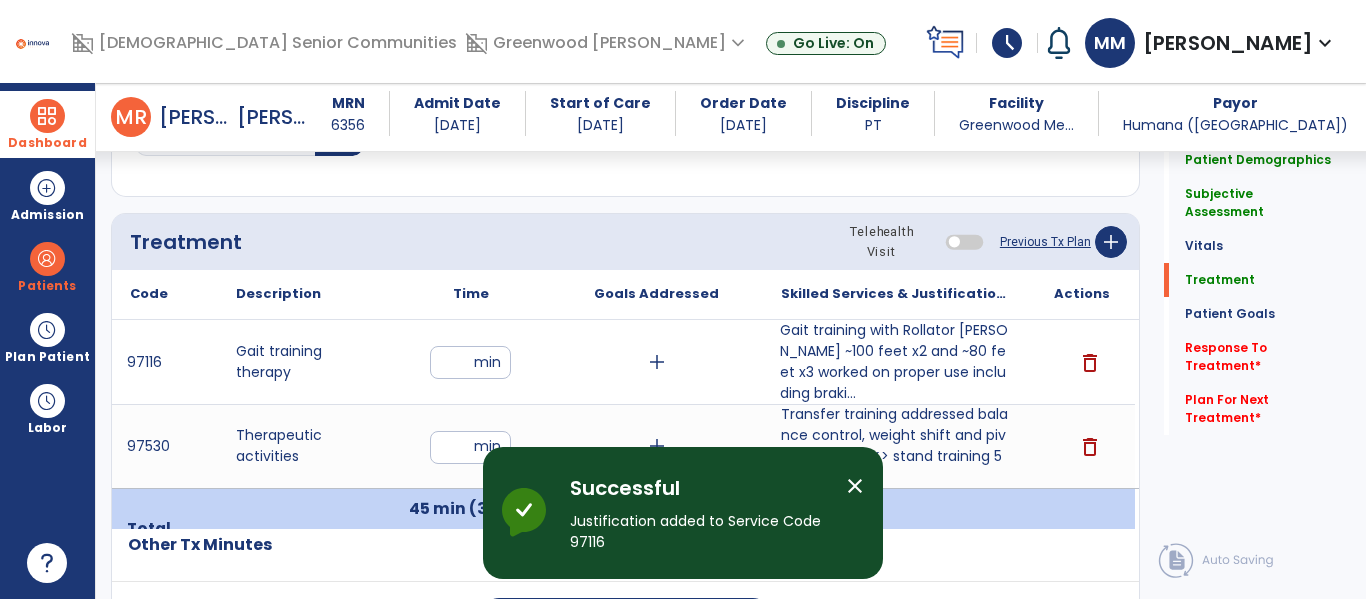 drag, startPoint x: 1217, startPoint y: 331, endPoint x: 1164, endPoint y: 334, distance: 53.08484 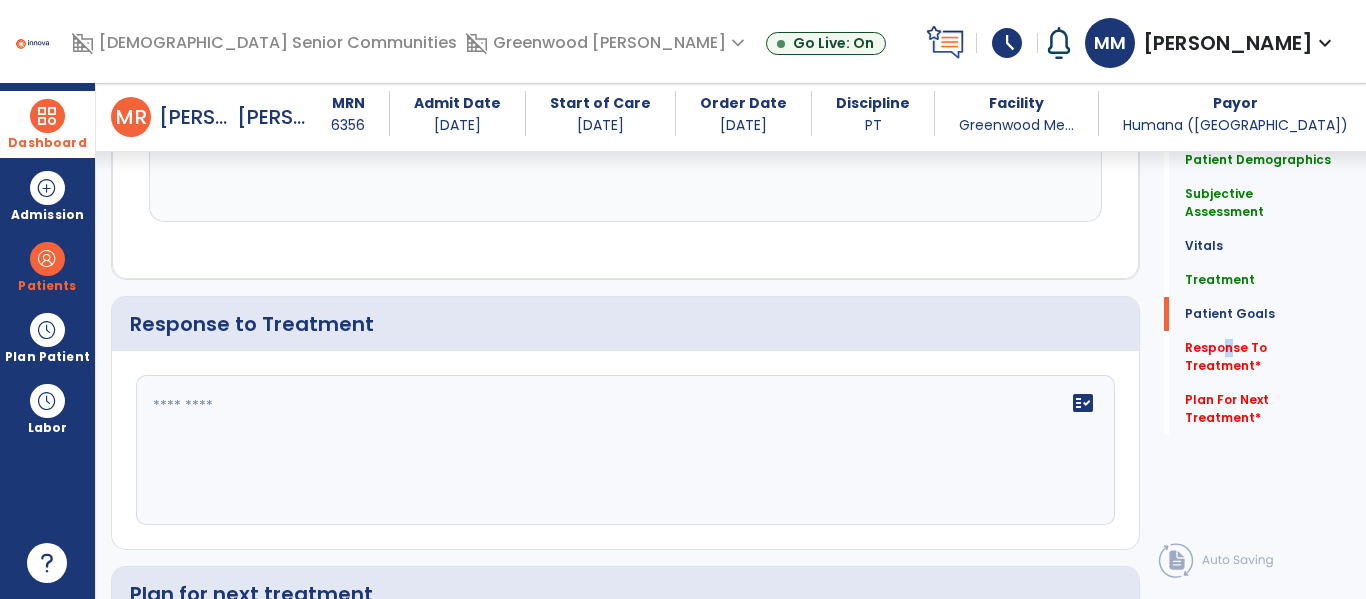 scroll, scrollTop: 3007, scrollLeft: 0, axis: vertical 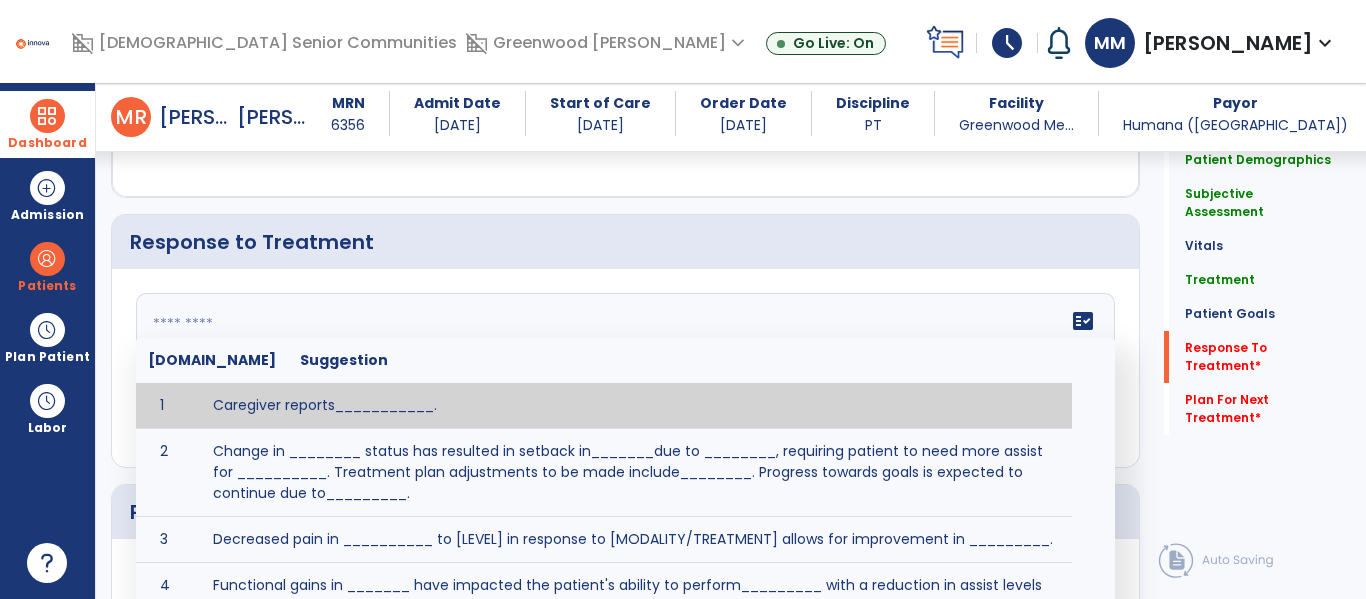 click on "fact_check  Sr.No Suggestion 1 Caregiver reports___________. 2 Change in ________ status has resulted in setback in_______due to ________, requiring patient to need more assist for __________.   Treatment plan adjustments to be made include________.  Progress towards goals is expected to continue due to_________. 3 Decreased pain in __________ to [LEVEL] in response to [MODALITY/TREATMENT] allows for improvement in _________. 4 Functional gains in _______ have impacted the patient's ability to perform_________ with a reduction in assist levels to_________. 5 Functional progress this week has been significant due to__________. 6 Gains in ________ have improved the patient's ability to perform ______with decreased levels of assist to___________. 7 Improvement in ________allows patient to tolerate higher levels of challenges in_________. 8 Pain in [AREA] has decreased to [LEVEL] in response to [TREATMENT/MODALITY], allowing fore ease in completing__________. 9 10 11 12 13 14 15 16 17 18 19 20 21" 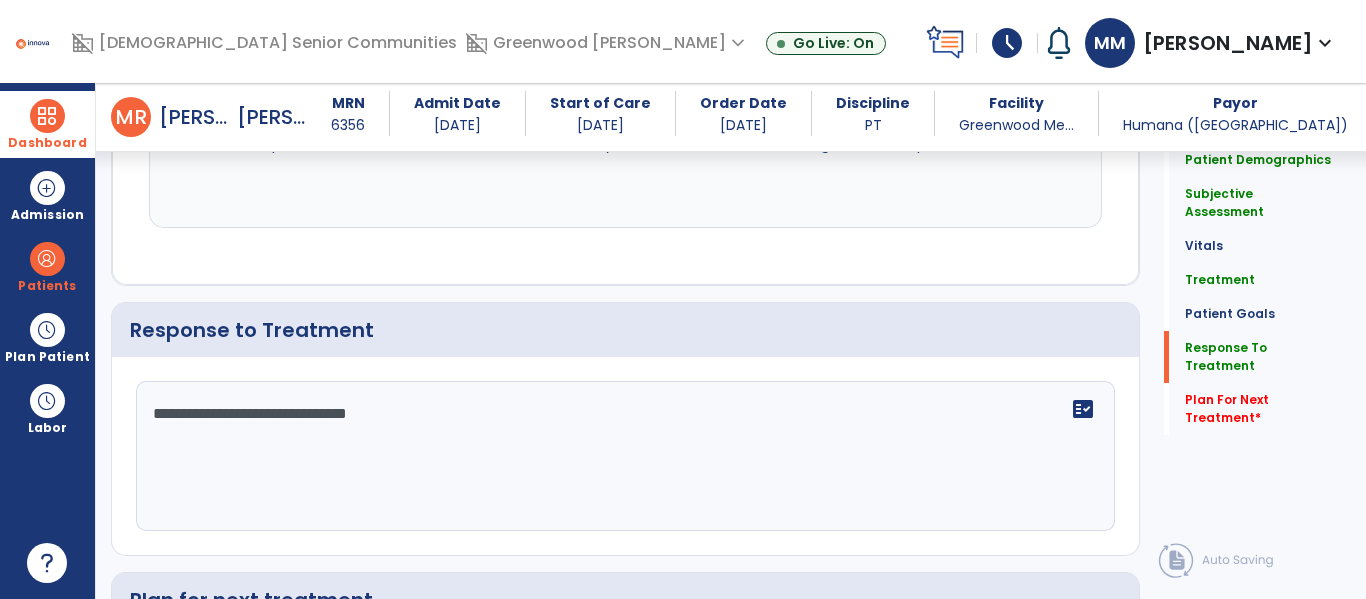 scroll, scrollTop: 3007, scrollLeft: 0, axis: vertical 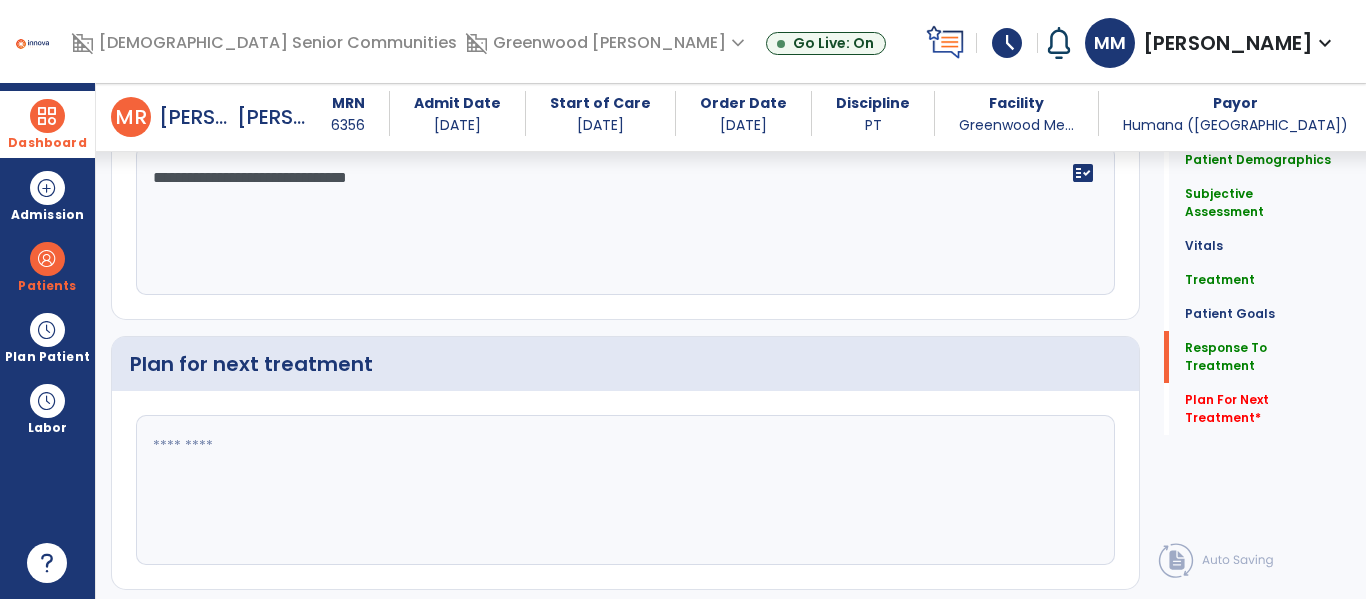 type on "**********" 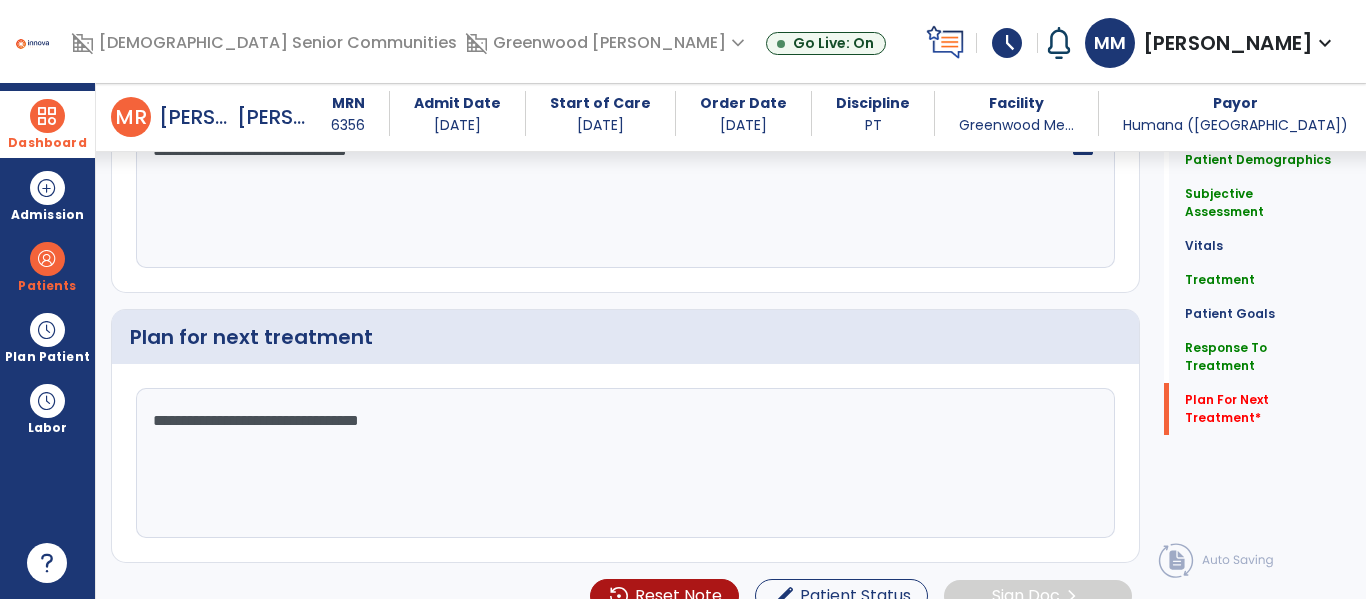 scroll, scrollTop: 3212, scrollLeft: 0, axis: vertical 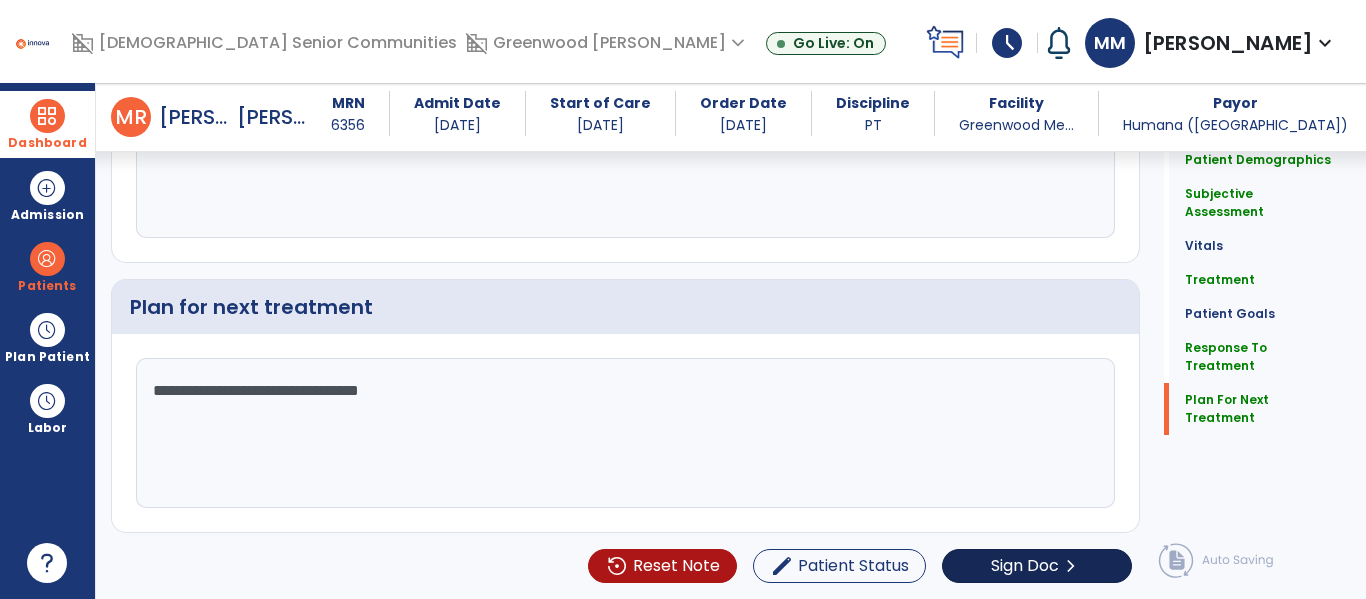 type on "**********" 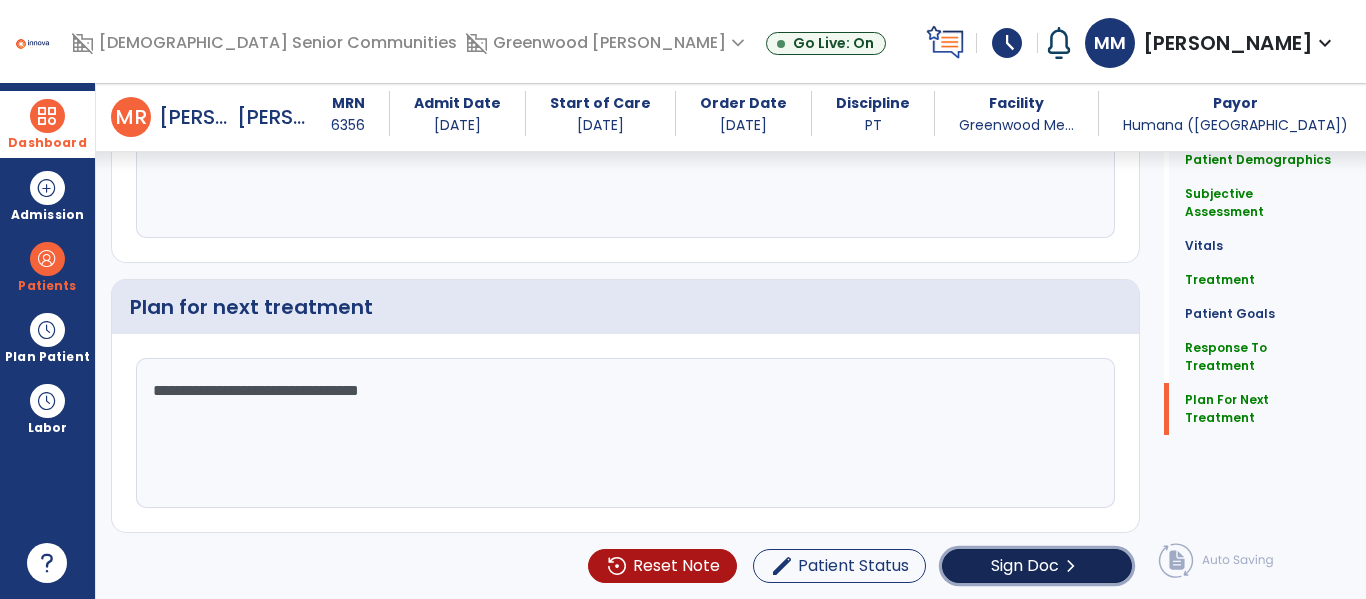 click on "Sign Doc" 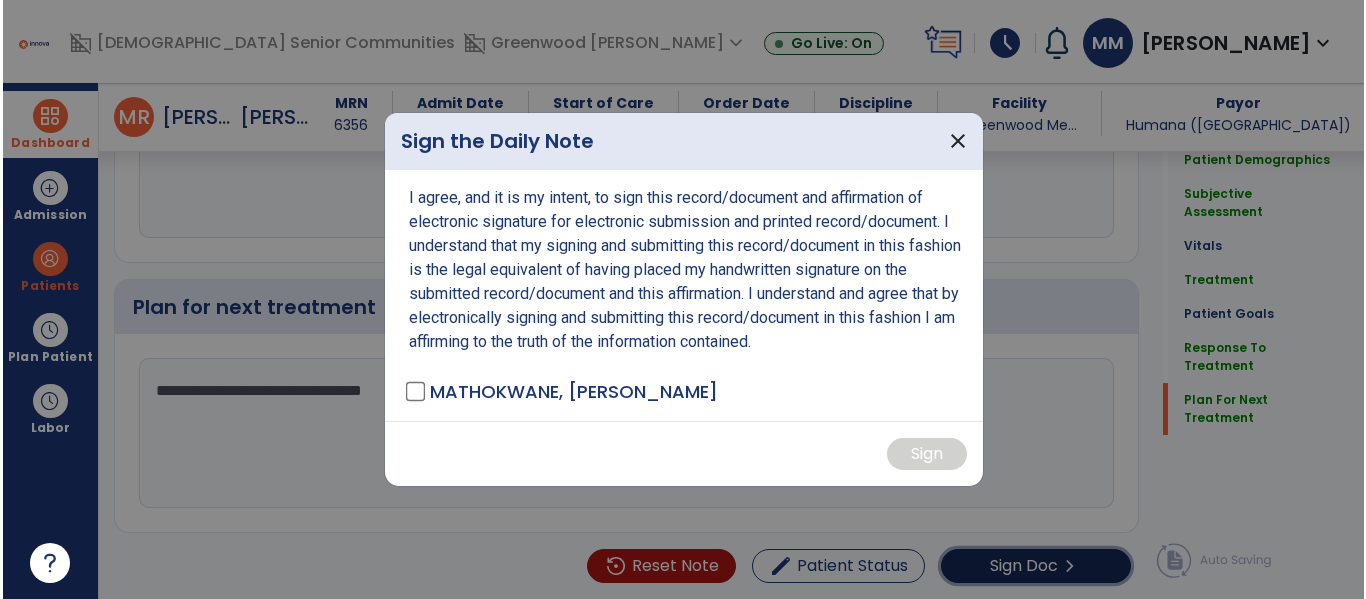 scroll, scrollTop: 3212, scrollLeft: 0, axis: vertical 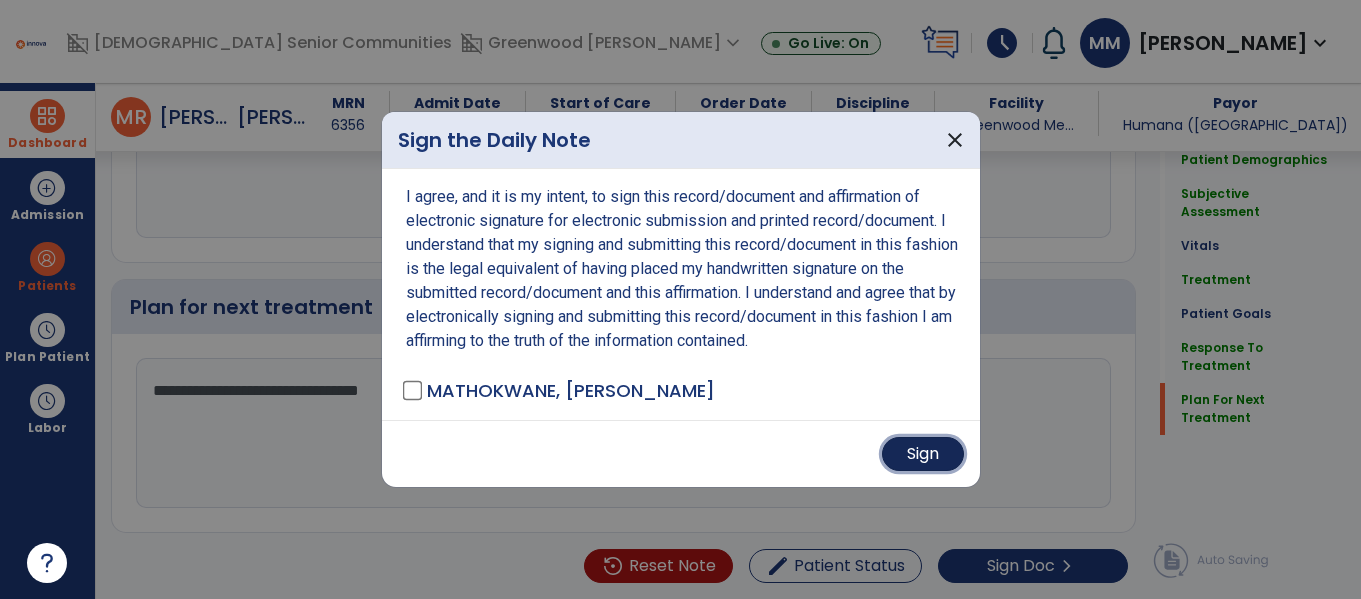 drag, startPoint x: 913, startPoint y: 455, endPoint x: 828, endPoint y: 419, distance: 92.309265 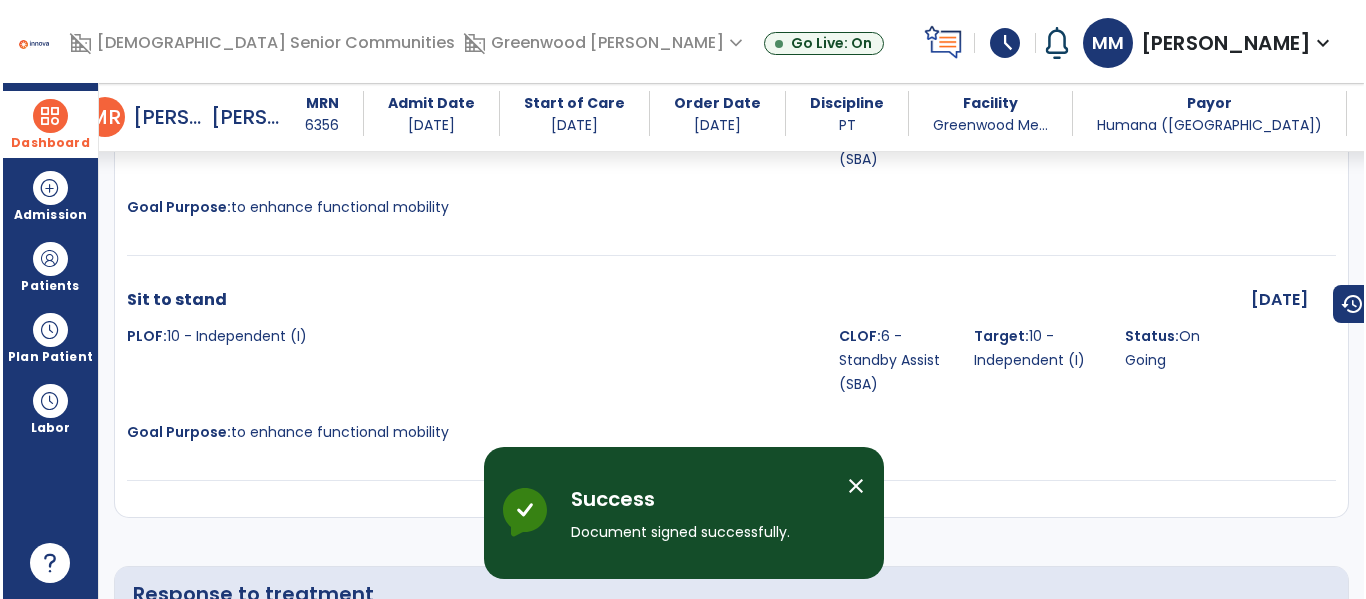 scroll, scrollTop: 4125, scrollLeft: 0, axis: vertical 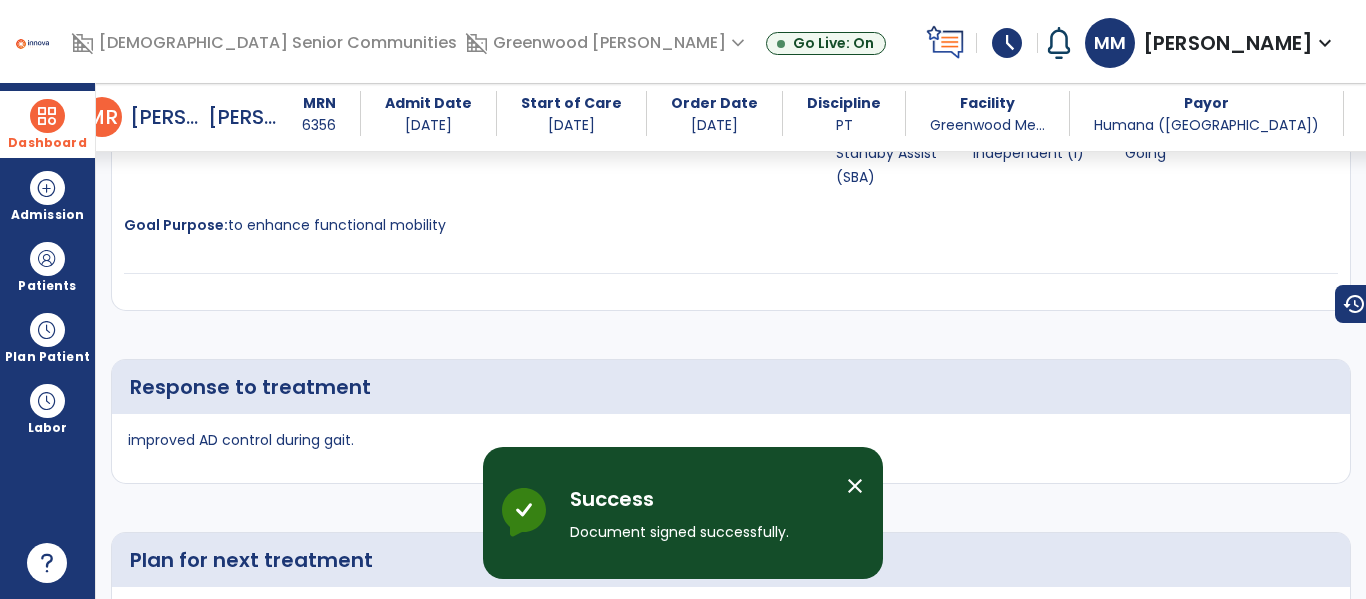 drag, startPoint x: 68, startPoint y: 121, endPoint x: 159, endPoint y: 132, distance: 91.66242 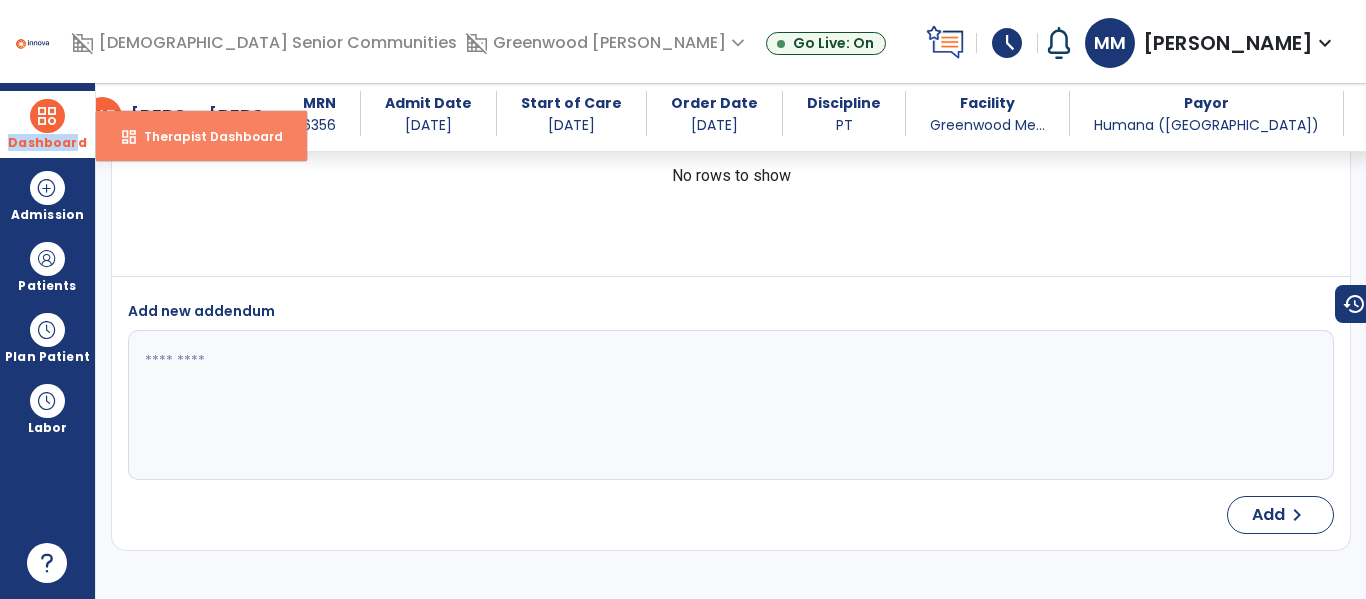 click on "Therapist Dashboard" at bounding box center (205, 136) 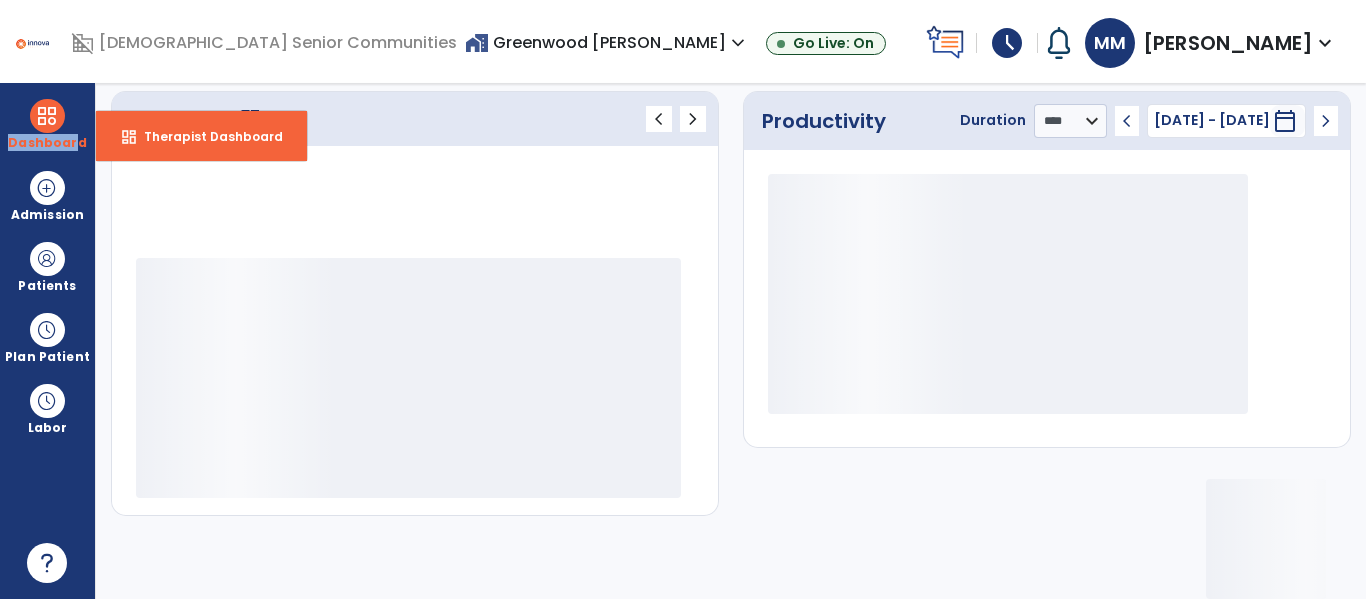 scroll, scrollTop: 276, scrollLeft: 0, axis: vertical 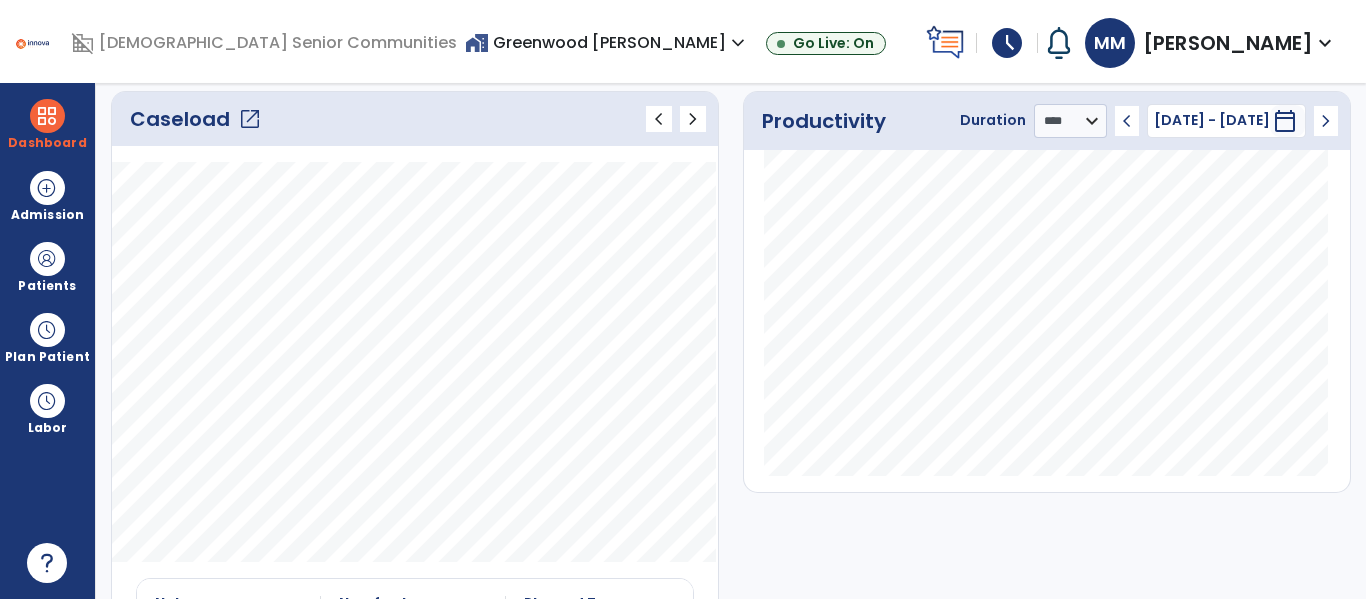 click on "open_in_new" 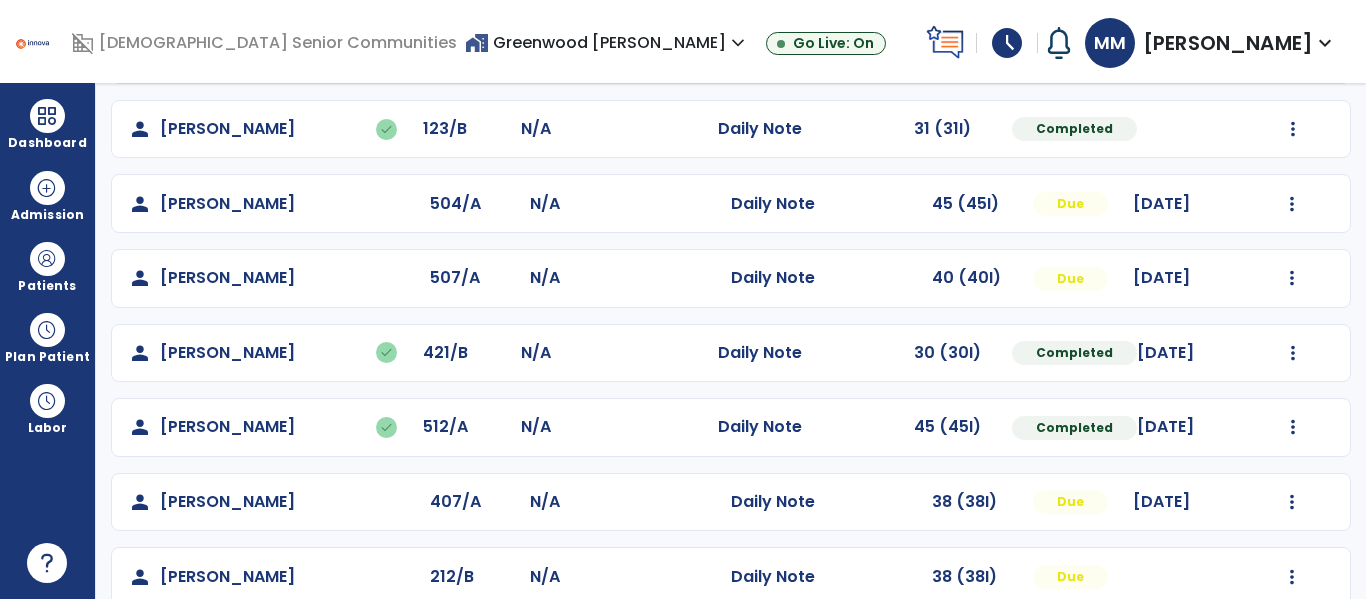 scroll, scrollTop: 311, scrollLeft: 0, axis: vertical 